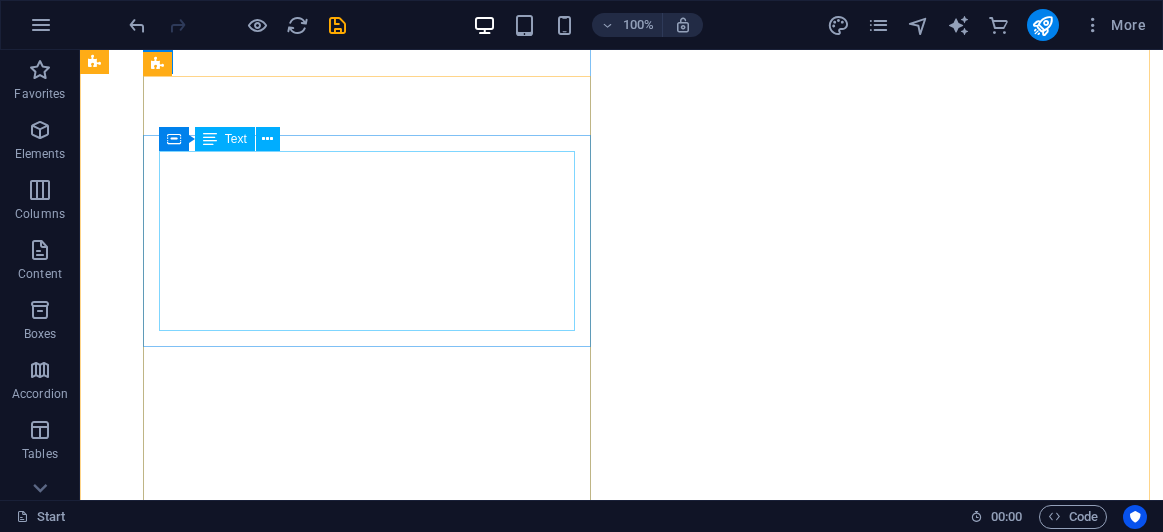 scroll, scrollTop: 0, scrollLeft: 0, axis: both 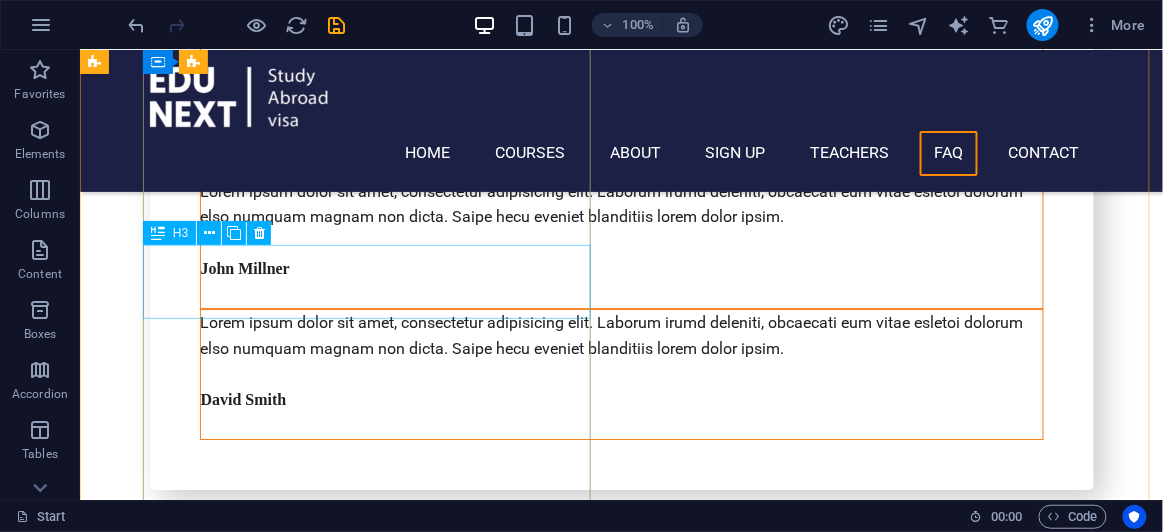 click on "What types of services are typically offered by an educational consultant?" at bounding box center (567, 5114) 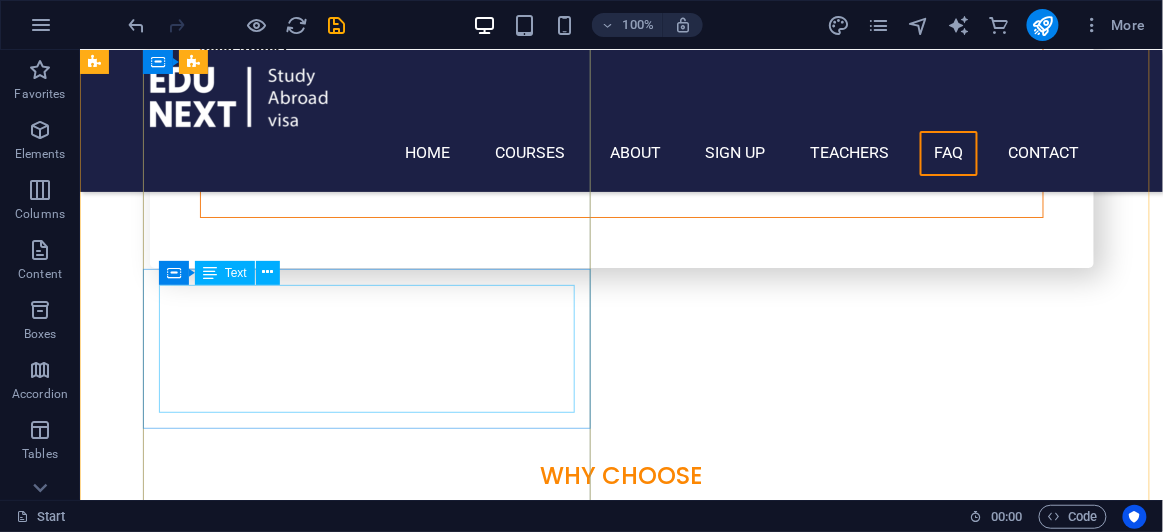 scroll, scrollTop: 7132, scrollLeft: 0, axis: vertical 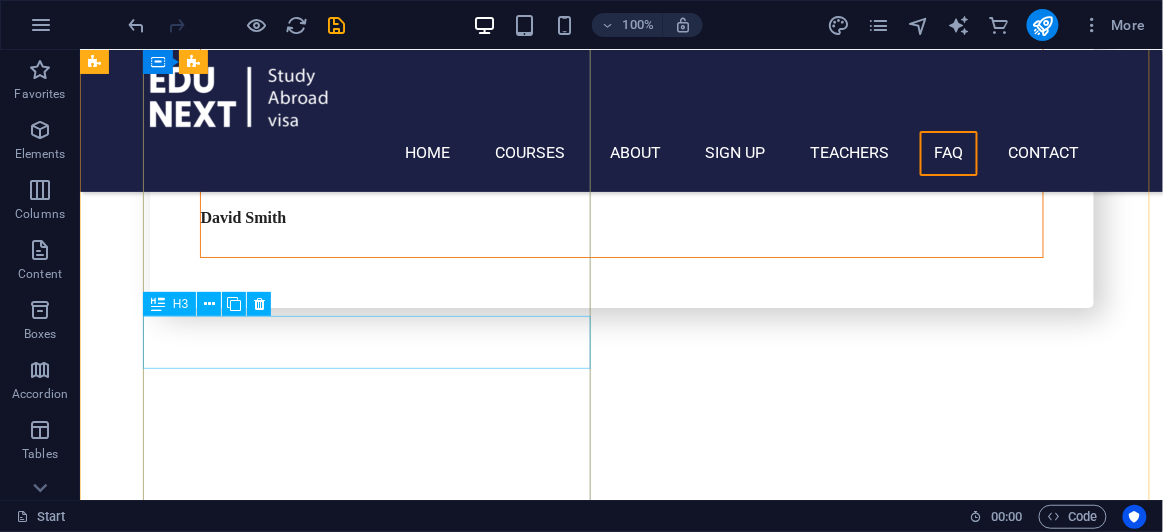 click on "Enim pariatur impedit quia" at bounding box center (567, 5107) 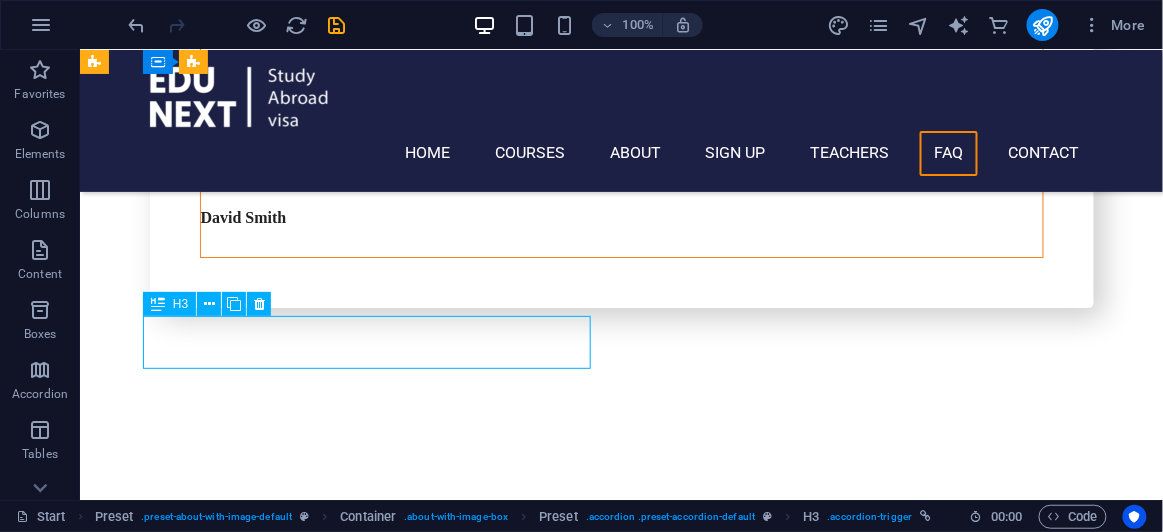 click on "Enim pariatur impedit quia" at bounding box center [567, 5107] 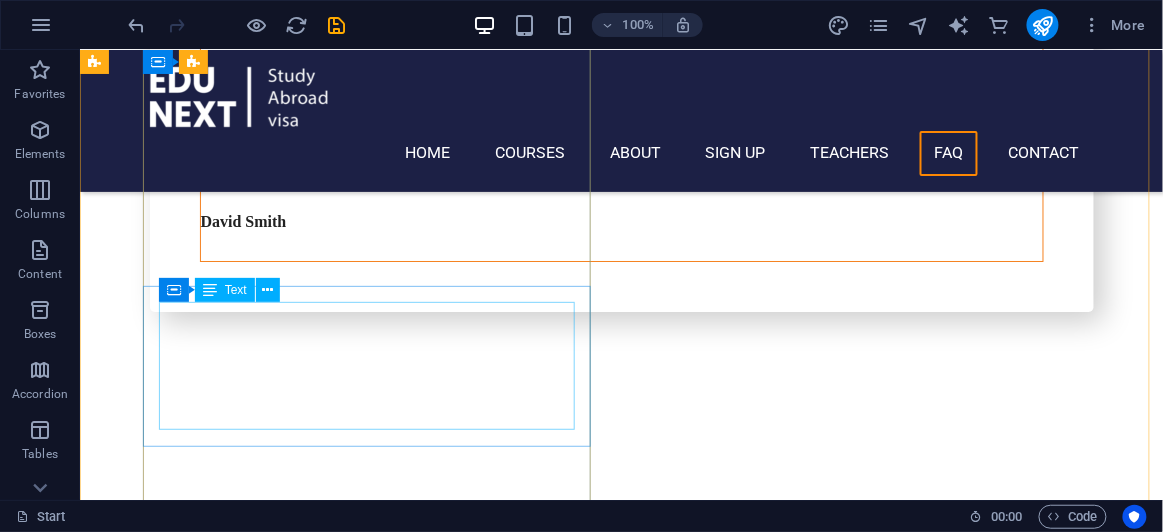 scroll, scrollTop: 7223, scrollLeft: 0, axis: vertical 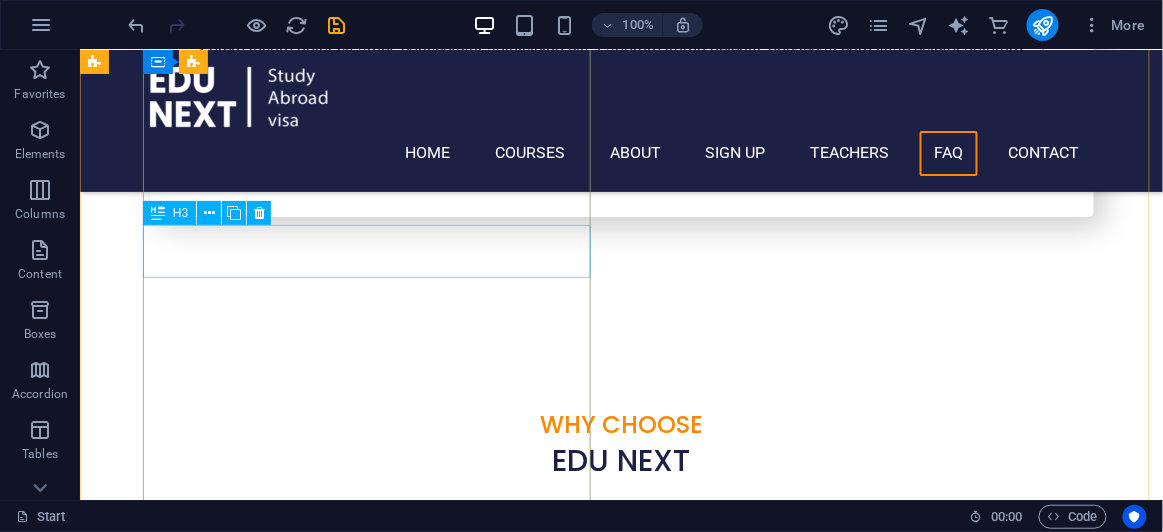click on "Enim pariatur impedit quia" at bounding box center (567, 5016) 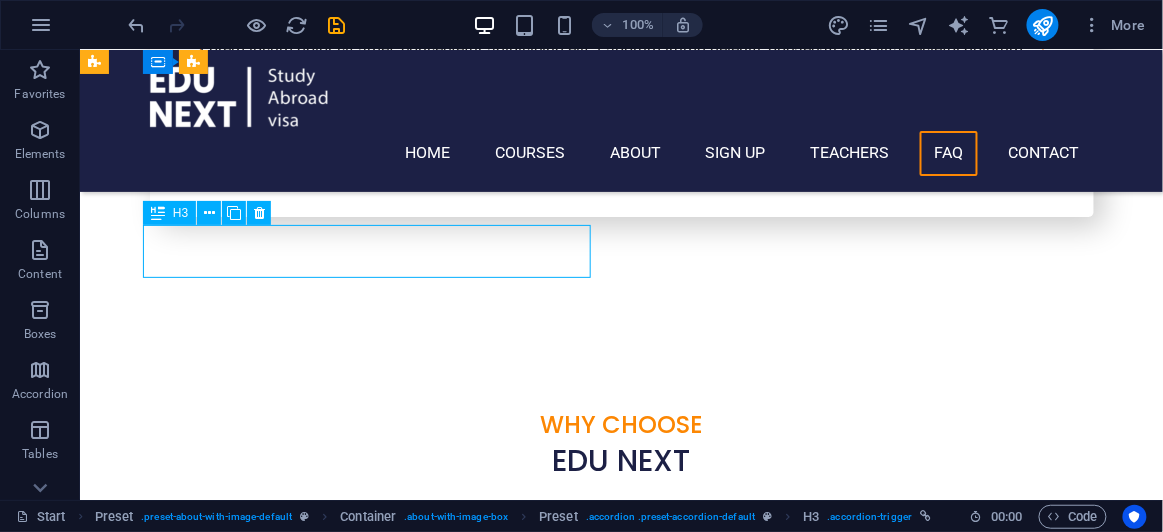 click on "Enim pariatur impedit quia" at bounding box center [567, 5016] 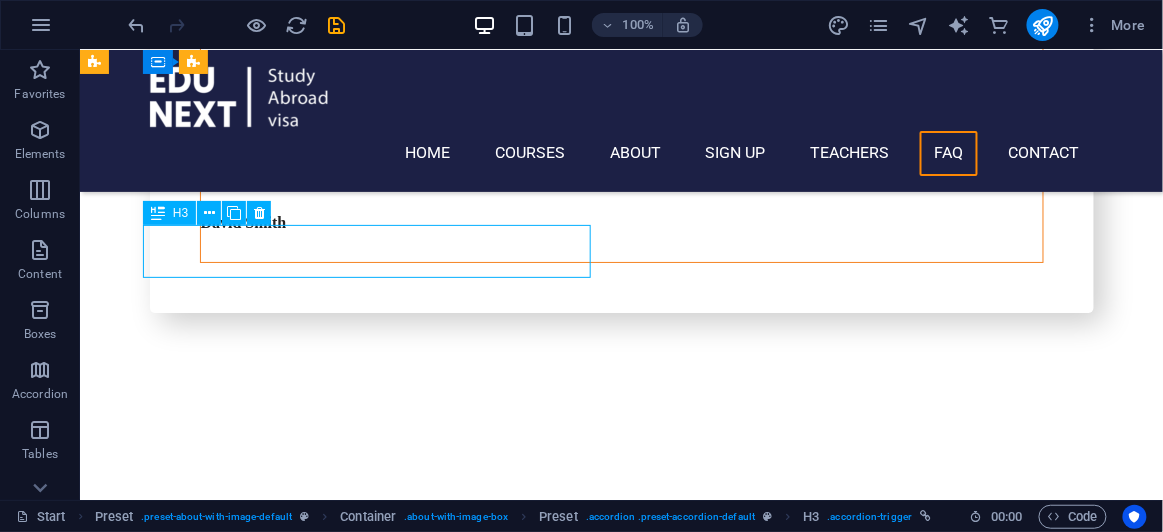 scroll, scrollTop: 7358, scrollLeft: 0, axis: vertical 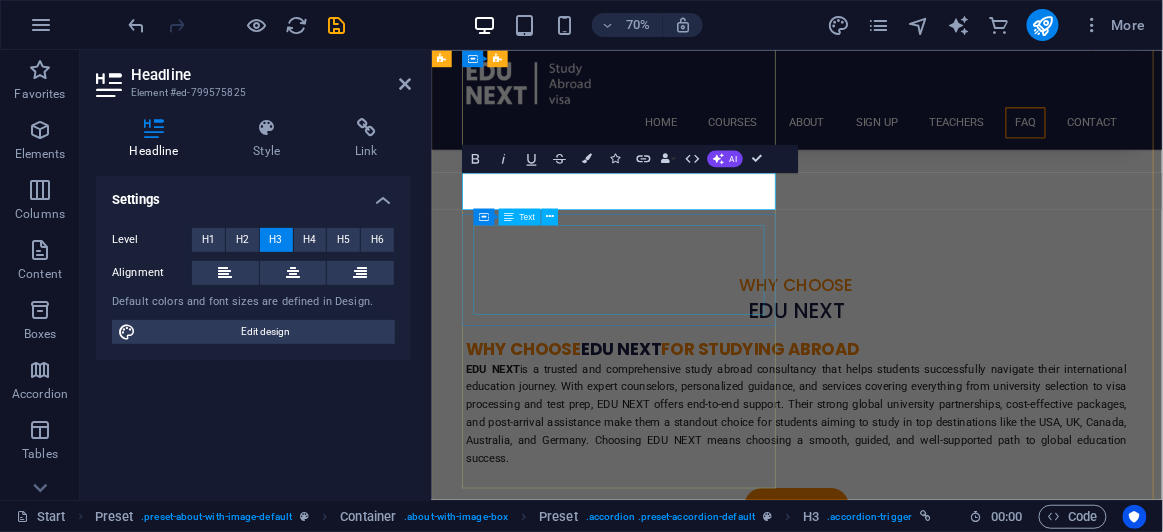 click on "An educational consultant provides guidance on choosing the right course and university, assists with the application and admission process, helps with visa and scholarship applications, and offers career advice to ensure students make informed decisions for their future." at bounding box center [919, 5161] 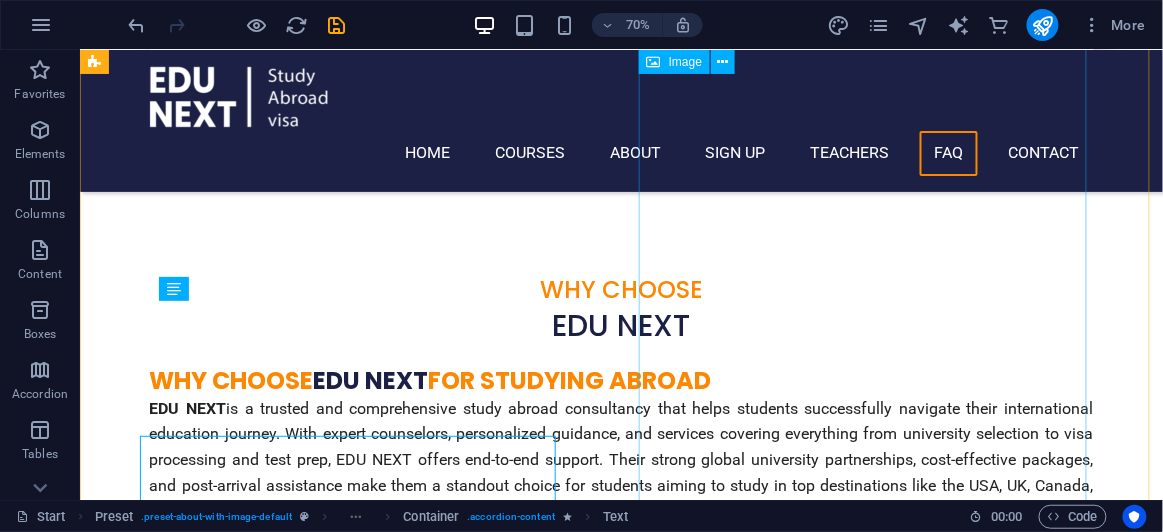 scroll, scrollTop: 7223, scrollLeft: 0, axis: vertical 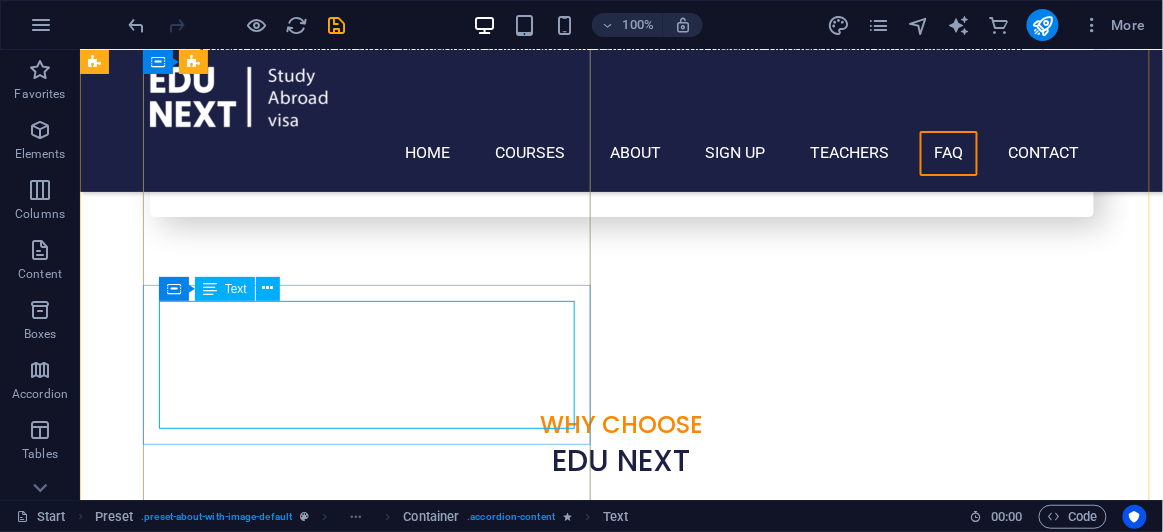 click on "An educational consultant provides guidance on choosing the right course and university, assists with the application and admission process, helps with visa and scholarship applications, and offers career advice to ensure students make informed decisions for their future." at bounding box center [567, 5103] 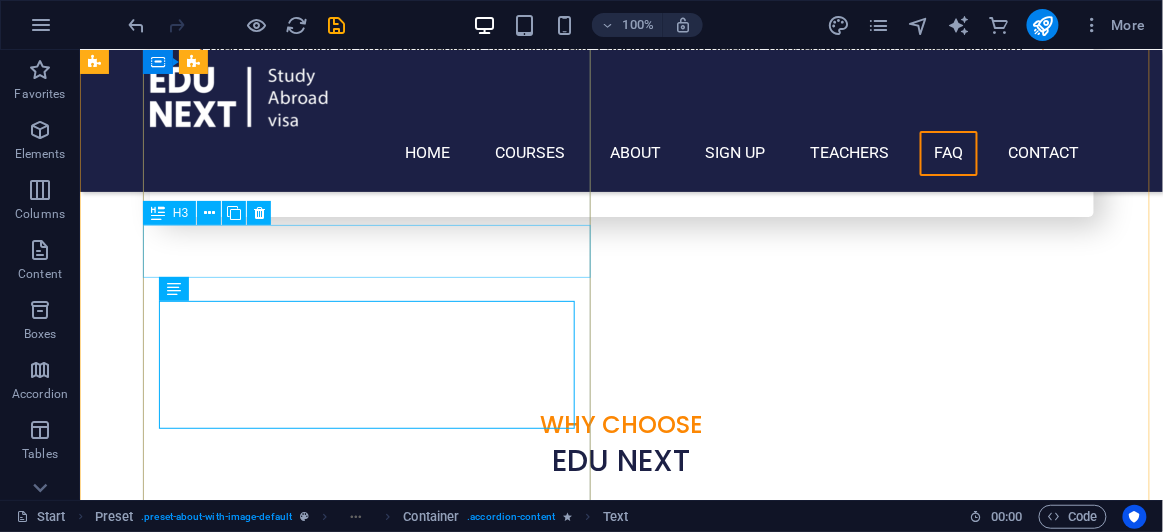 click on "Which countries do you offer support for?" at bounding box center (567, 5016) 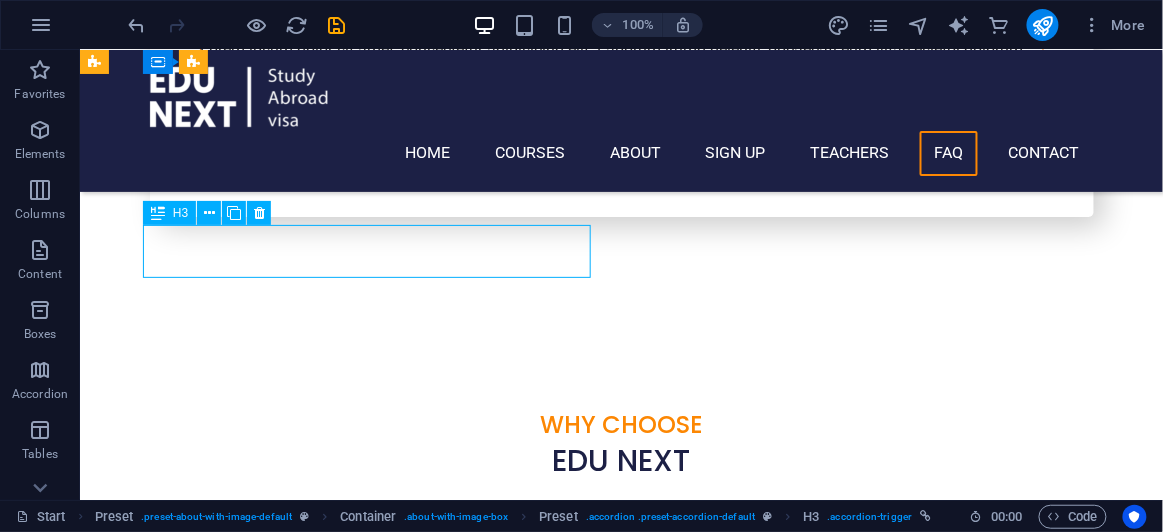 click on "Which countries do you offer support for?" at bounding box center [567, 5016] 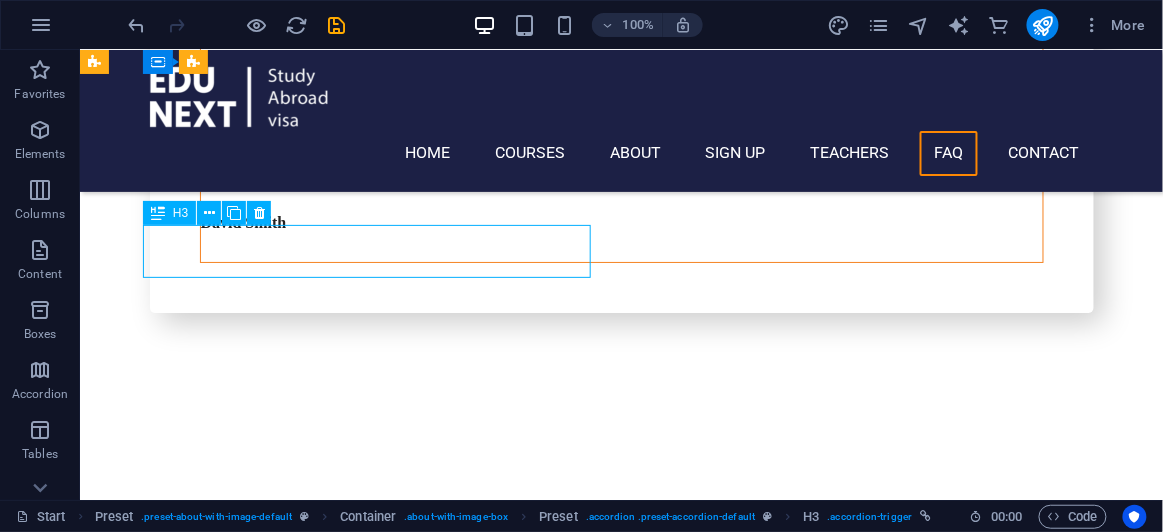 scroll, scrollTop: 7358, scrollLeft: 0, axis: vertical 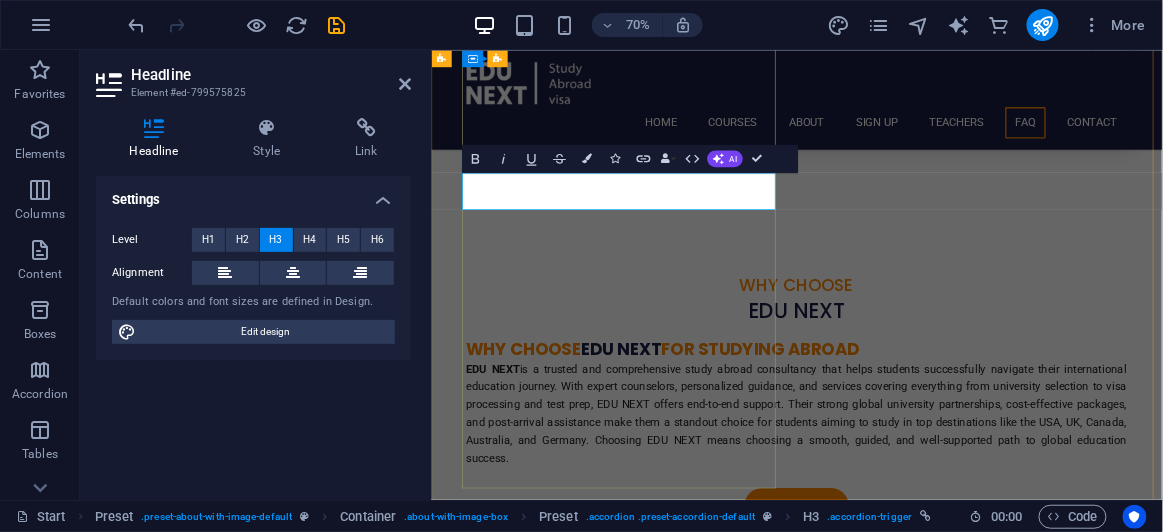 click on "Which countries do you offer support for?" at bounding box center [919, 5074] 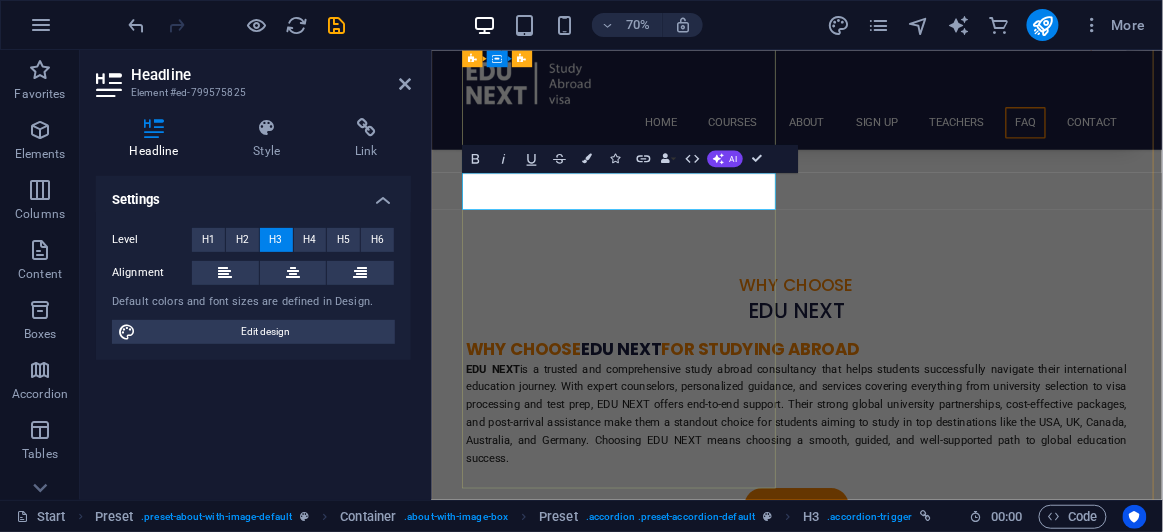 type 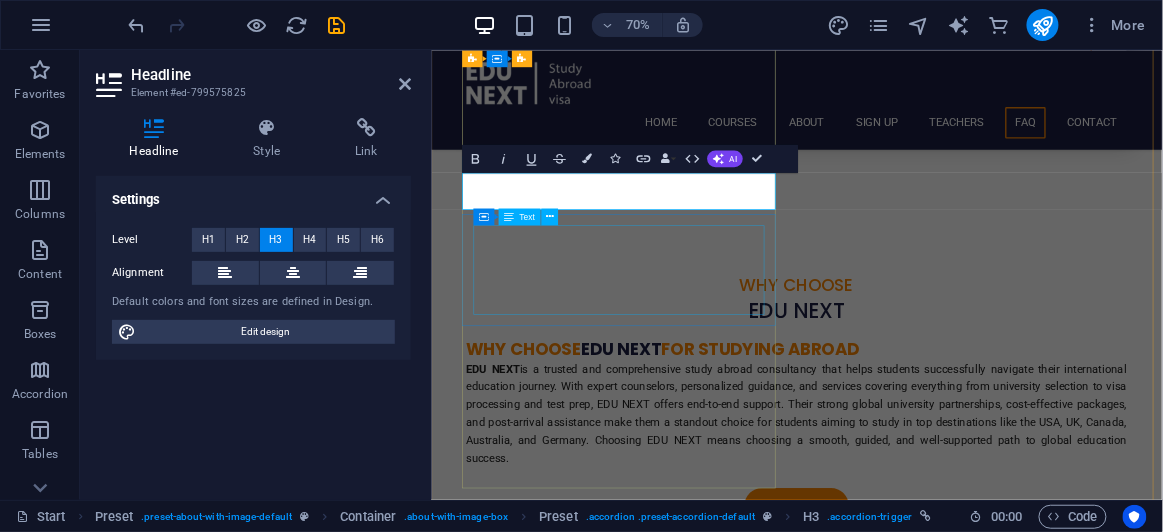 click on "An educational consultant provides guidance on choosing the right course and university, assists with the application and admission process, helps with visa and scholarship applications, and offers career advice to ensure students make informed decisions for their future." at bounding box center (919, 5161) 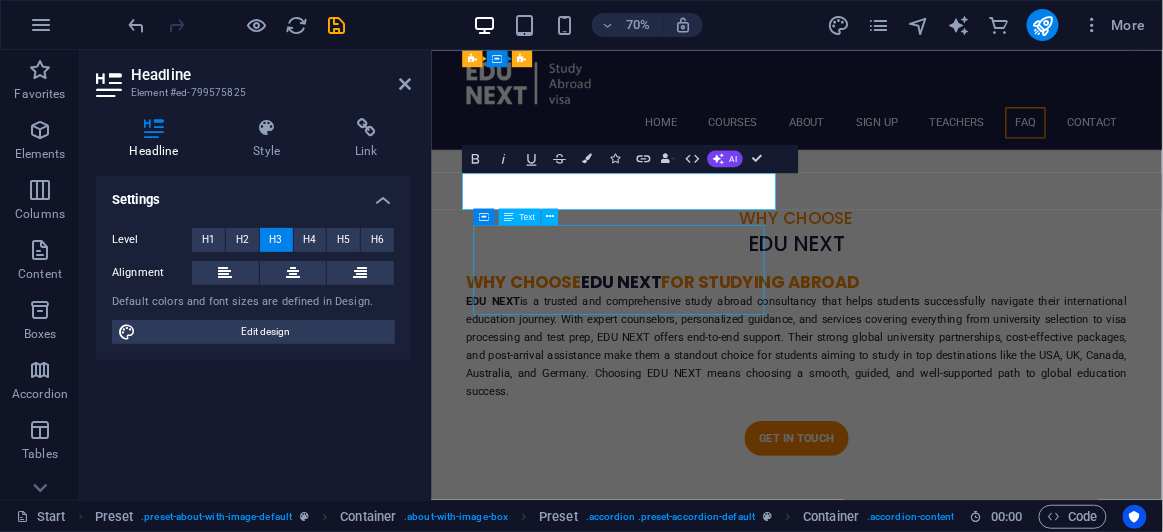 scroll, scrollTop: 7223, scrollLeft: 0, axis: vertical 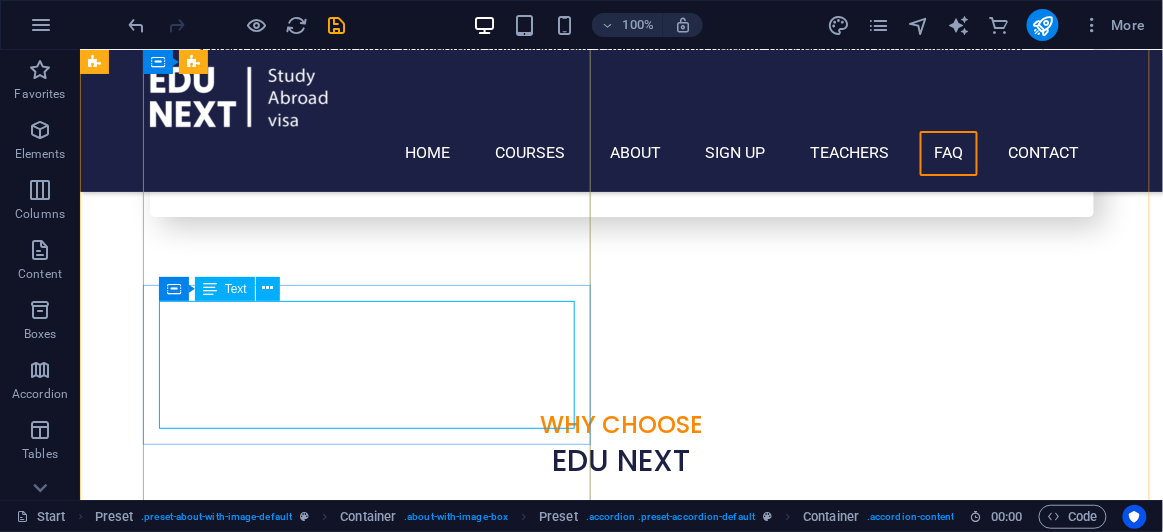 click on "An educational consultant provides guidance on choosing the right course and university, assists with the application and admission process, helps with visa and scholarship applications, and offers career advice to ensure students make informed decisions for their future." at bounding box center (567, 5103) 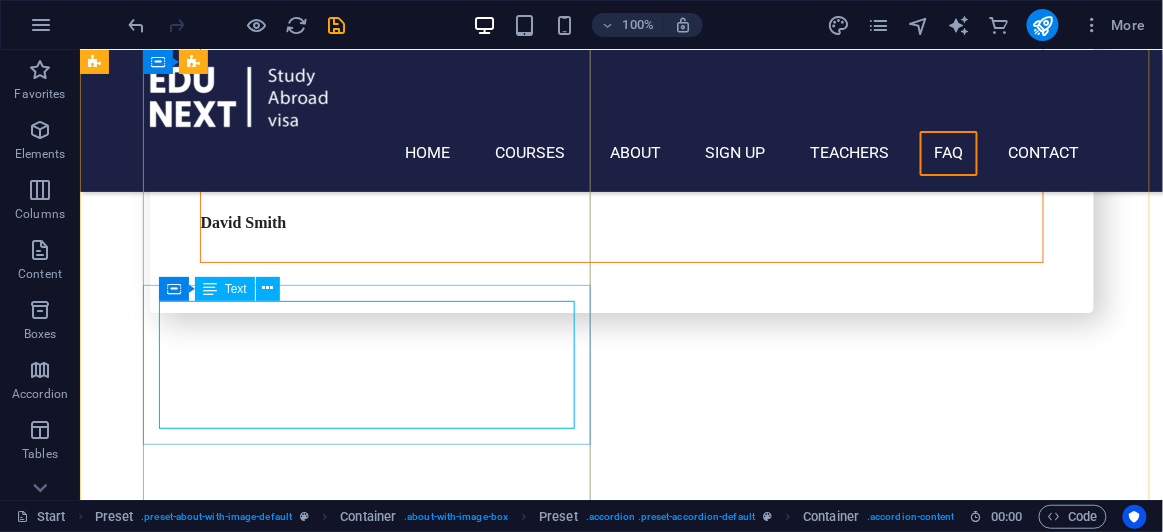scroll, scrollTop: 7358, scrollLeft: 0, axis: vertical 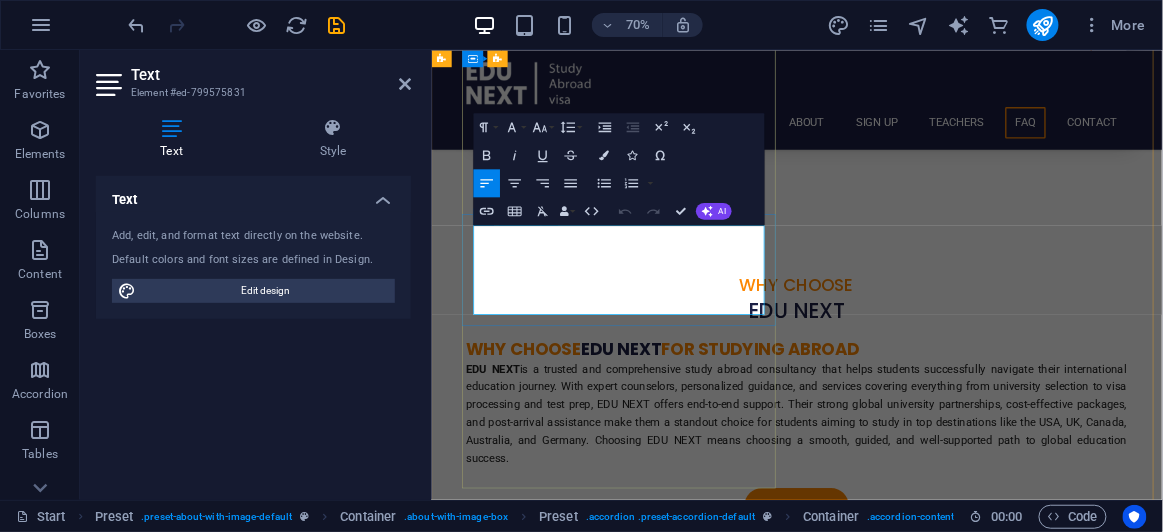 click on "An educational consultant provides guidance on choosing the right course and university, assists with the application and admission process, helps with visa and scholarship applications, and offers career advice to ensure students make informed decisions for their future." at bounding box center [919, 5161] 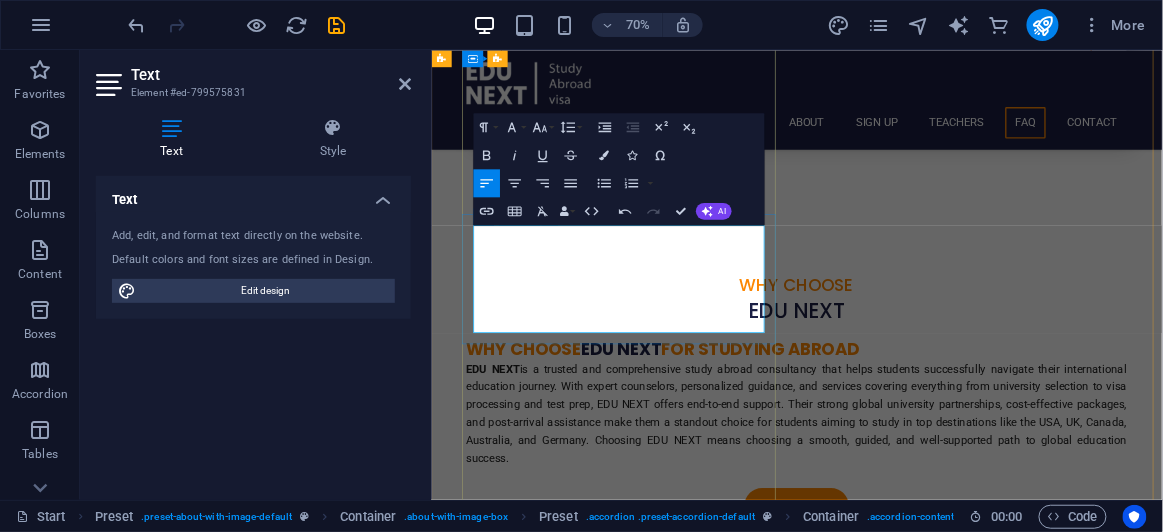 scroll, scrollTop: 5223, scrollLeft: 2, axis: both 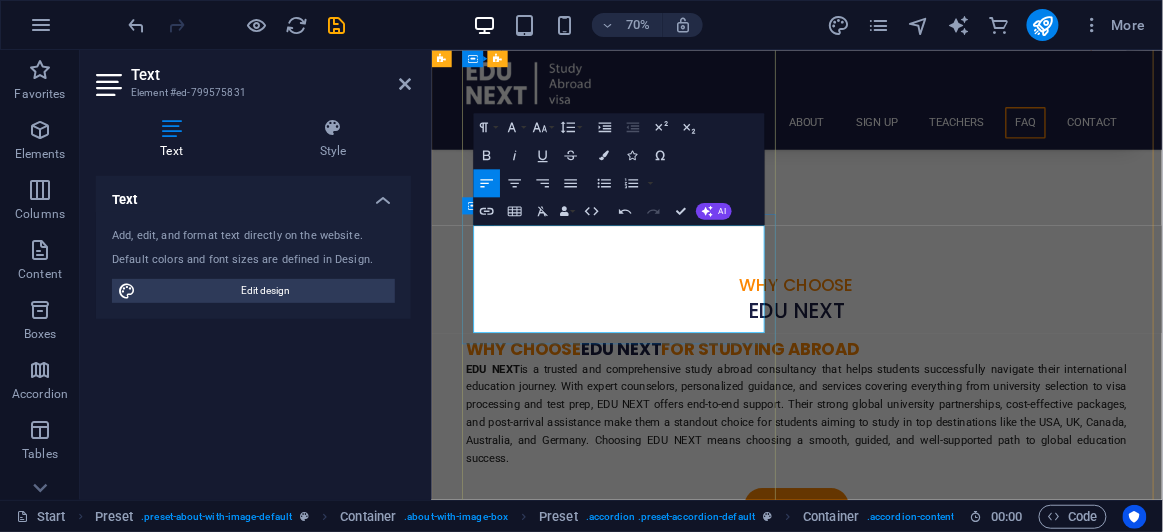 click on "We offer support for studying in leading destinations such as the UK, USA, Canada, Australia, New Zealand, Hungary, Cyprus, Malta, and other European countries. Our services cover the full process — from course and university selection to admissions, visa guidance, scholarships, and post-arrival support. We offer support for studying in leading destinations such as the UK, USA, Canada, Australia, New Zealand, Hungary, Cyprus, Malta, and other European countries. Our services cover the full process — from course and university selection to admissions, visa guidance, scholarships, and post-arrival support." at bounding box center (919, 5174) 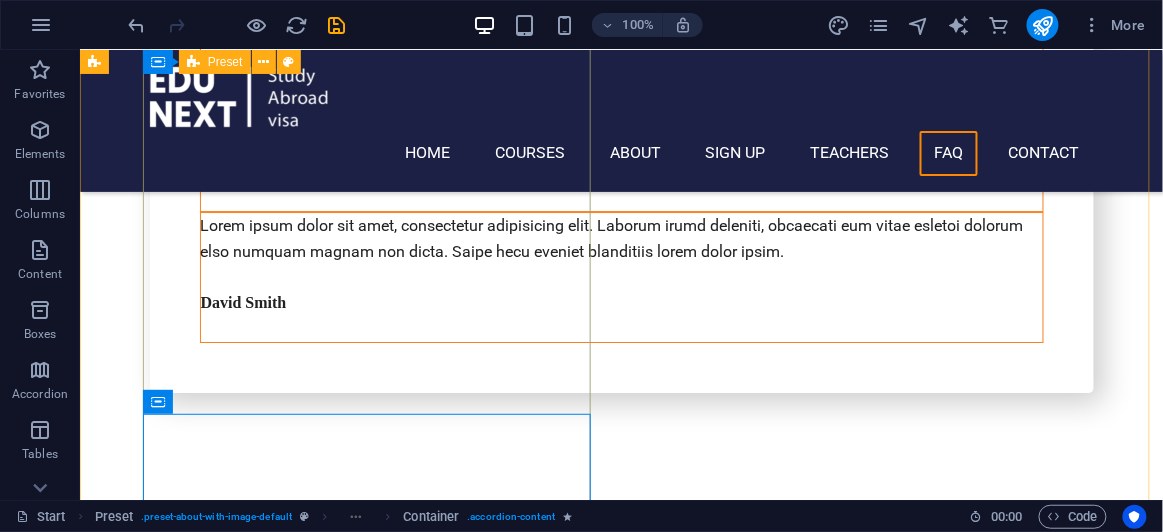 scroll, scrollTop: 7041, scrollLeft: 0, axis: vertical 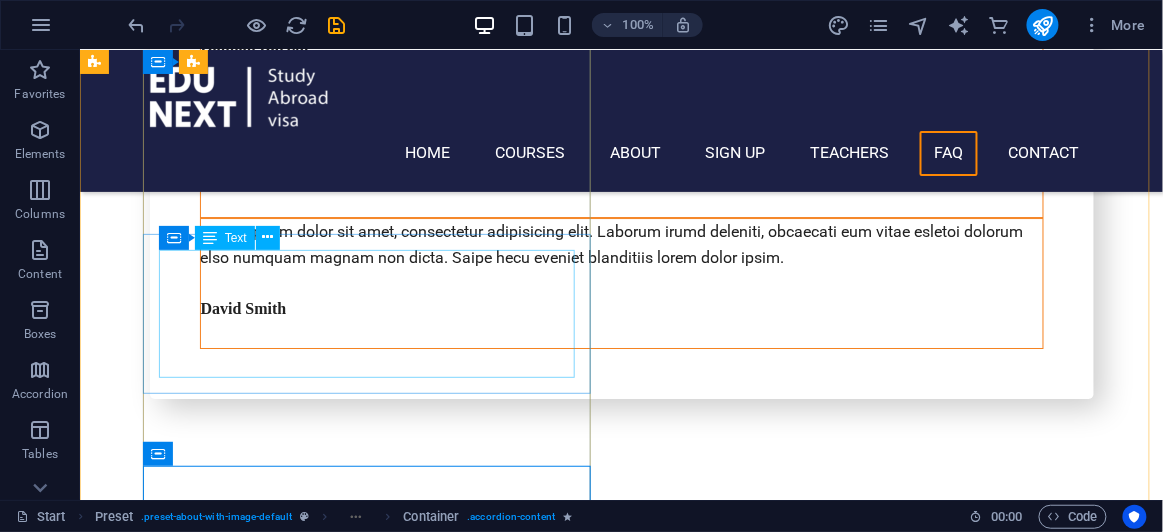 click on "An educational consultant provides guidance on choosing the right course and university, assists with the application and admission process, helps with visa and scholarship applications, and offers career advice to ensure students make informed decisions for their future." at bounding box center [567, 5111] 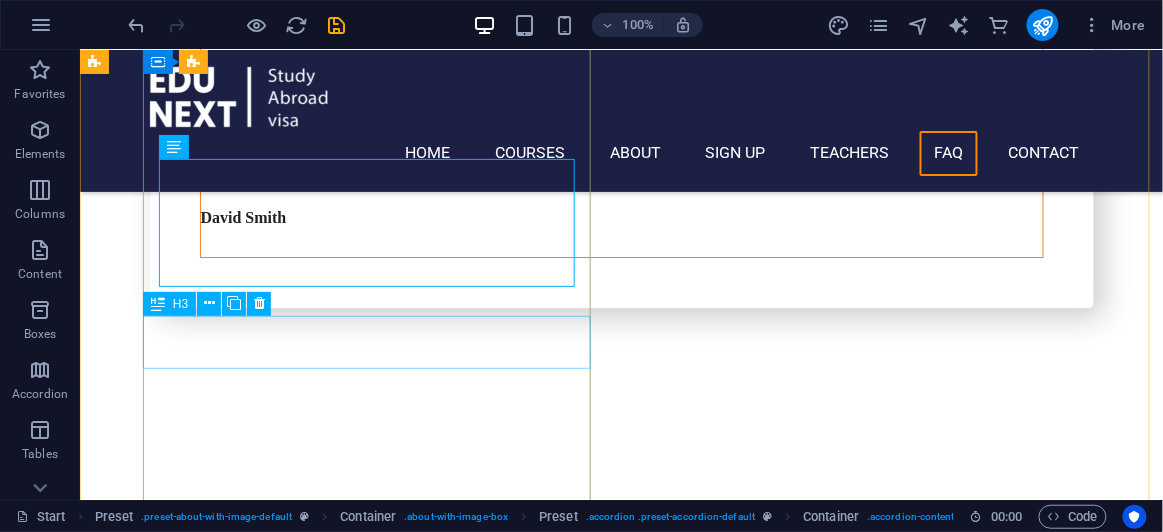 scroll, scrollTop: 7223, scrollLeft: 0, axis: vertical 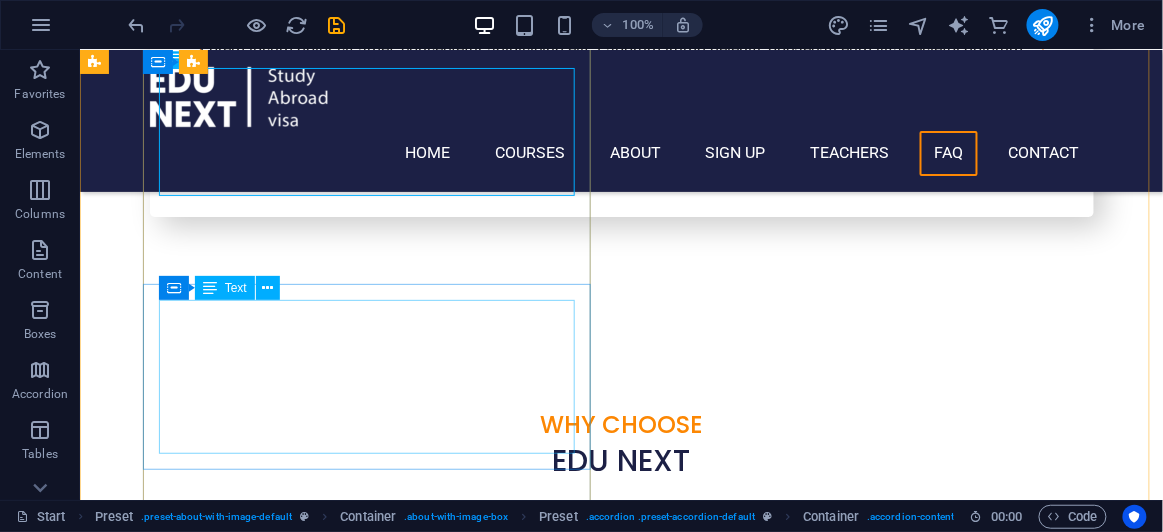 click on "We offer support for studying in leading destinations such as the UK, USA, Canada, Australia, New Zealand, Hungary, Cyprus, Malta, and other European countries. Our services cover the full process — from course and university selection to admissions, visa guidance, scholarships, and post-arrival support." at bounding box center [567, 5116] 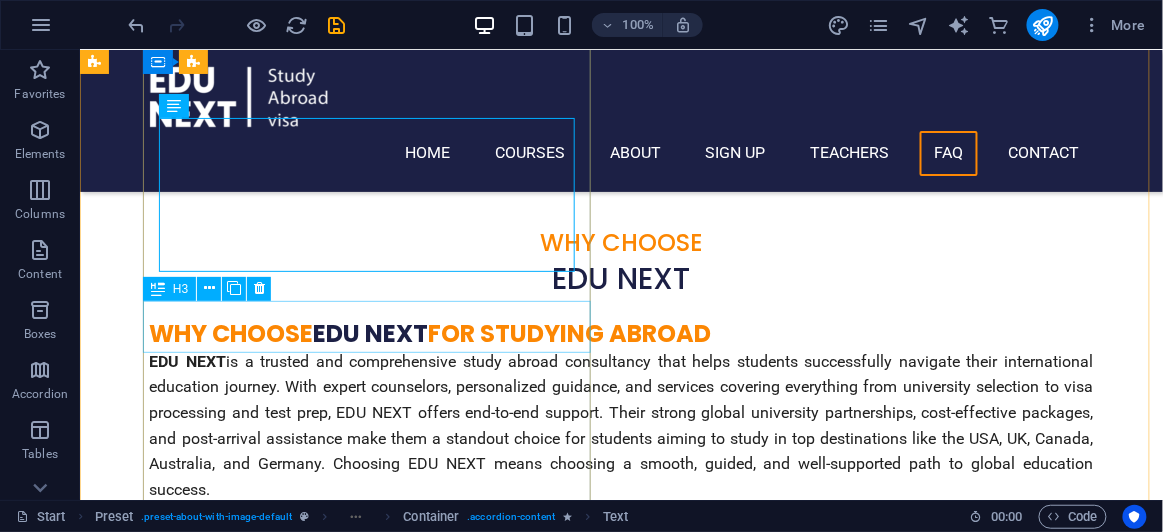 scroll, scrollTop: 7496, scrollLeft: 0, axis: vertical 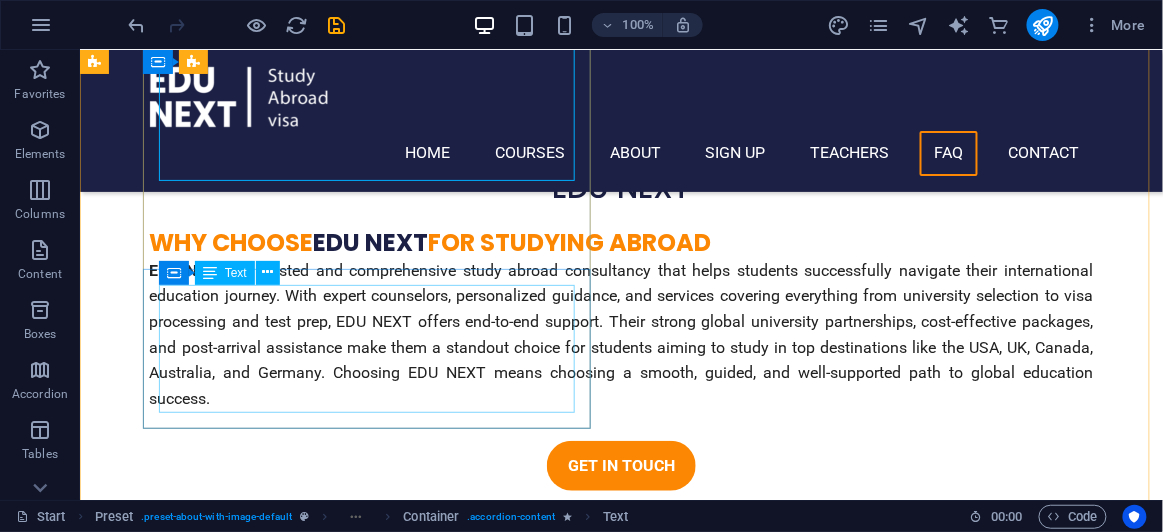 click on "Lorem ipsum dolor sit amet, consectetur adipisicing elit. Maiores ipsum repellat minus nihil. Labore, delectus, nam dignissimos ea repudiandae minima voluptatum magni pariatur possimus quia accusamus harum facilis corporis animi nisi. Enim, pariatur, impedit quia repellat harum." at bounding box center (567, 5030) 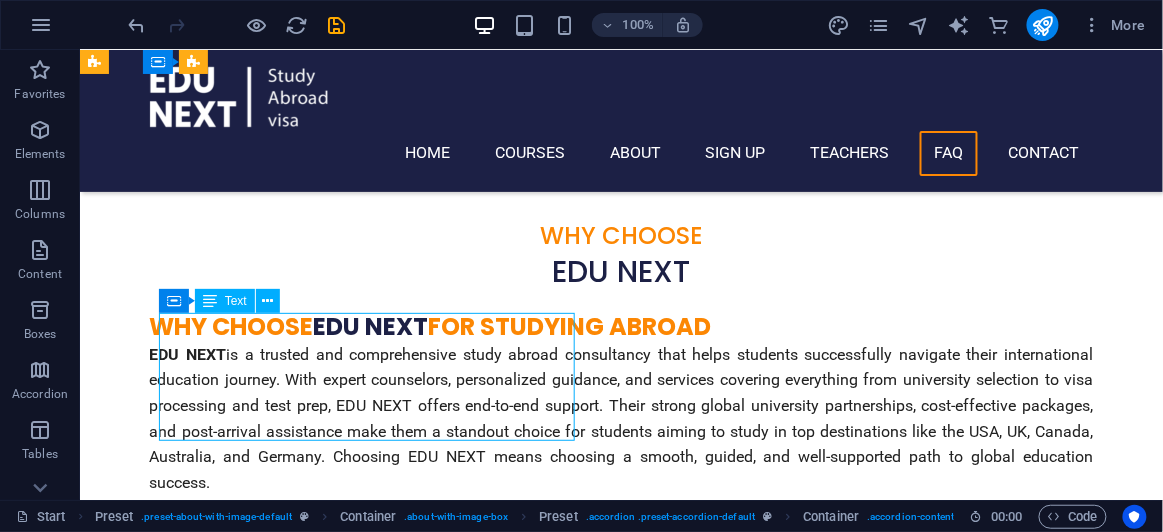 scroll, scrollTop: 7314, scrollLeft: 0, axis: vertical 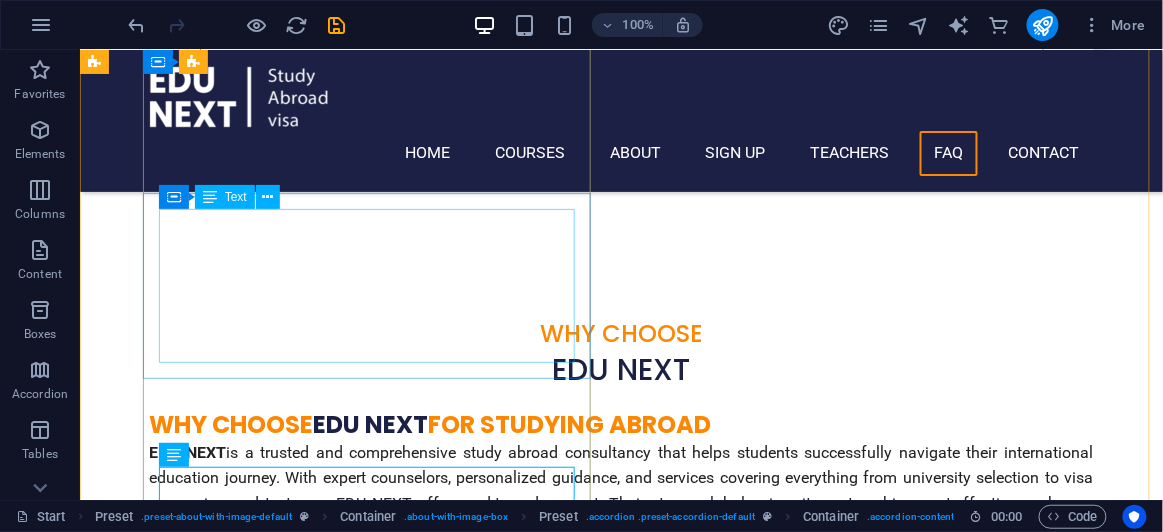 click on "We offer support for studying in leading destinations such as the UK, USA, Canada, Australia, New Zealand, Hungary, Cyprus, Malta, and other European countries. Our services cover the full process — from course and university selection to admissions, visa guidance, scholarships, and post-arrival support." at bounding box center [567, 5025] 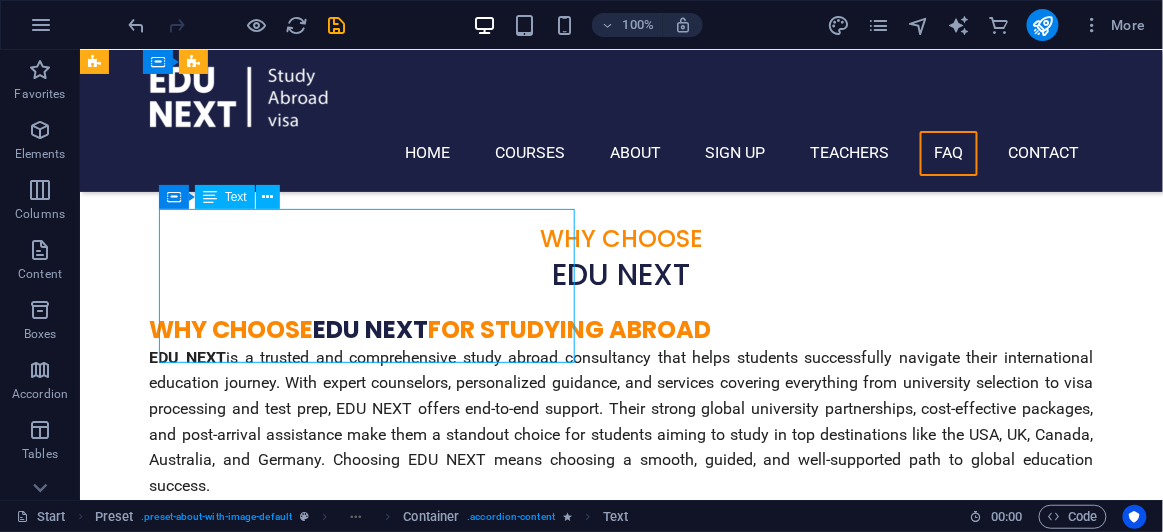 scroll, scrollTop: 7496, scrollLeft: 0, axis: vertical 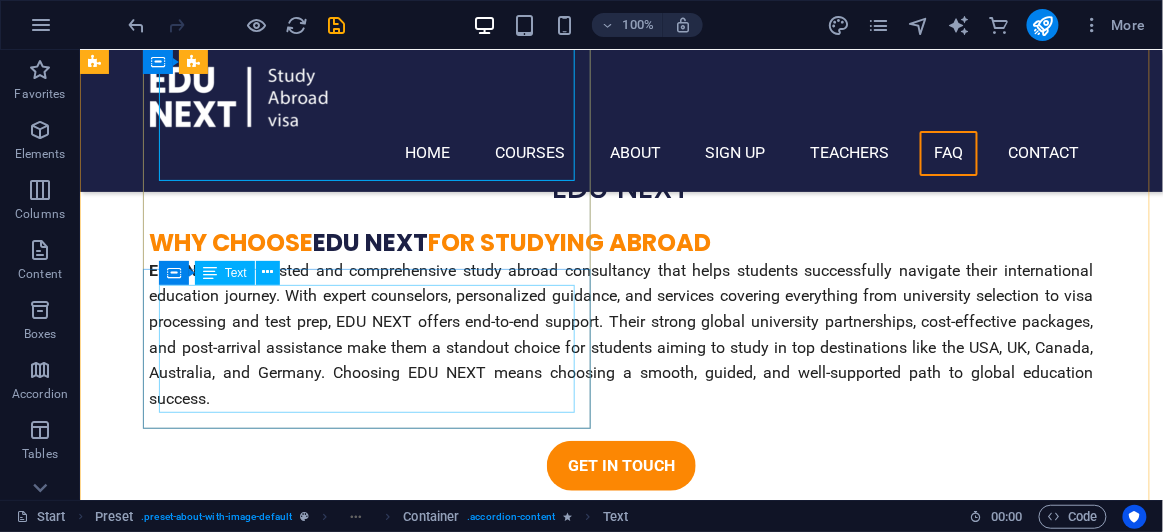 click on "Lorem ipsum dolor sit amet, consectetur adipisicing elit. Maiores ipsum repellat minus nihil. Labore, delectus, nam dignissimos ea repudiandae minima voluptatum magni pariatur possimus quia accusamus harum facilis corporis animi nisi. Enim, pariatur, impedit quia repellat harum." at bounding box center (567, 5030) 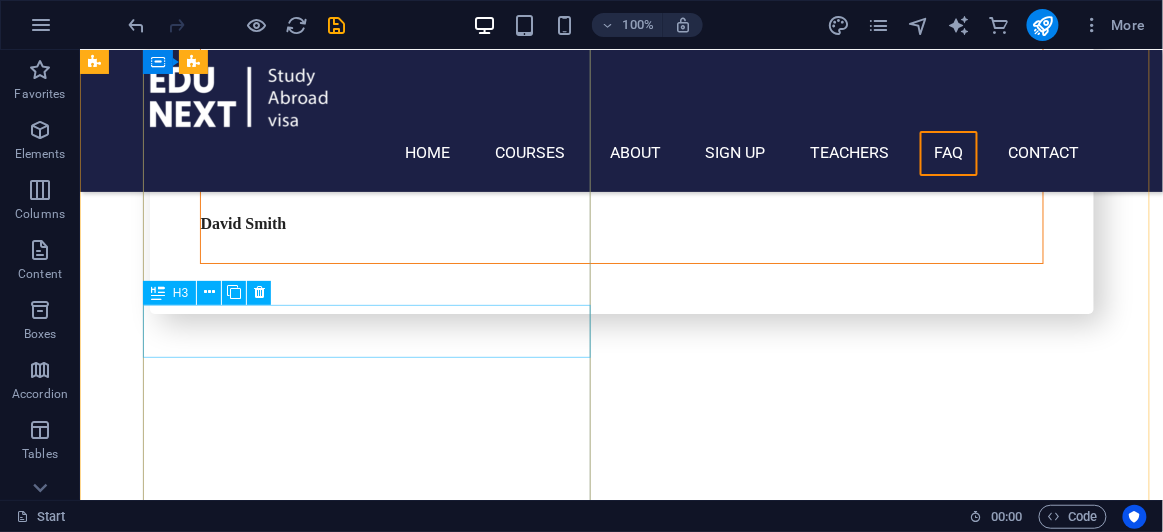 scroll, scrollTop: 7041, scrollLeft: 0, axis: vertical 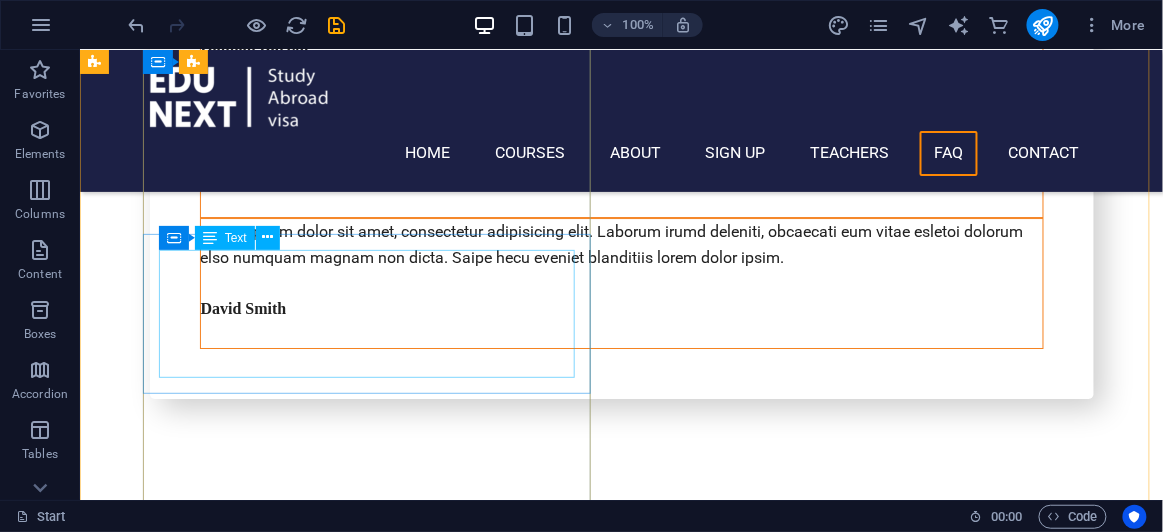 click on "An educational consultant provides guidance on choosing the right course and university, assists with the application and admission process, helps with visa and scholarship applications, and offers career advice to ensure students make informed decisions for their future." at bounding box center [567, 5111] 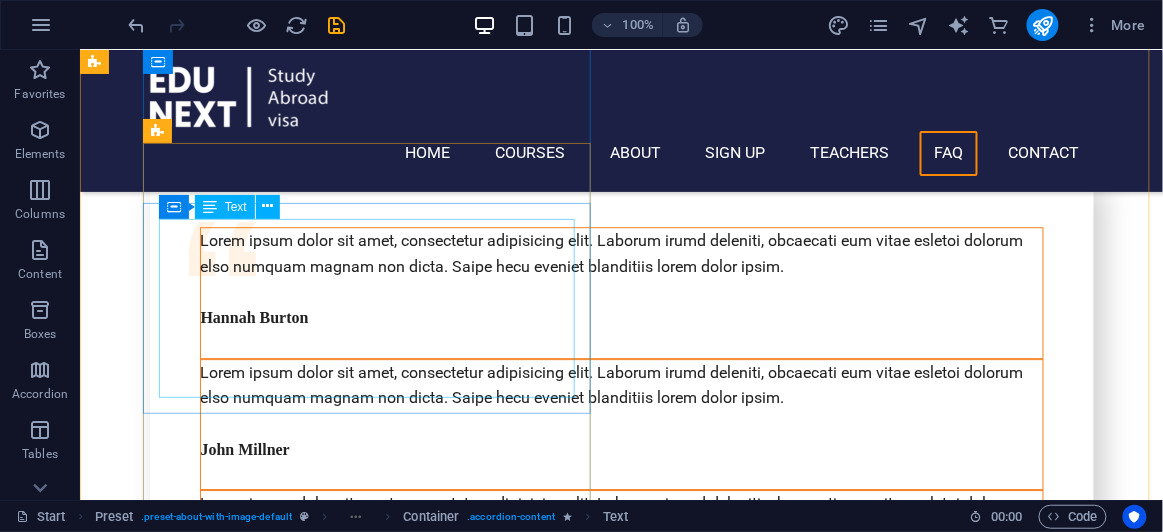click on "We provide one of the fastest and most efficient university admission services, supported by a team of highly qualified and experienced professionals. Our goal is to make the application process smooth and fast for students. If you have any questions about our services or need guidance, feel free to reach out and schedule a meeting with one of our dedicated student advisors." at bounding box center [567, 5208] 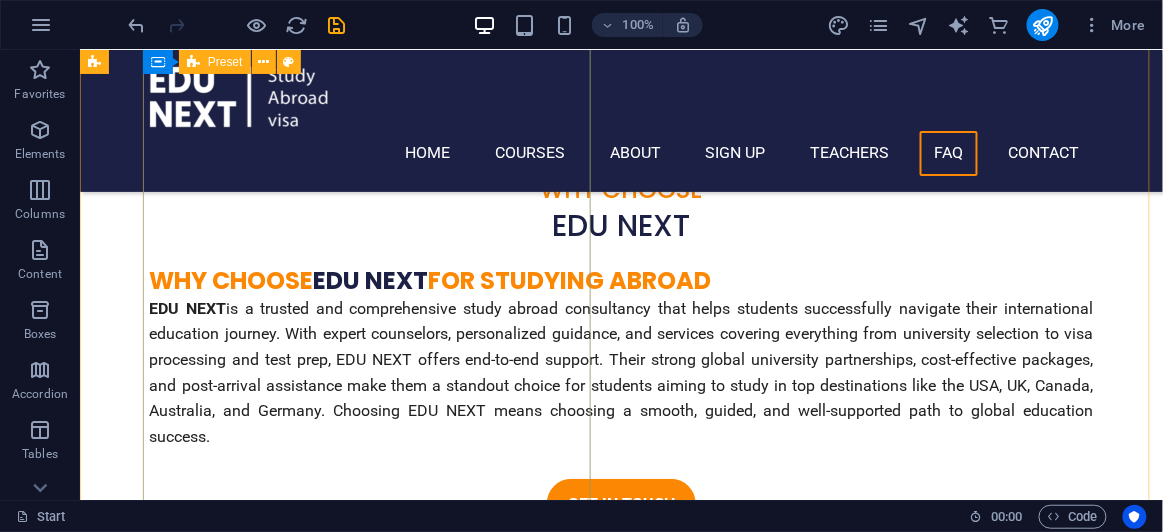 scroll, scrollTop: 7496, scrollLeft: 0, axis: vertical 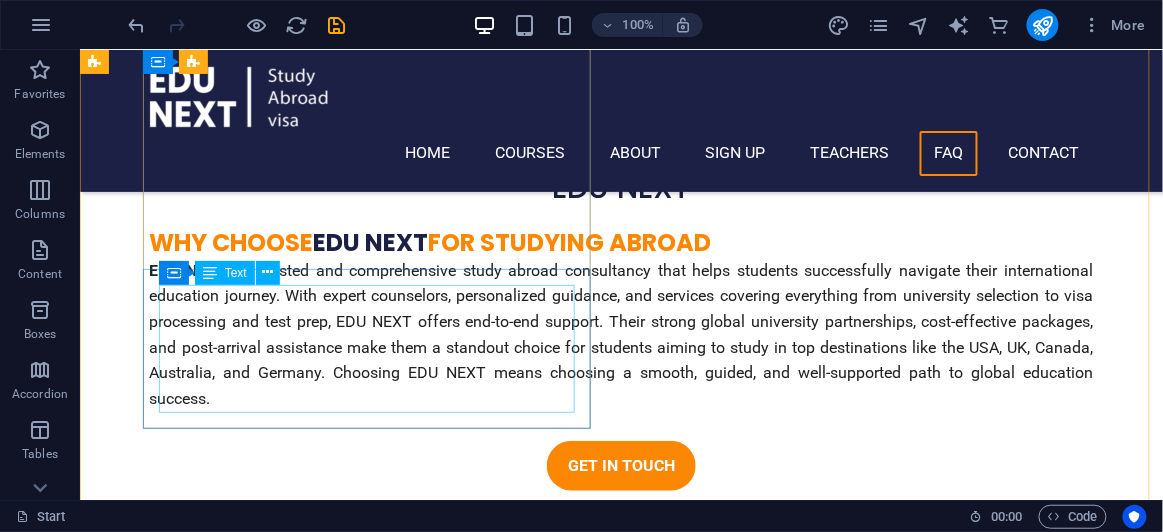 click on "Lorem ipsum dolor sit amet, consectetur adipisicing elit. Maiores ipsum repellat minus nihil. Labore, delectus, nam dignissimos ea repudiandae minima voluptatum magni pariatur possimus quia accusamus harum facilis corporis animi nisi. Enim, pariatur, impedit quia repellat harum." at bounding box center [567, 5030] 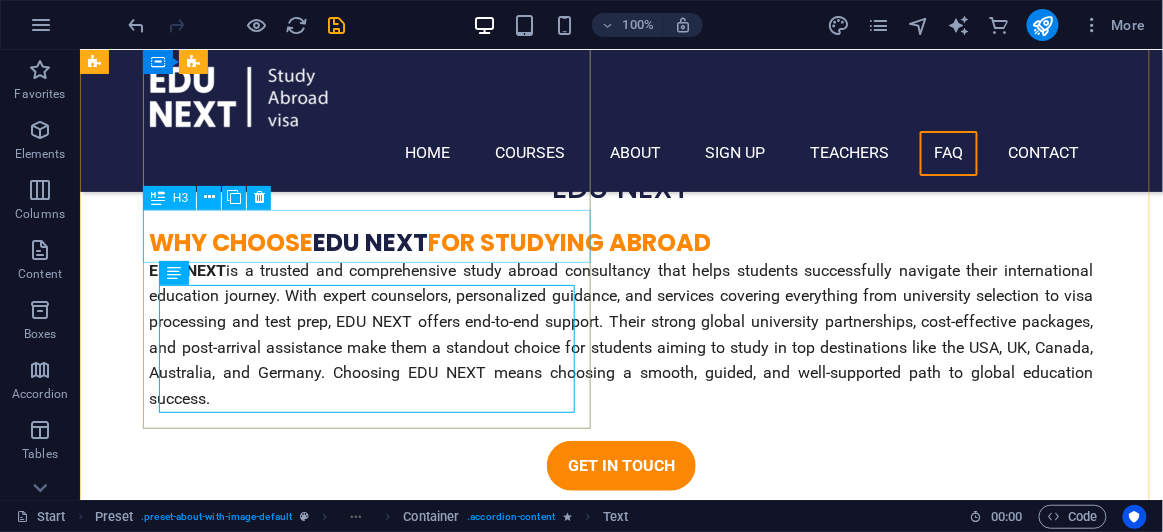 click on "Labore delectus Kepudiandae" at bounding box center [567, 4943] 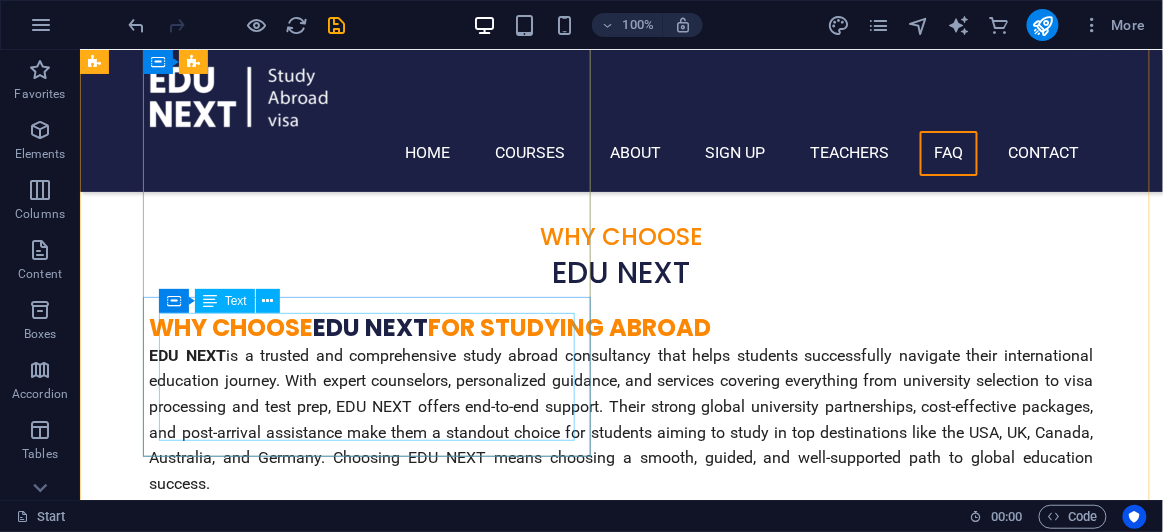 scroll, scrollTop: 7405, scrollLeft: 0, axis: vertical 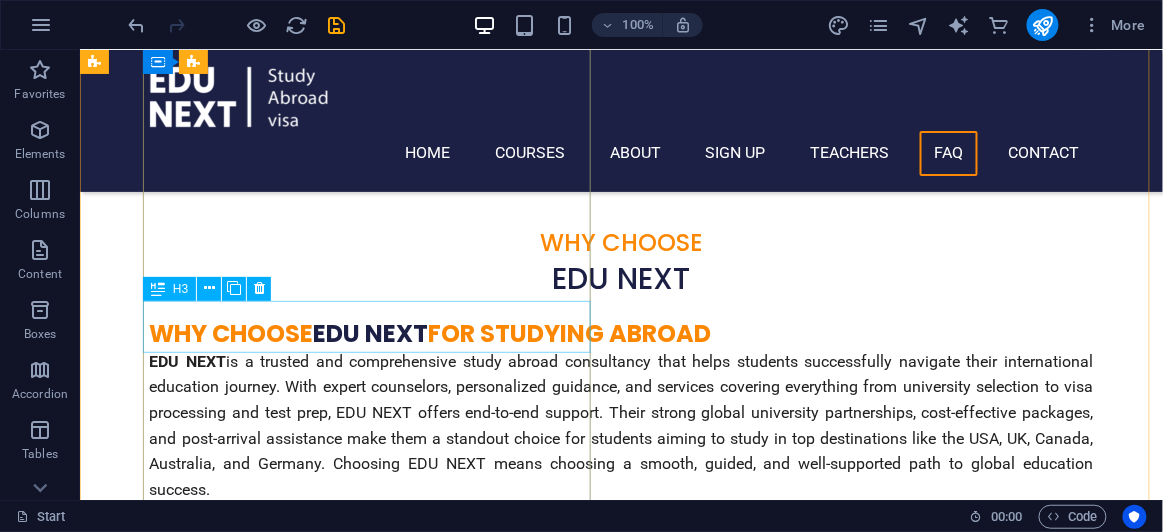 click on "Labore delectus Kepudiandae" at bounding box center [567, 5034] 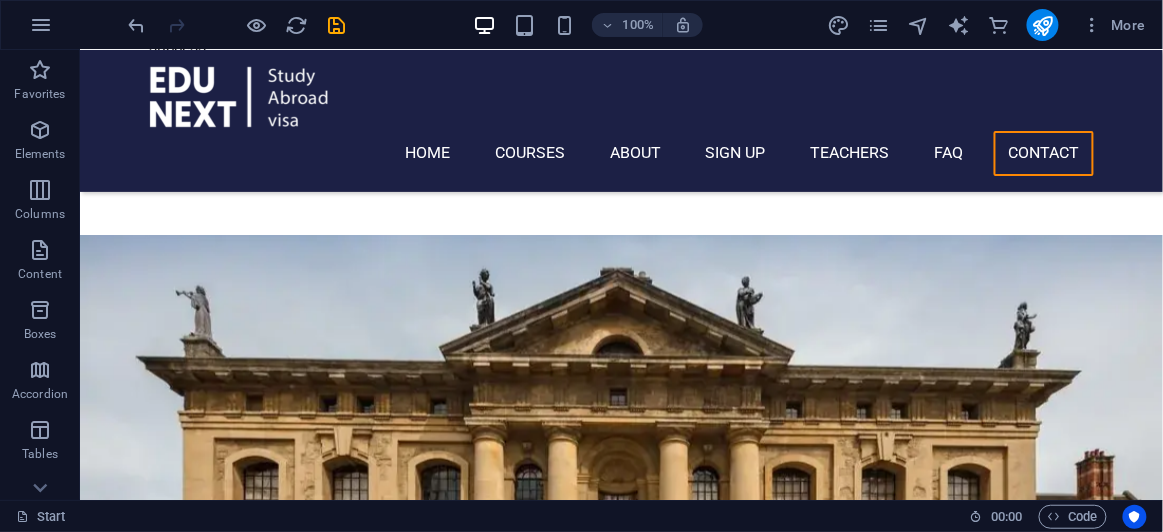 scroll, scrollTop: 7568, scrollLeft: 0, axis: vertical 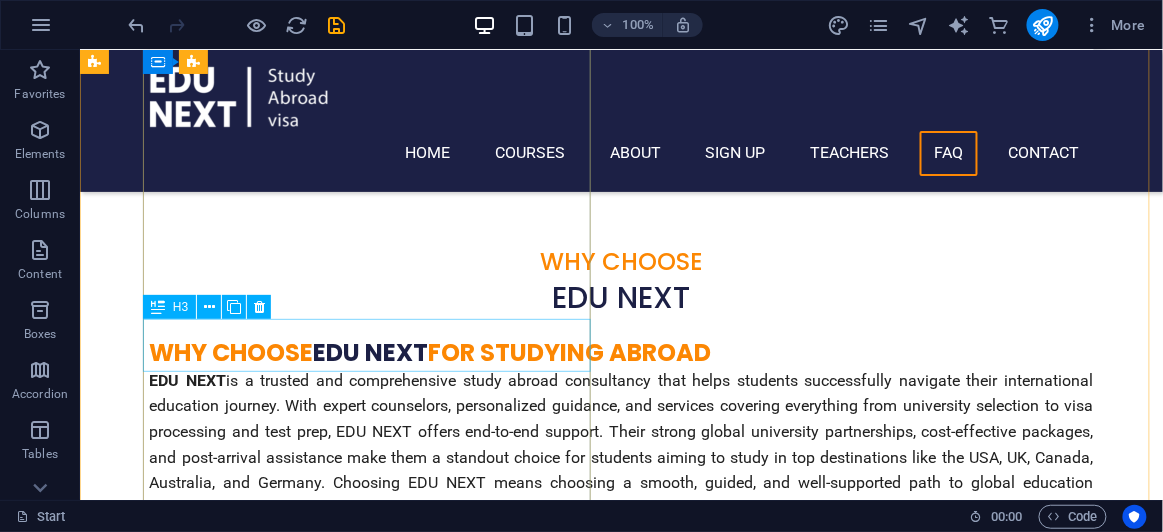click on "Labore delectus Kepudiandae" at bounding box center [567, 5053] 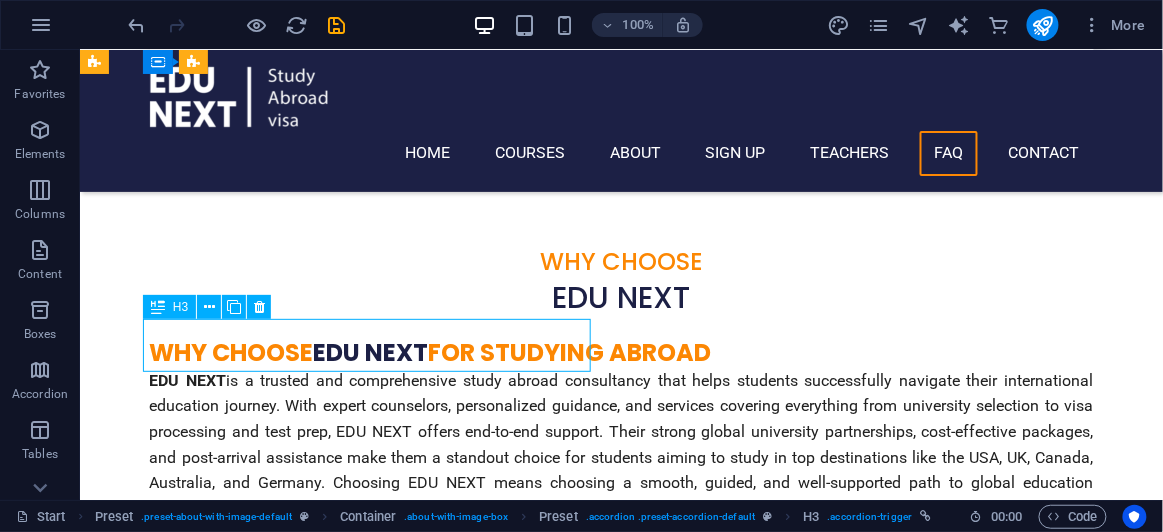 click on "Labore delectus Kepudiandae" at bounding box center (567, 5053) 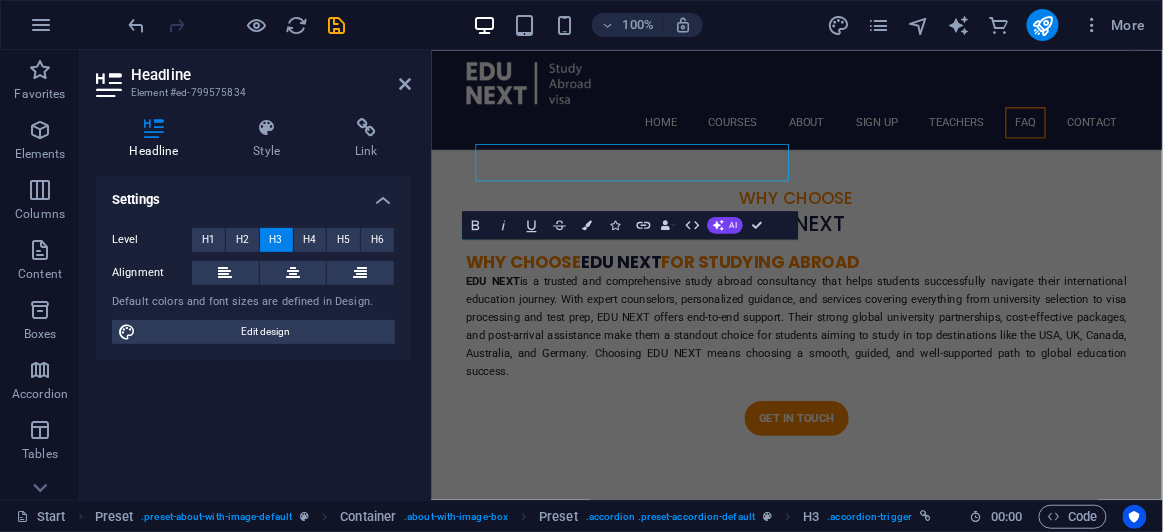 scroll, scrollTop: 7521, scrollLeft: 0, axis: vertical 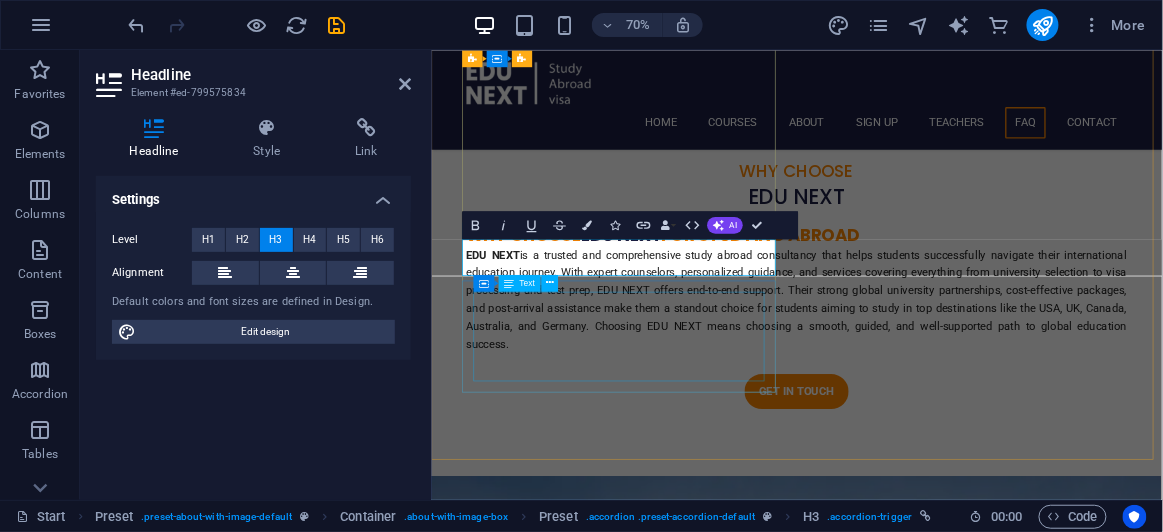 click on "Lorem ipsum dolor sit amet, consectetur adipisicing elit. Maiores ipsum repellat minus nihil. Labore, delectus, nam dignissimos ea repudiandae minima voluptatum magni pariatur possimus quia accusamus harum facilis corporis animi nisi. Enim, pariatur, impedit quia repellat harum." at bounding box center (919, 5198) 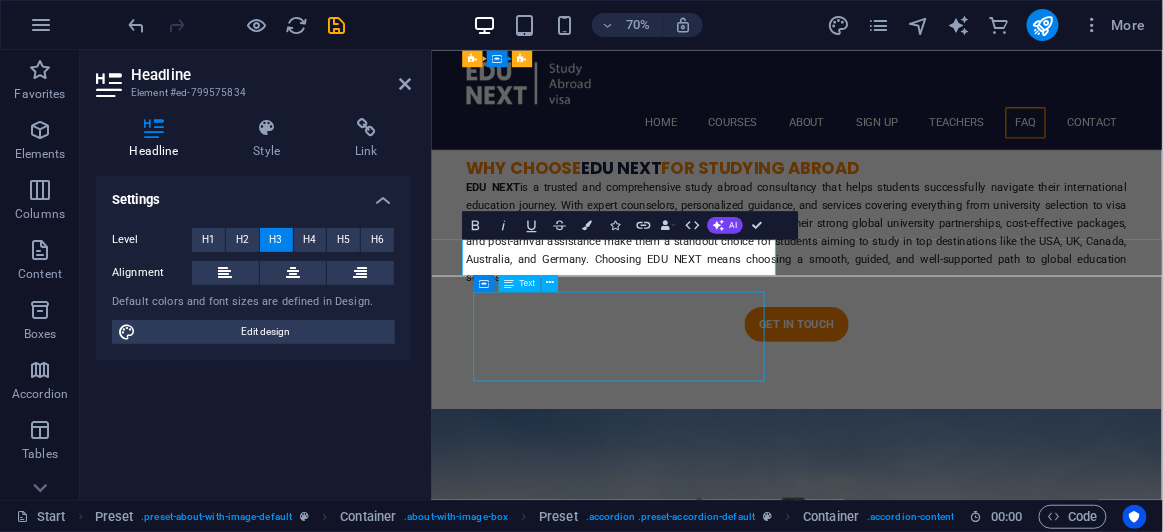 scroll, scrollTop: 7386, scrollLeft: 0, axis: vertical 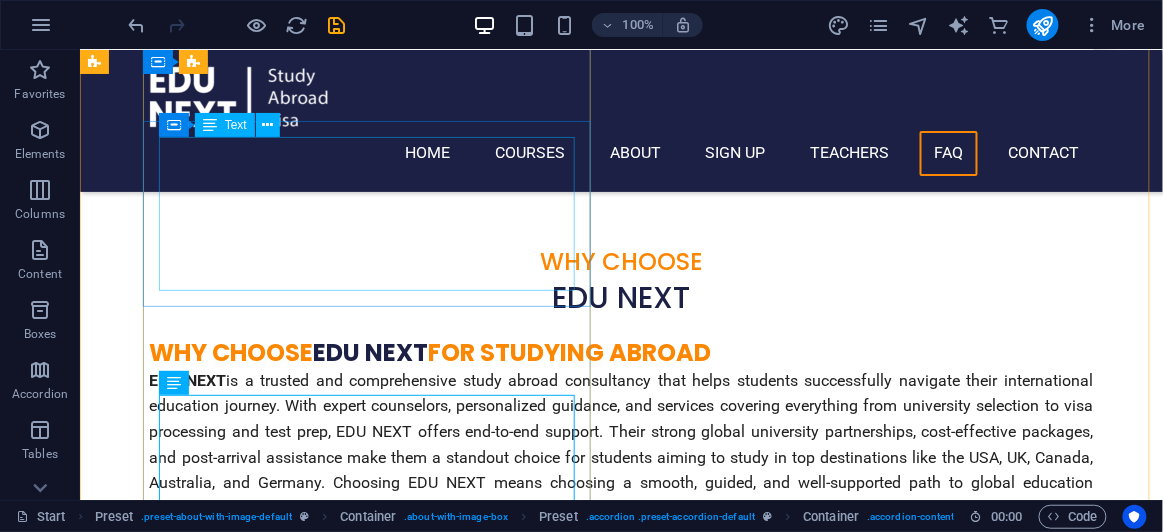 click on "We offer support for studying in leading destinations such as the UK, USA, Canada, Australia, New Zealand, Hungary, Cyprus, Malta, and other European countries. Our services cover the full process — from course and university selection to admissions, visa guidance, scholarships, and post-arrival support." at bounding box center [567, 4953] 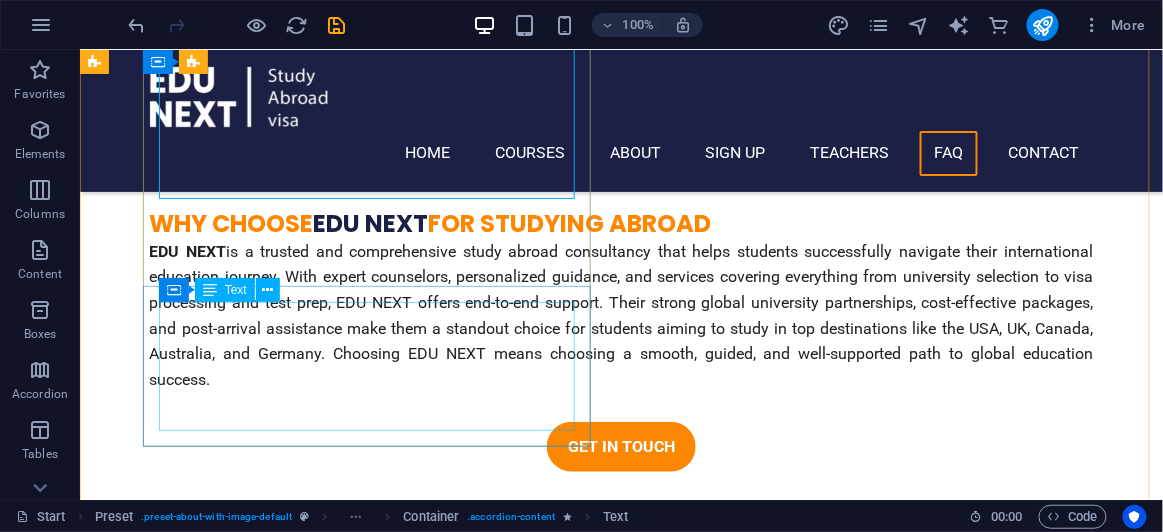 scroll, scrollTop: 7477, scrollLeft: 0, axis: vertical 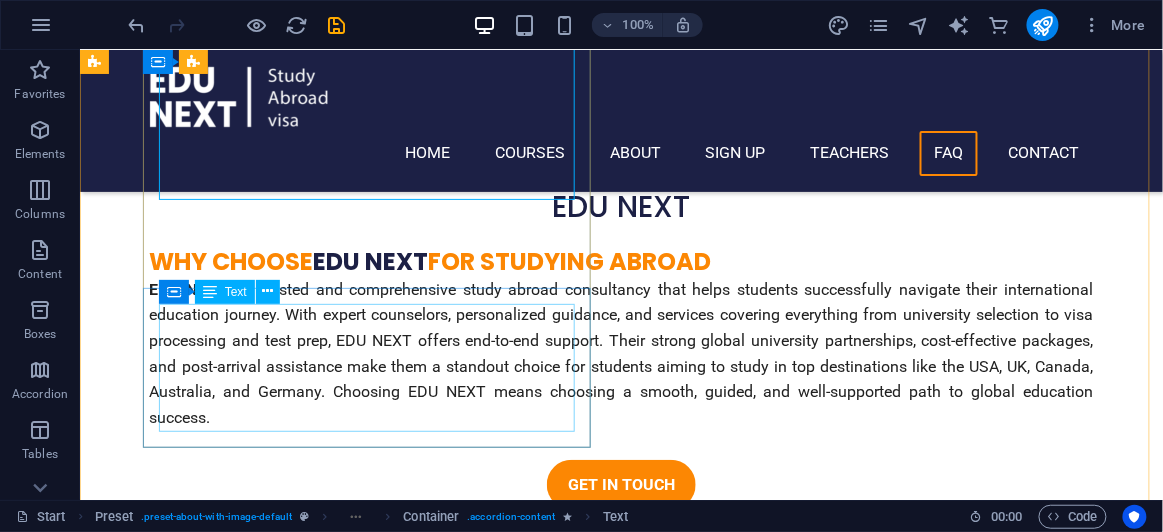 click on "Lorem ipsum dolor sit amet, consectetur adipisicing elit. Maiores ipsum repellat minus nihil. Labore, delectus, nam dignissimos ea repudiandae minima voluptatum magni pariatur possimus quia accusamus harum facilis corporis animi nisi. Enim, pariatur, impedit quia repellat harum." at bounding box center [567, 5049] 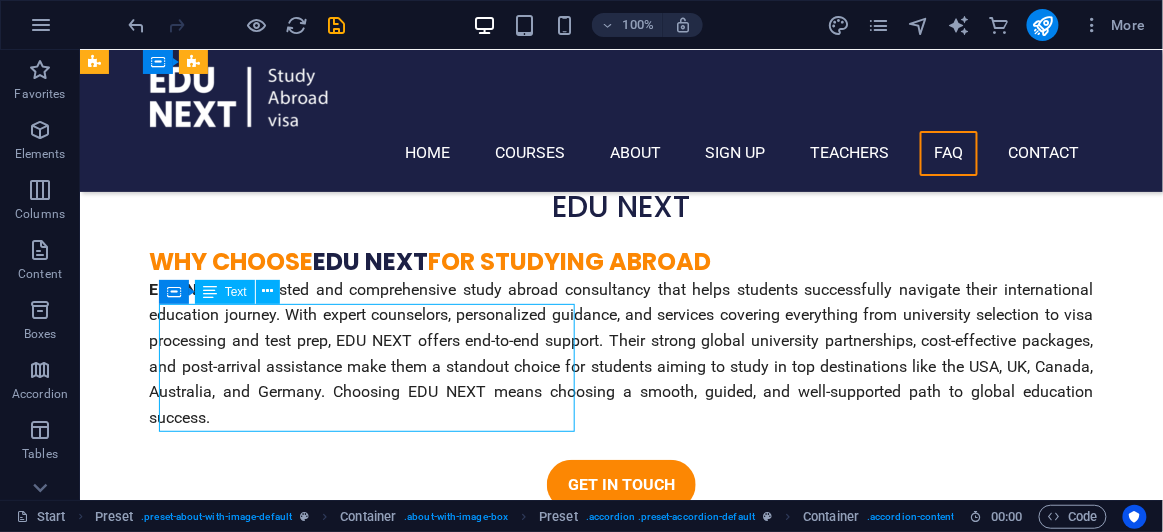 click on "Lorem ipsum dolor sit amet, consectetur adipisicing elit. Maiores ipsum repellat minus nihil. Labore, delectus, nam dignissimos ea repudiandae minima voluptatum magni pariatur possimus quia accusamus harum facilis corporis animi nisi. Enim, pariatur, impedit quia repellat harum." at bounding box center (567, 5049) 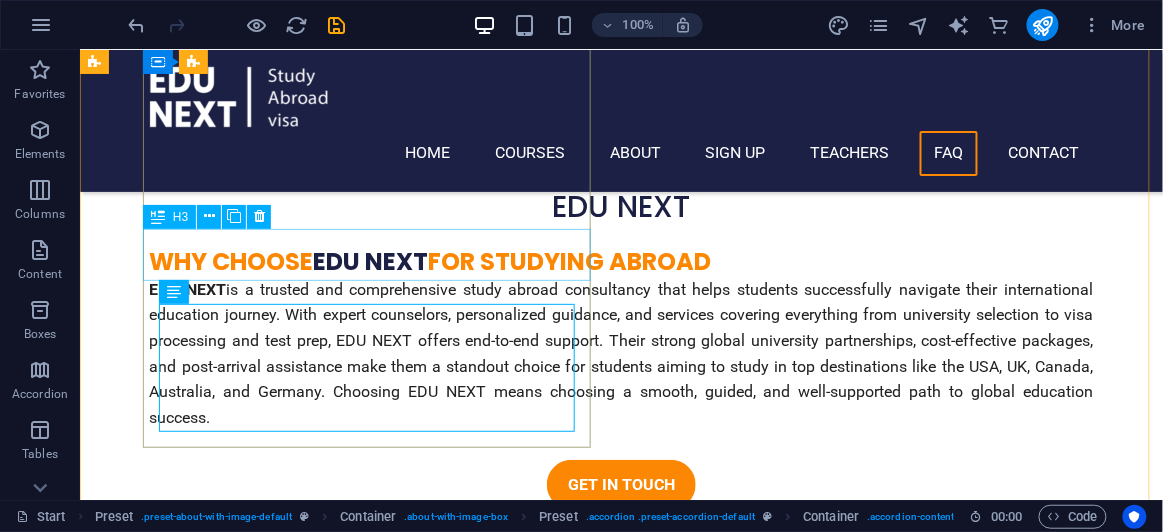 click on "Labore delectus Kepudiandae" at bounding box center [567, 4962] 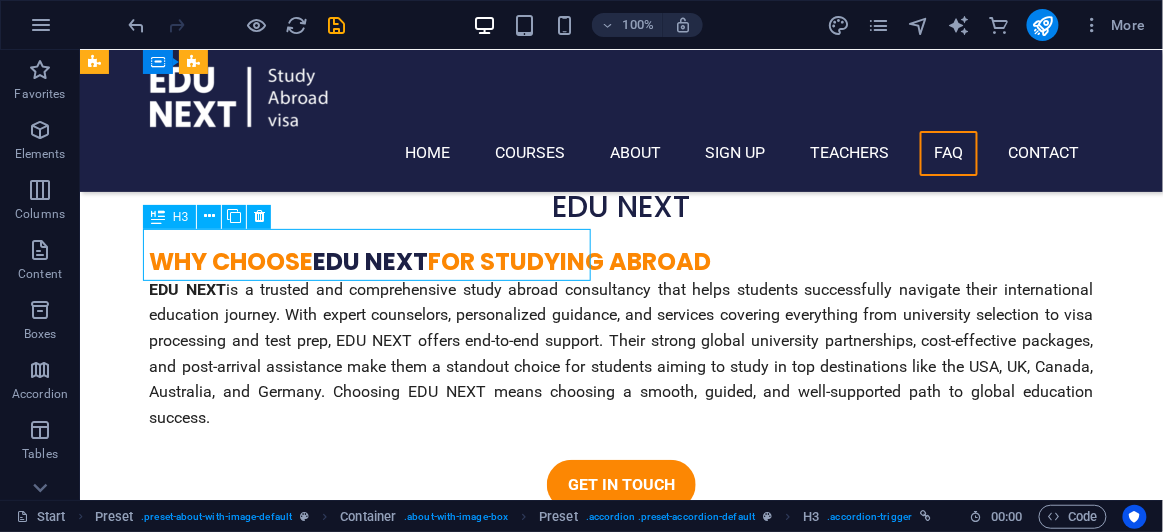 click on "Labore delectus Kepudiandae" at bounding box center (567, 4962) 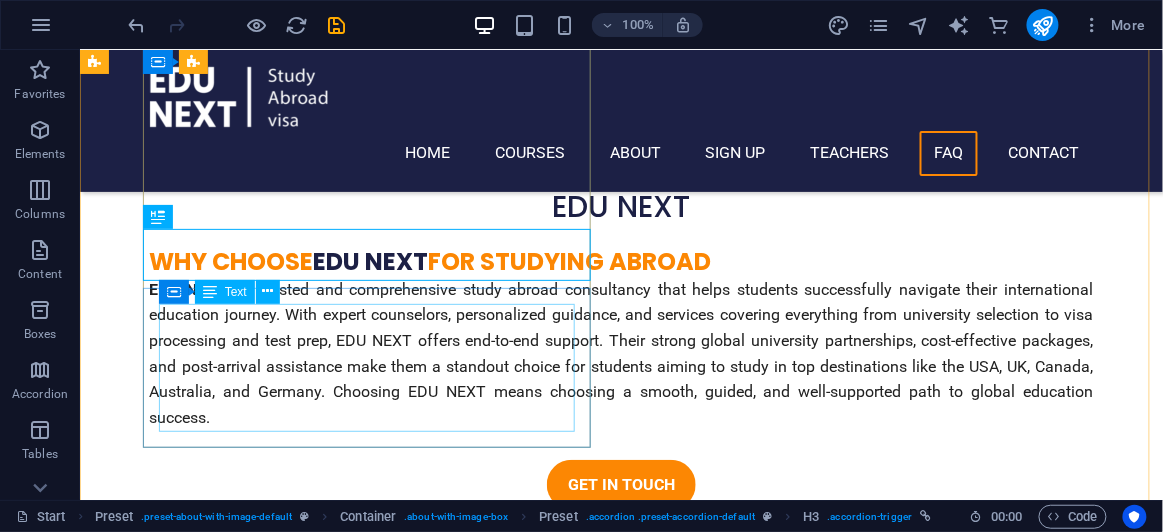 click on "Lorem ipsum dolor sit amet, consectetur adipisicing elit. Maiores ipsum repellat minus nihil. Labore, delectus, nam dignissimos ea repudiandae minima voluptatum magni pariatur possimus quia accusamus harum facilis corporis animi nisi. Enim, pariatur, impedit quia repellat harum." at bounding box center (567, 5049) 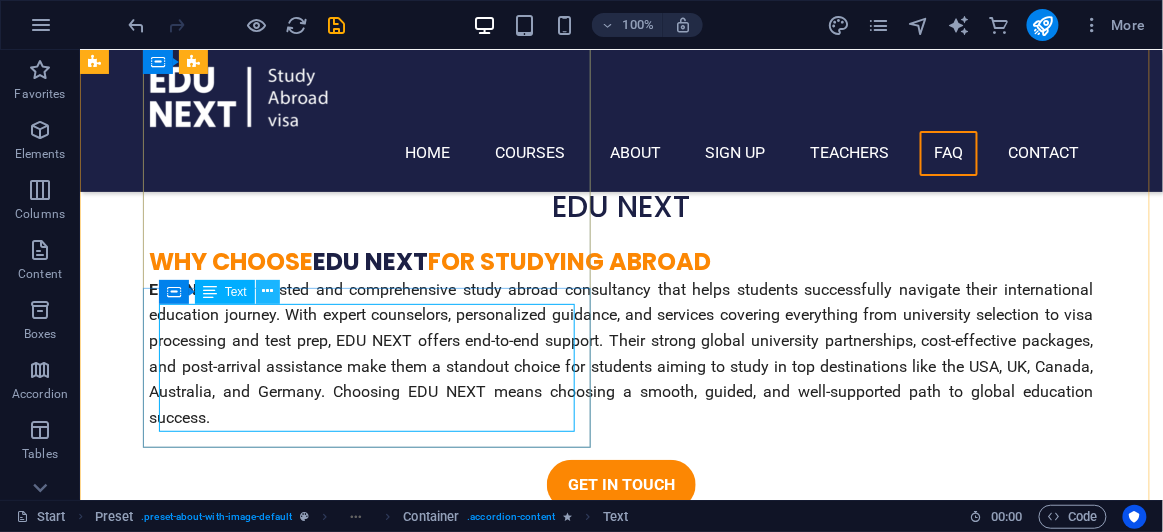 click at bounding box center (267, 291) 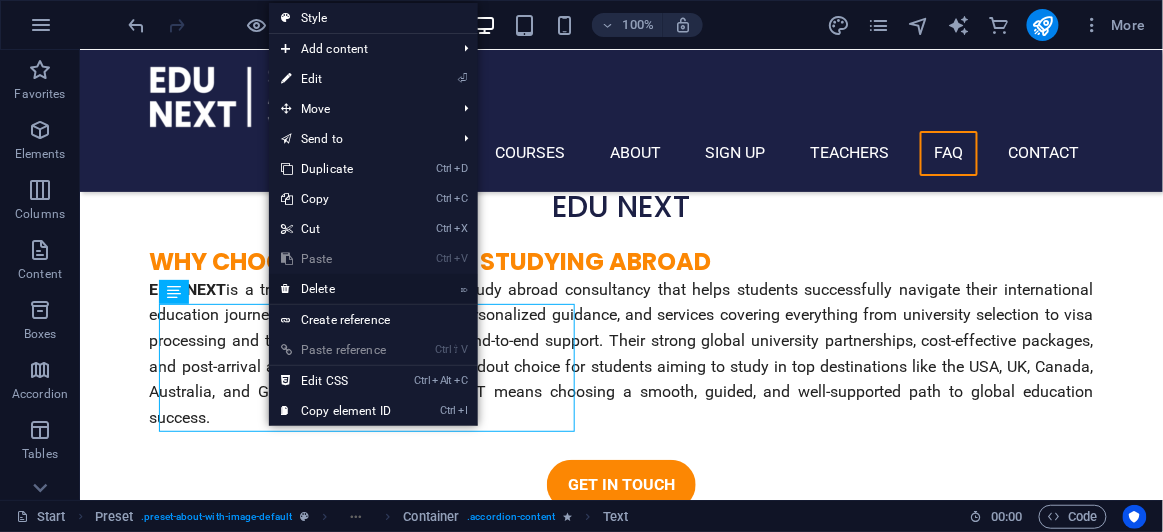 click on "⌦  Delete" at bounding box center [336, 289] 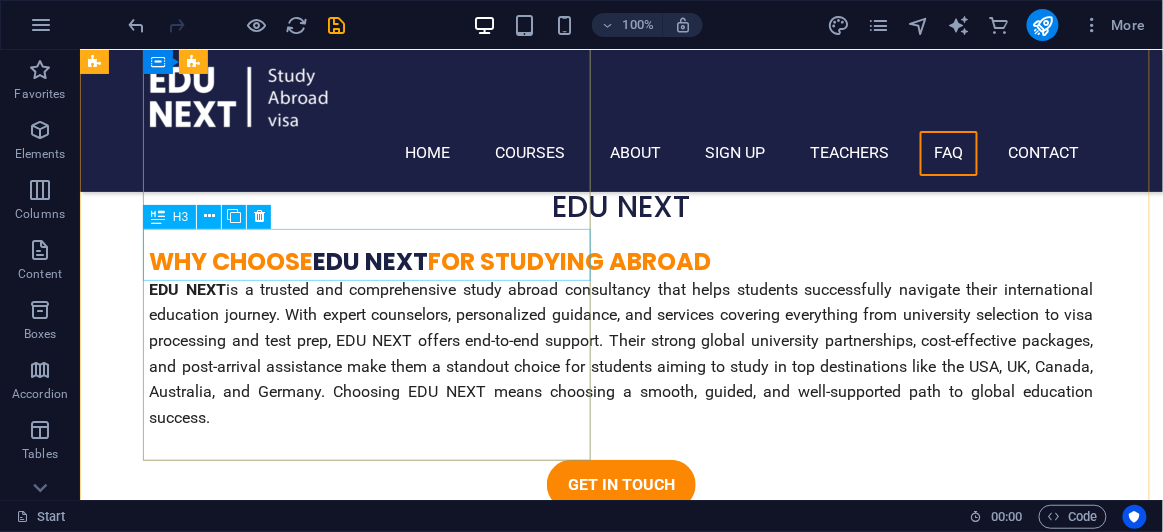click on "Labore delectus Kepudiandae" at bounding box center [567, 4962] 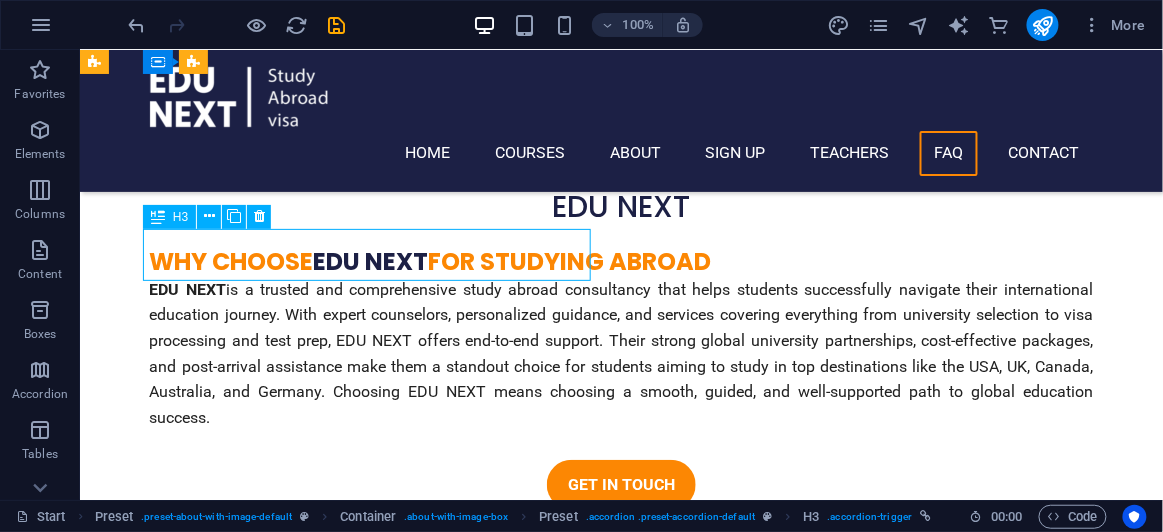 click on "Labore delectus Kepudiandae" at bounding box center [567, 4962] 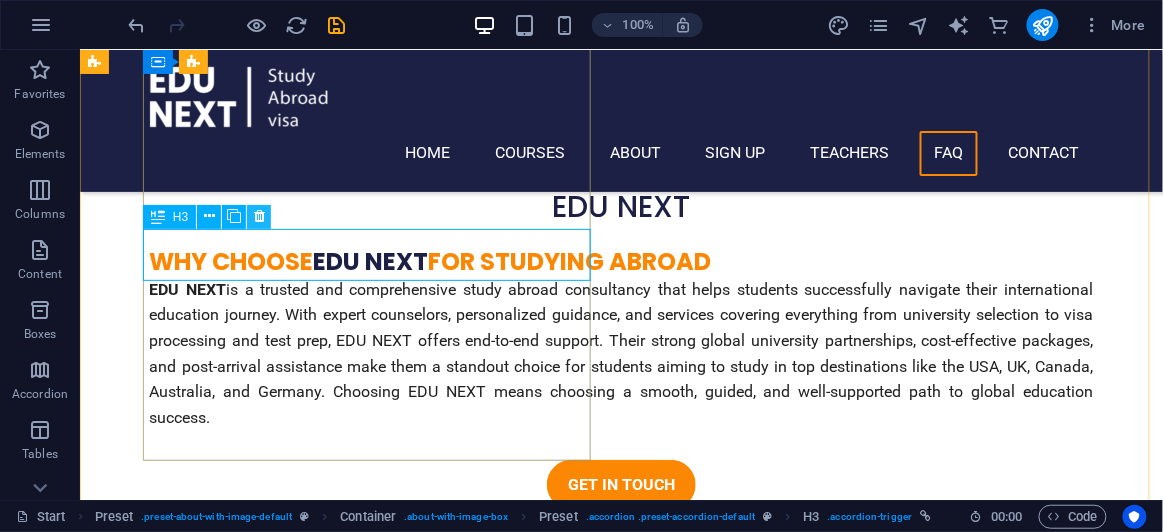 click at bounding box center [259, 217] 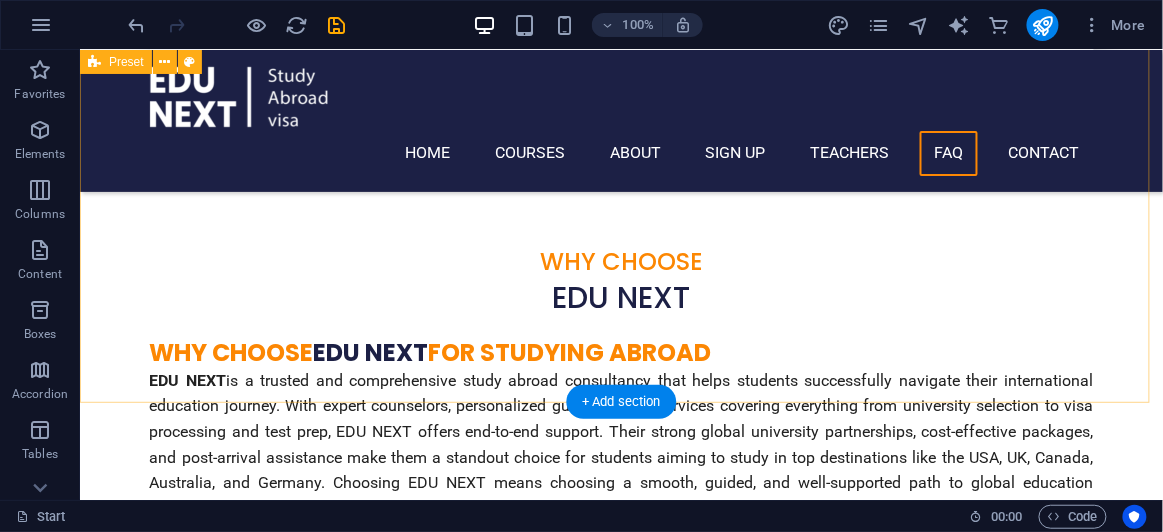 click on "What types of services are typically offered by an educational consultant?
What types of services are typically offered by an educational consultant?
FAQ What kinds of universities do we offer? We provide one of the fastest and most efficient university admission services, supported by a team of highly qualified and experienced professionals. Our goal is to make the application process smooth and fast for students. If you have any questions about our services or need guidance, feel free to reach out and schedule a meeting with one of our dedicated student advisors. What types of services are typically offered by an educational consultant? An educational consultant provides guidance on choosing the right course and university, assists with the application and admission process, helps with visa and scholarship applications, and offers career advice to ensure students make informed decisions for their future. Which countries do We offer support for?" at bounding box center [620, 4756] 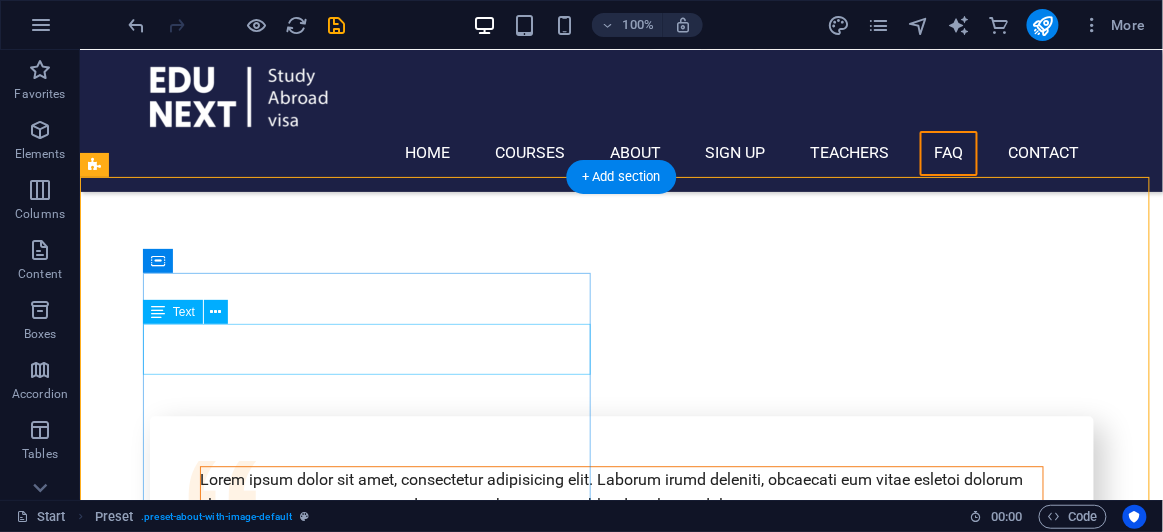 scroll, scrollTop: 6477, scrollLeft: 0, axis: vertical 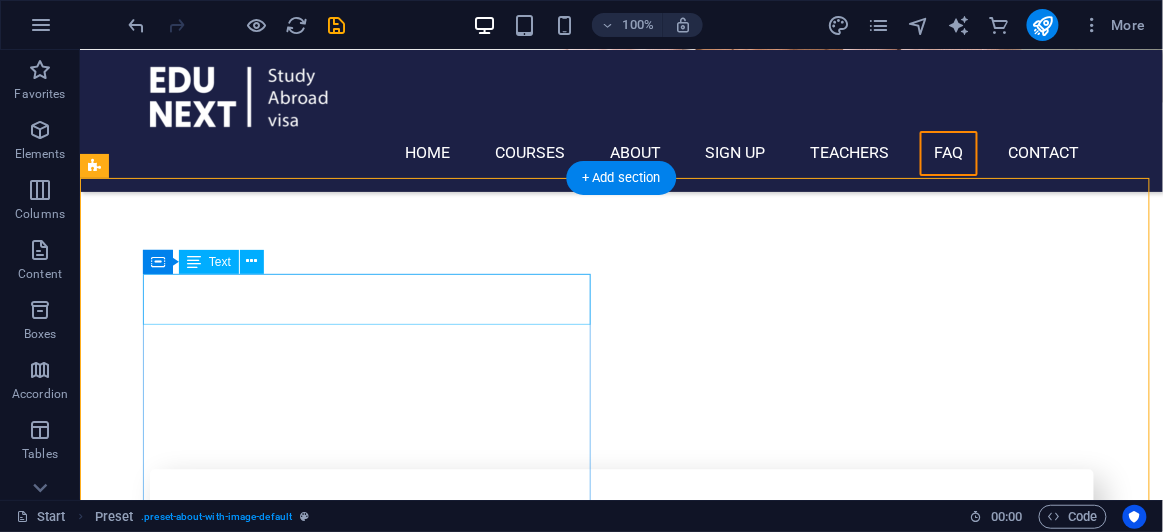 click on "What types of services are typically offered by an educational consultant?" at bounding box center [567, 5290] 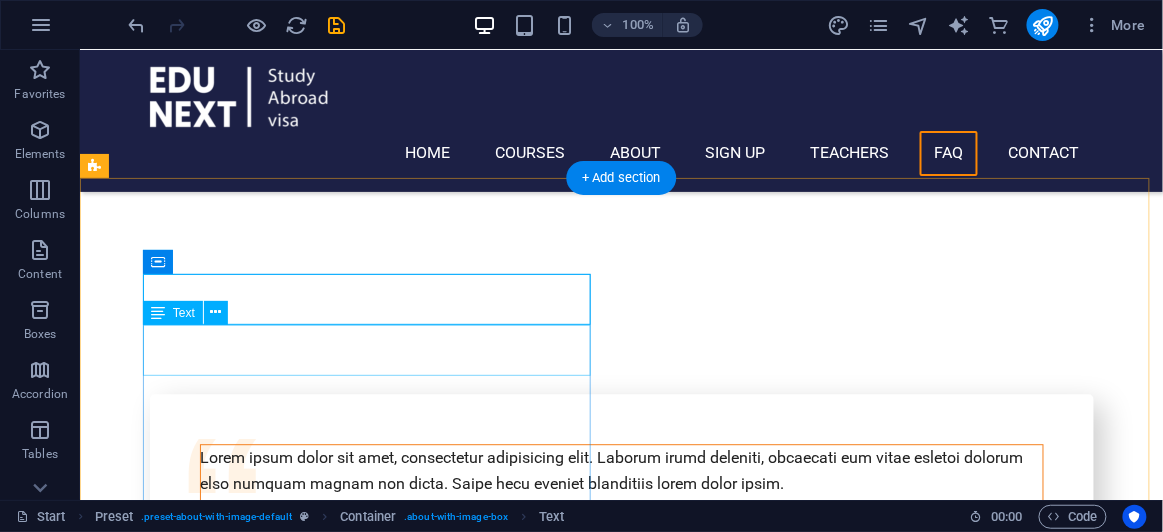 scroll, scrollTop: 6568, scrollLeft: 0, axis: vertical 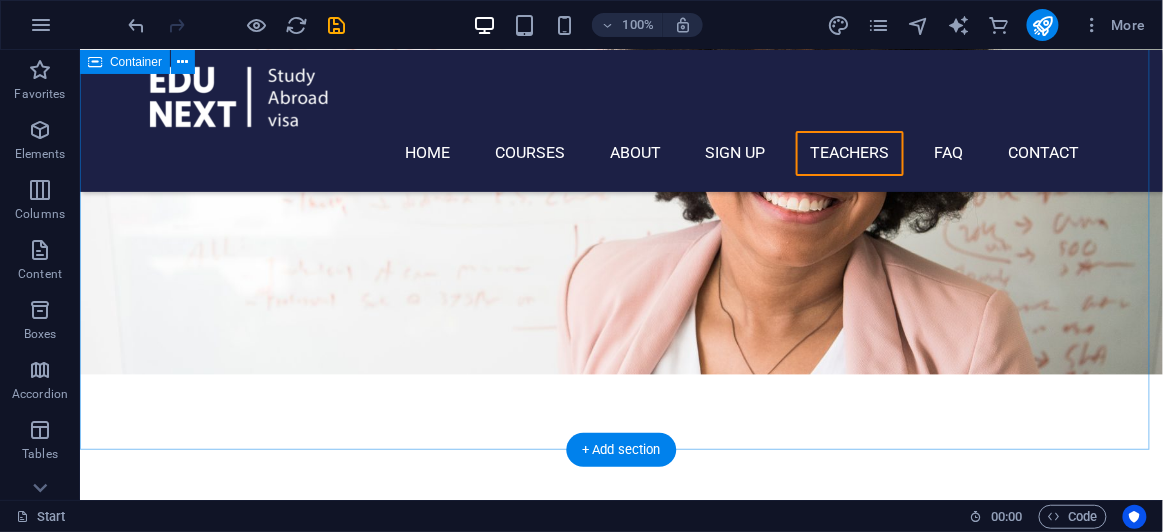 click on "TAKE FREE COUNSELING Our COUNSELORS [FIRST] [LAST] [COUNTRY] [COUNTRY] [COUNTRY] [NAME] [LAST] [LAST] [NAME] [LAST] [COUNTRY] [NAME] [LAST] [NAME] [LAST] [COUNTRY] [NAME] [LAST] [COUNTRY]" at bounding box center (620, 4423) 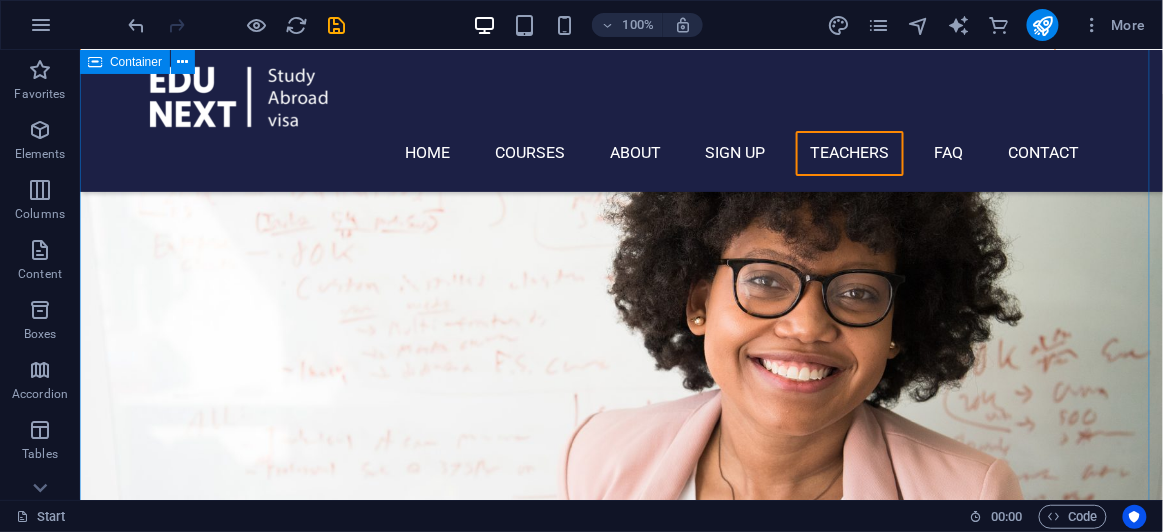 scroll, scrollTop: 6023, scrollLeft: 0, axis: vertical 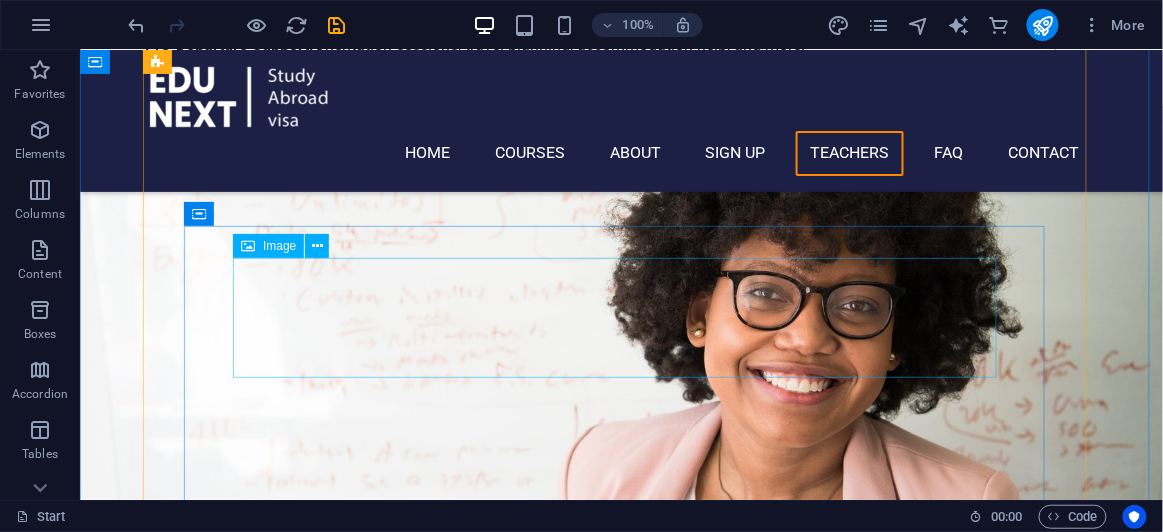 click at bounding box center (620, 5276) 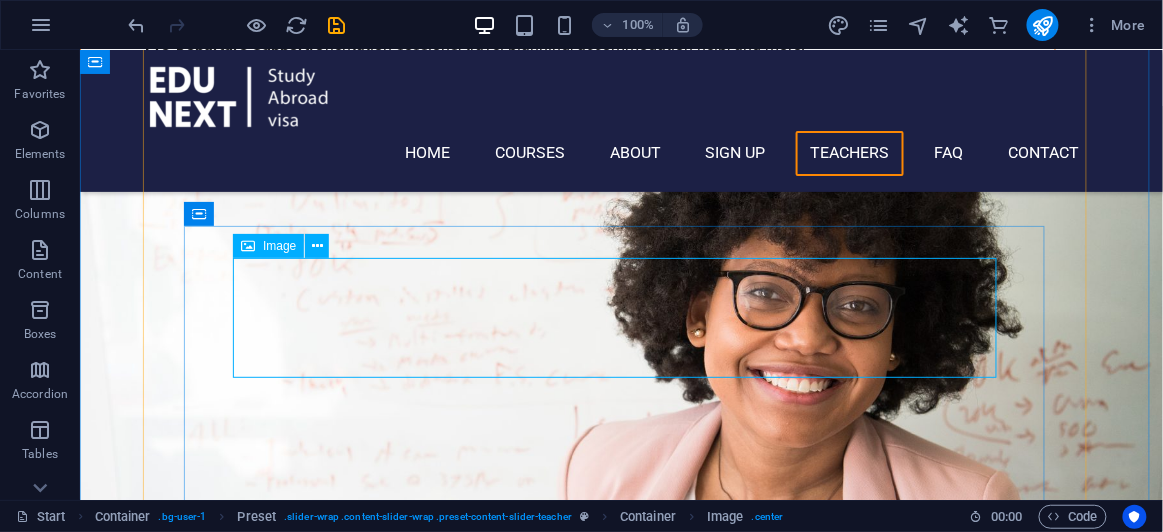 click at bounding box center [620, 5276] 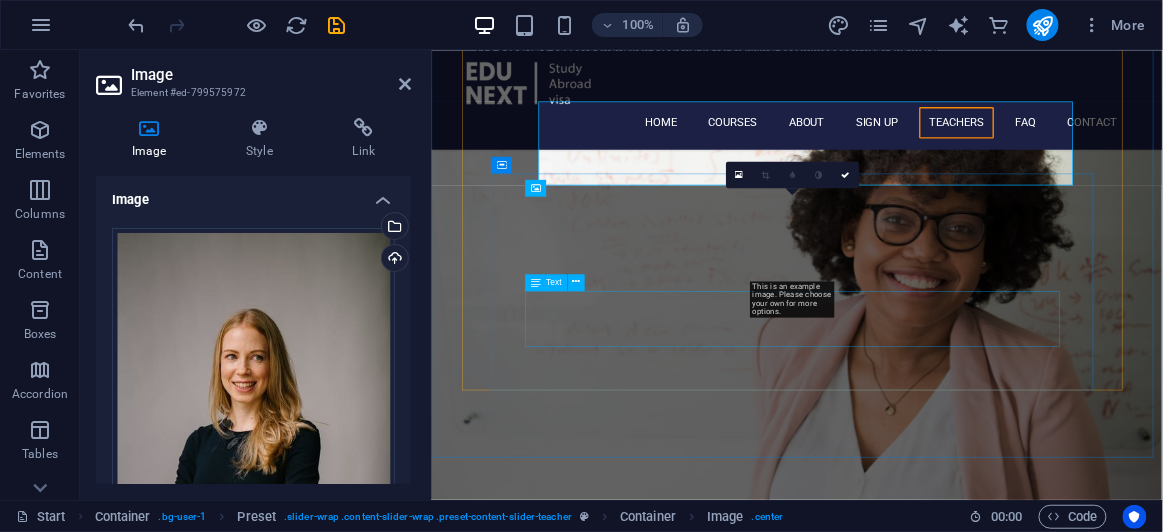 scroll, scrollTop: 6158, scrollLeft: 0, axis: vertical 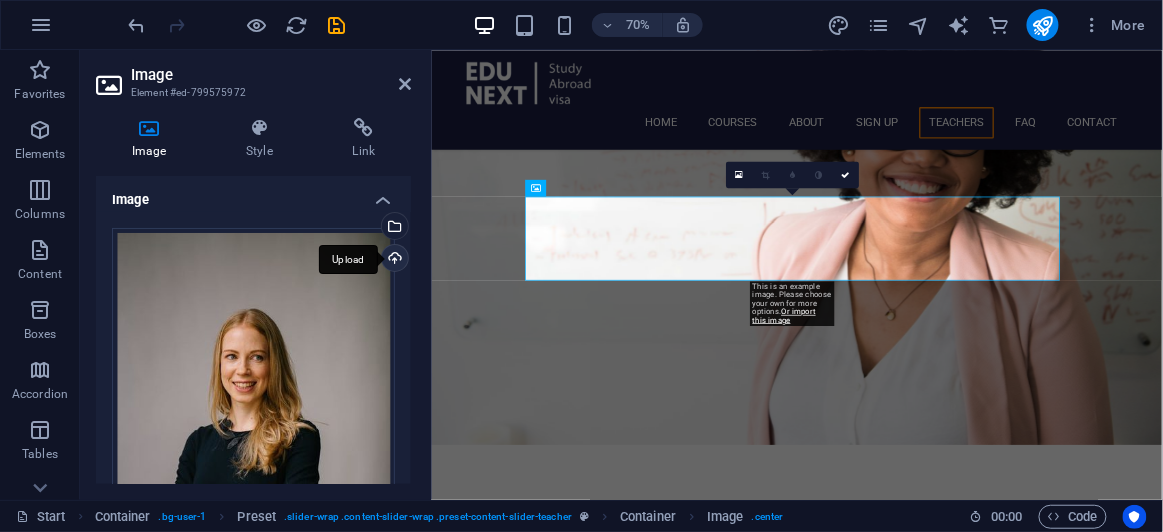 click on "Upload" at bounding box center (393, 260) 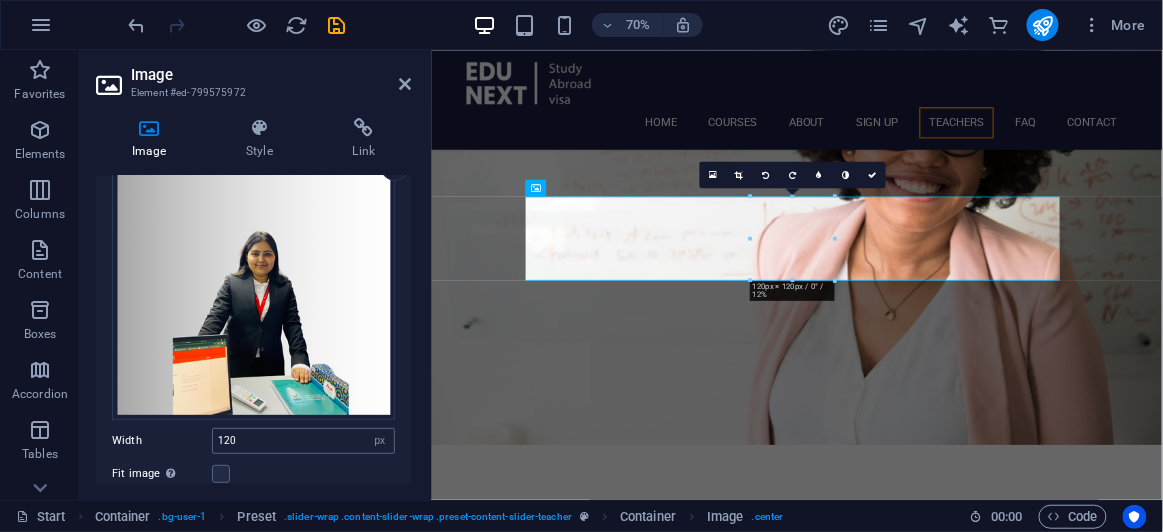 scroll, scrollTop: 181, scrollLeft: 0, axis: vertical 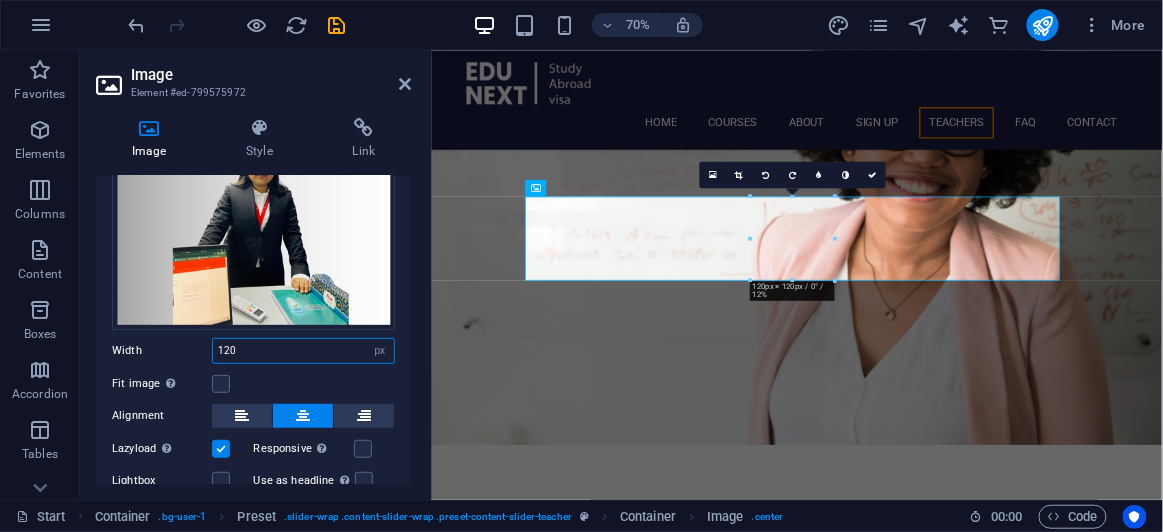click on "120" at bounding box center [303, 351] 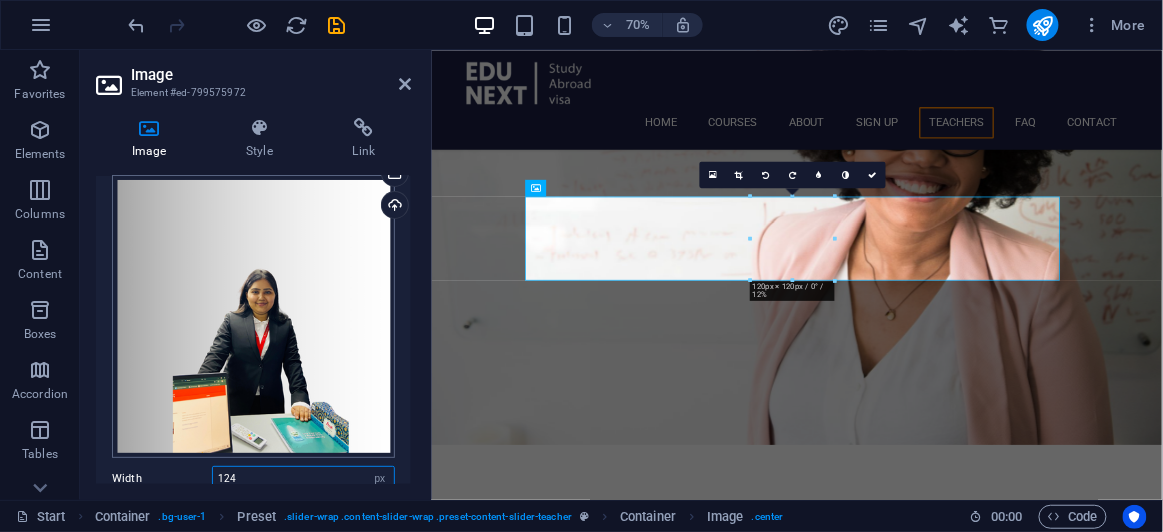 scroll, scrollTop: 0, scrollLeft: 0, axis: both 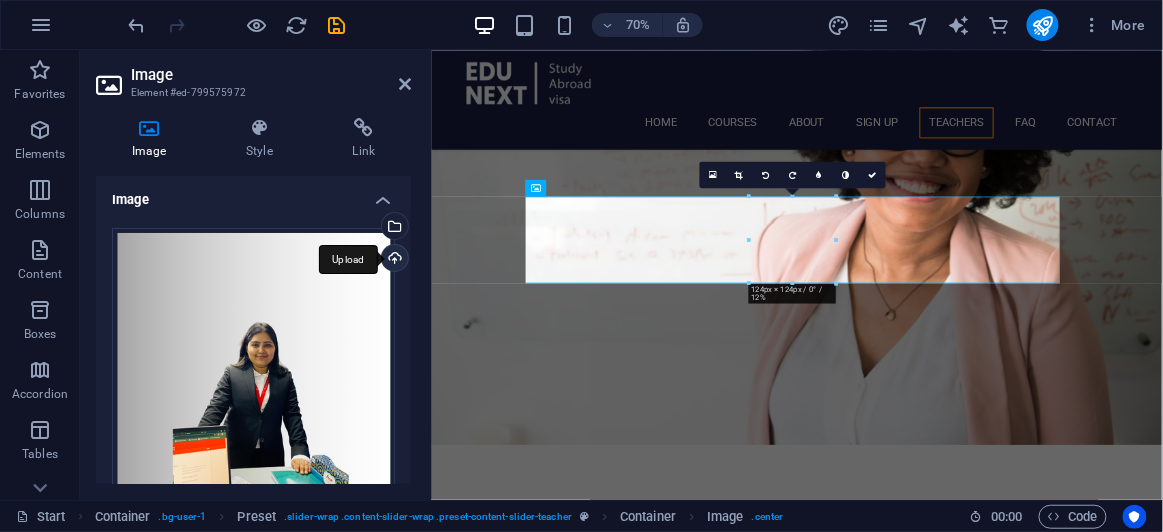 type on "124" 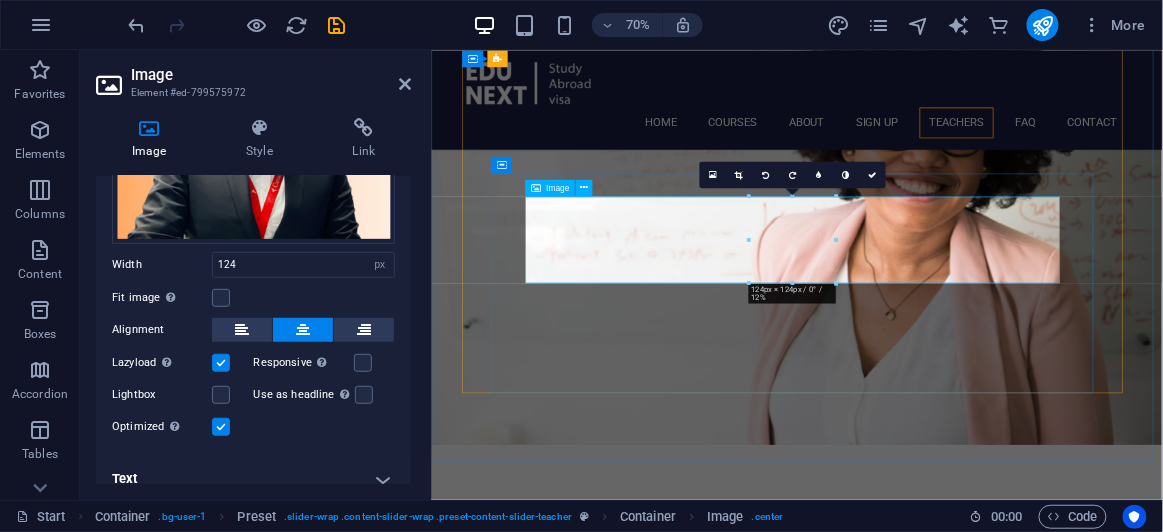 scroll, scrollTop: 272, scrollLeft: 0, axis: vertical 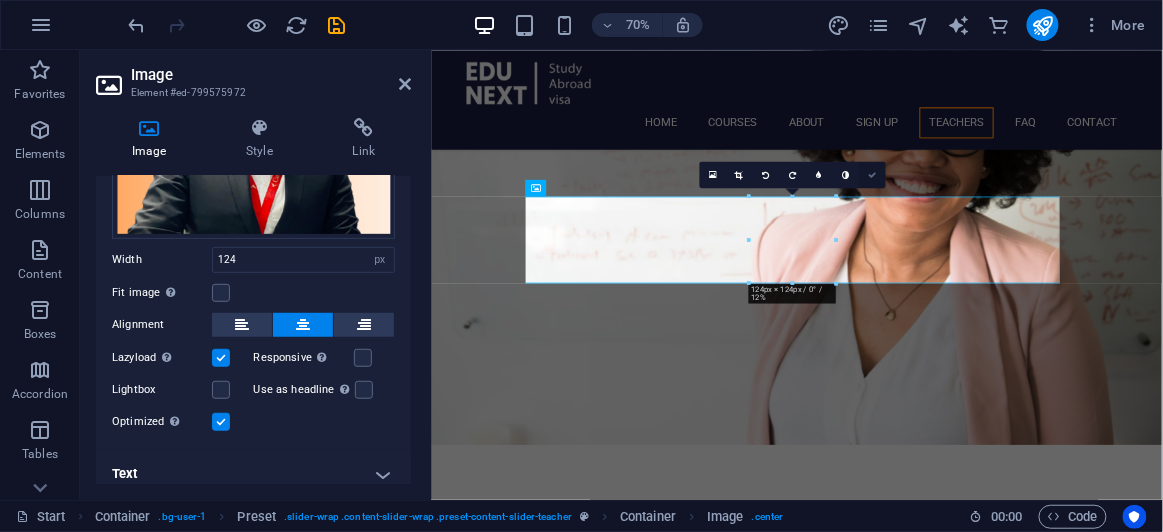 click at bounding box center [873, 174] 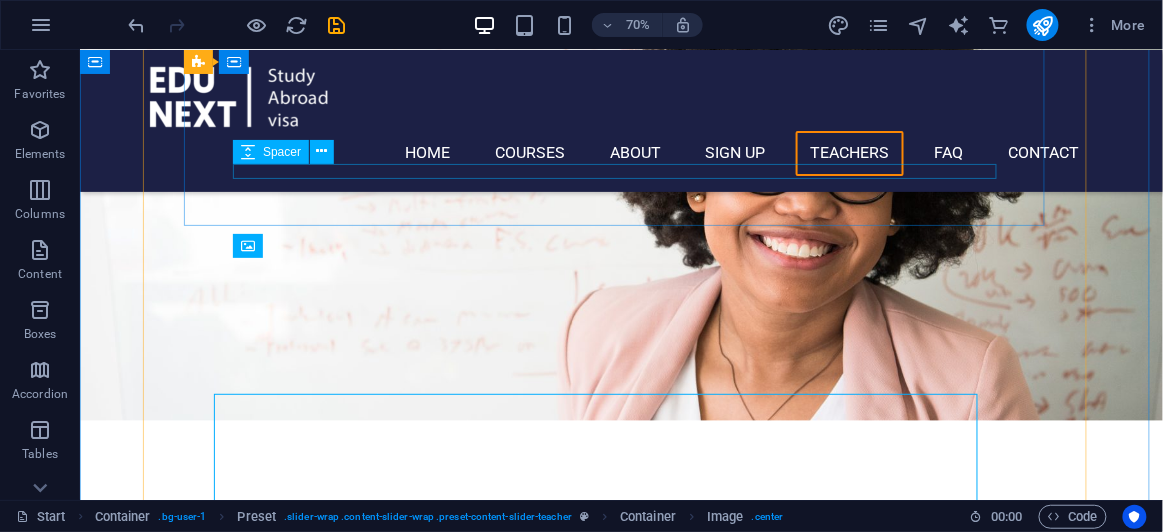 scroll, scrollTop: 6023, scrollLeft: 0, axis: vertical 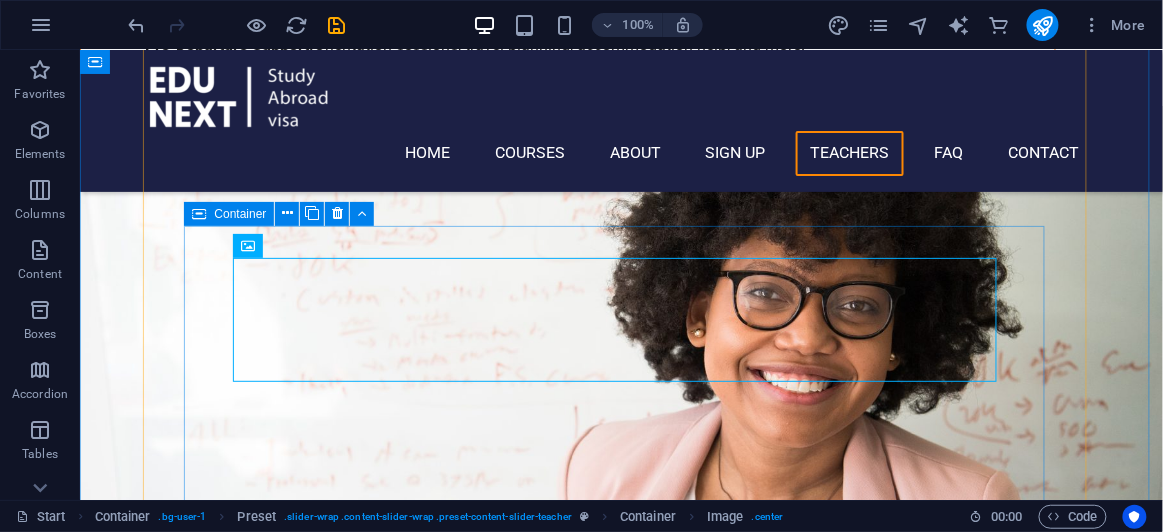 click on "[NAME] [LAST] [COUNTRY]" at bounding box center [620, 5363] 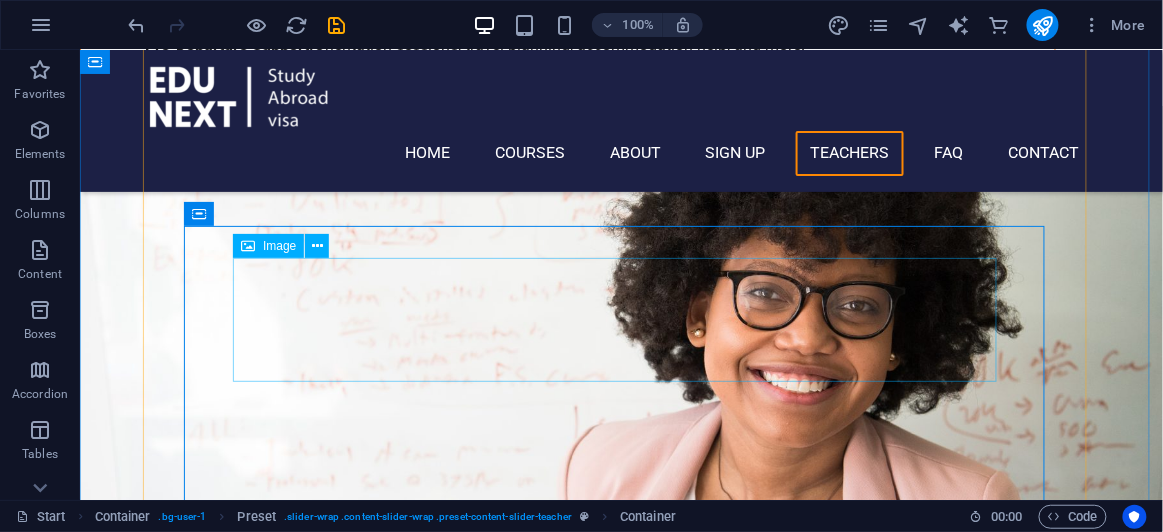 click at bounding box center [620, 5278] 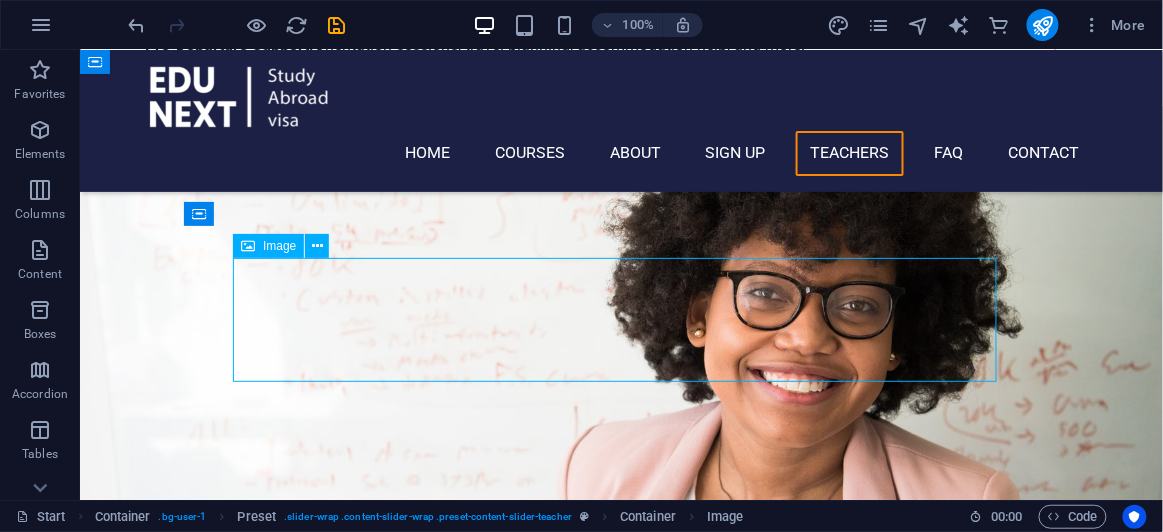 click at bounding box center (620, 5278) 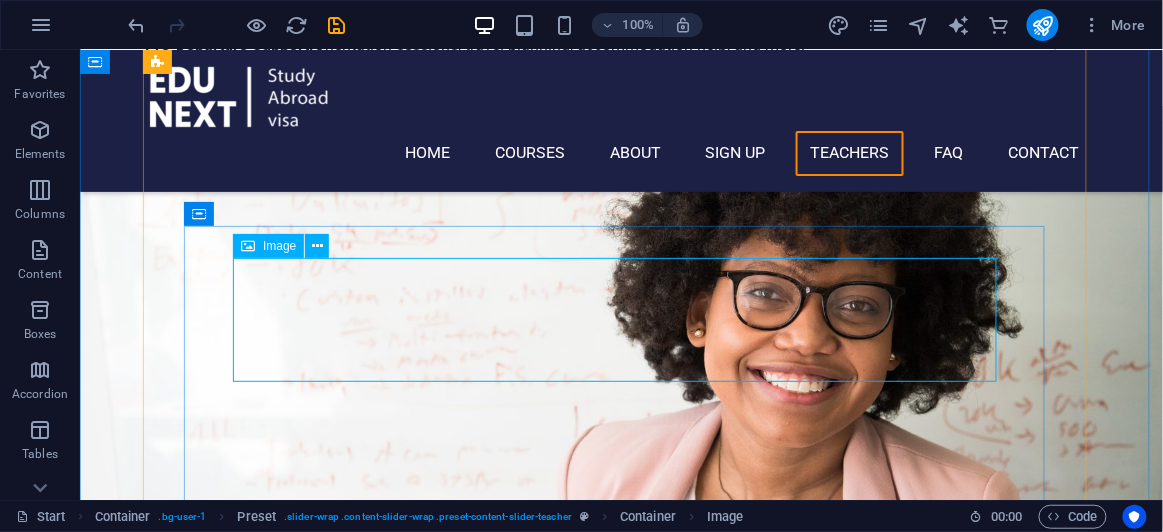 click at bounding box center (620, 5278) 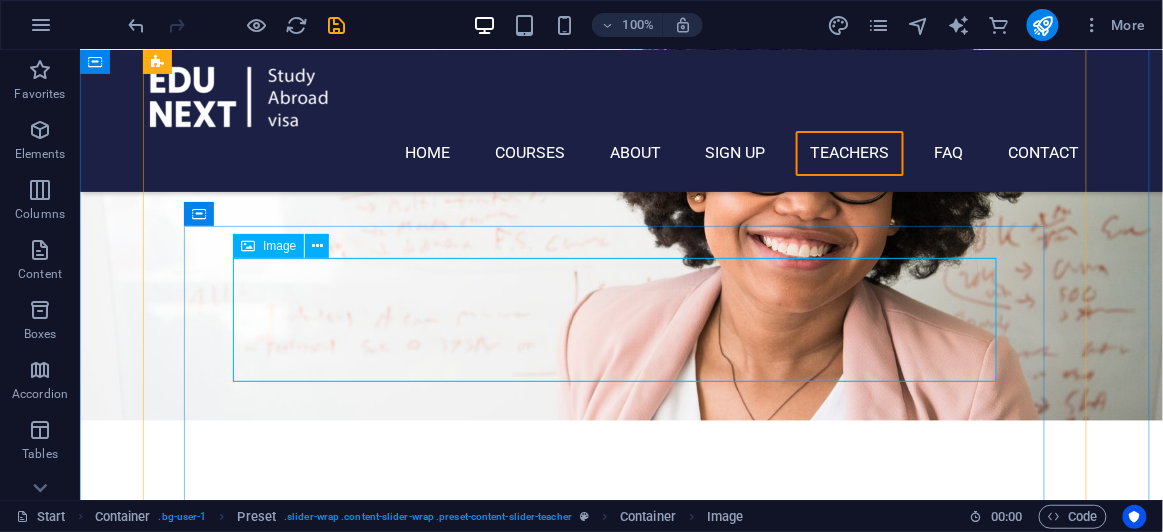 select on "px" 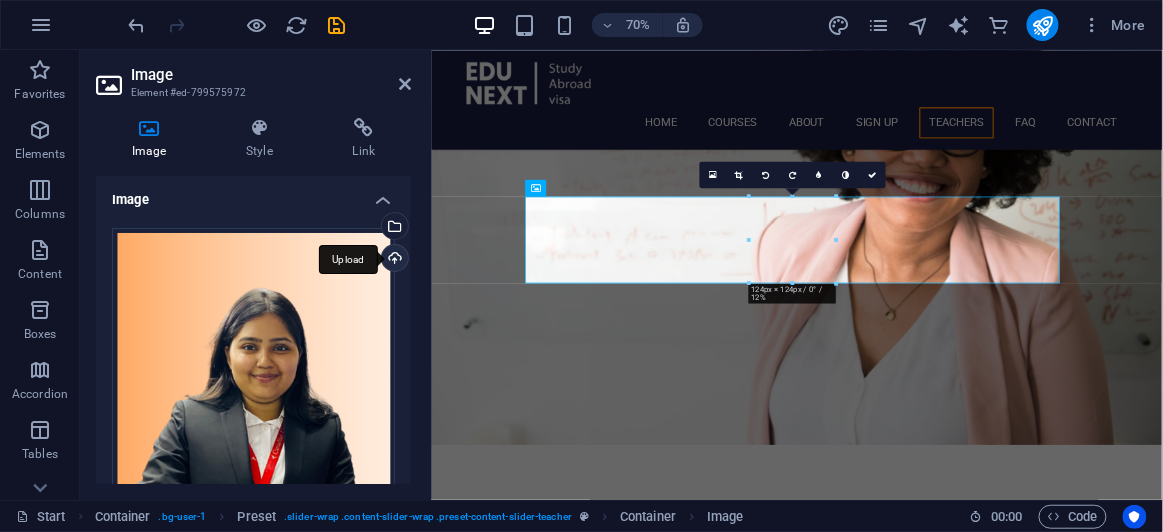 click on "Upload" at bounding box center (393, 260) 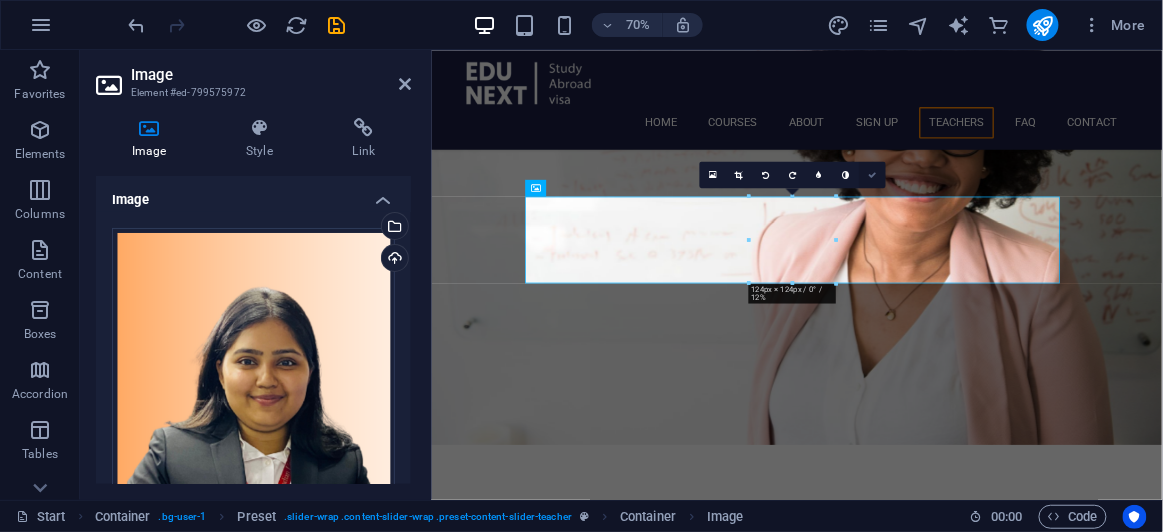 click at bounding box center (873, 174) 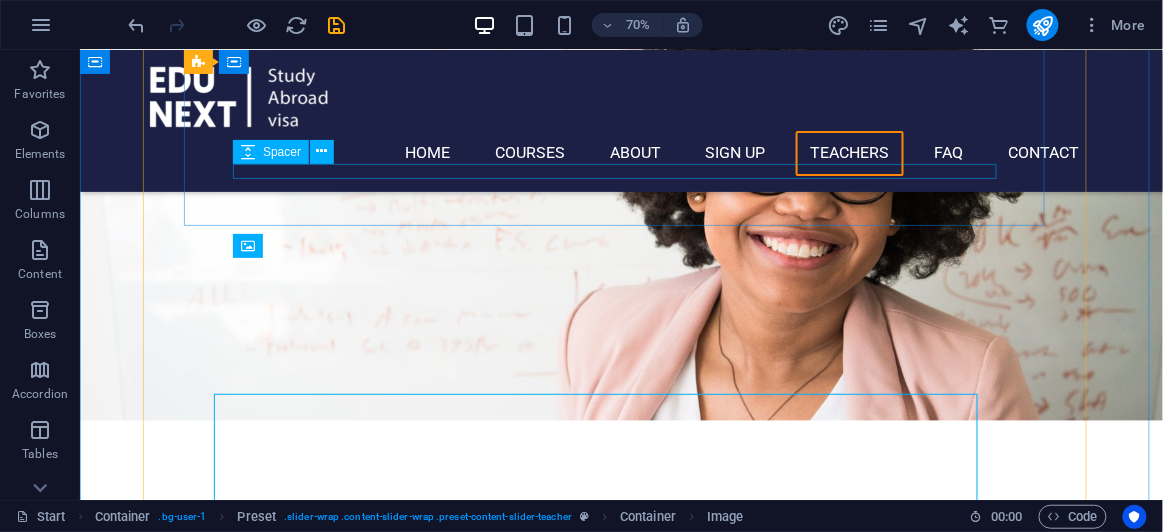 scroll, scrollTop: 6023, scrollLeft: 0, axis: vertical 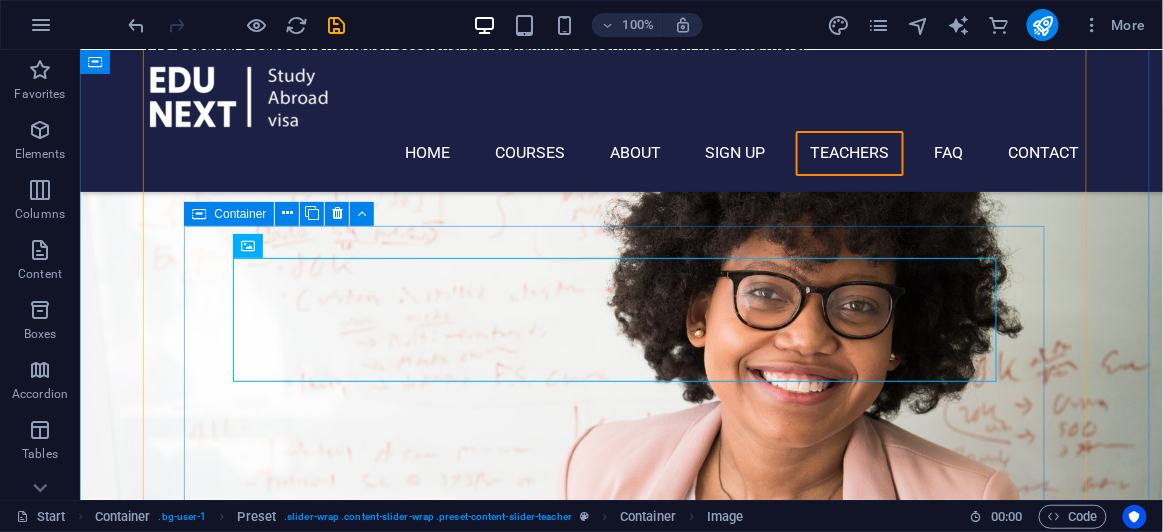 click on "[NAME] [LAST] [COUNTRY]" at bounding box center [620, 5363] 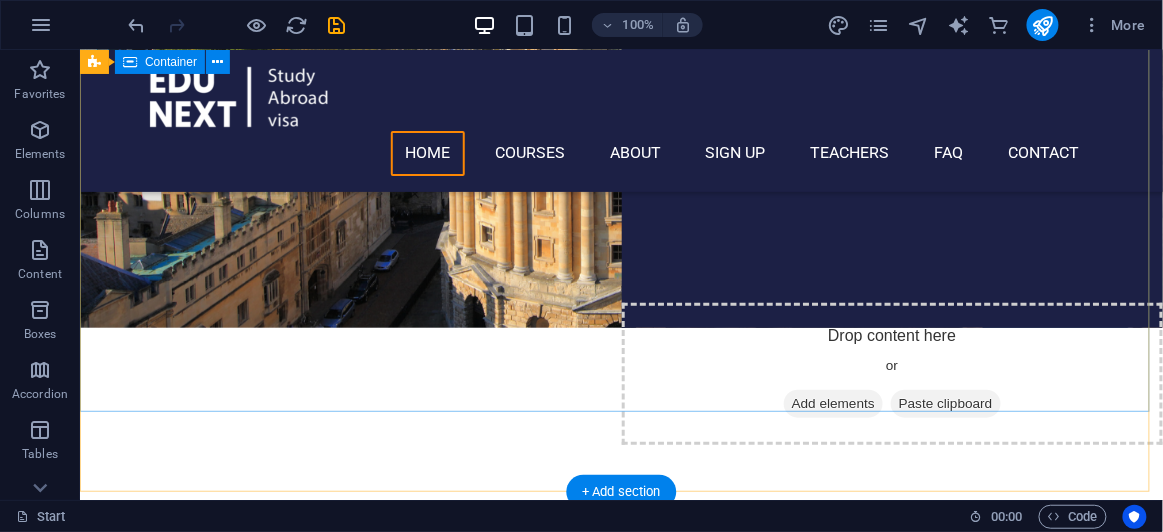 scroll, scrollTop: 0, scrollLeft: 0, axis: both 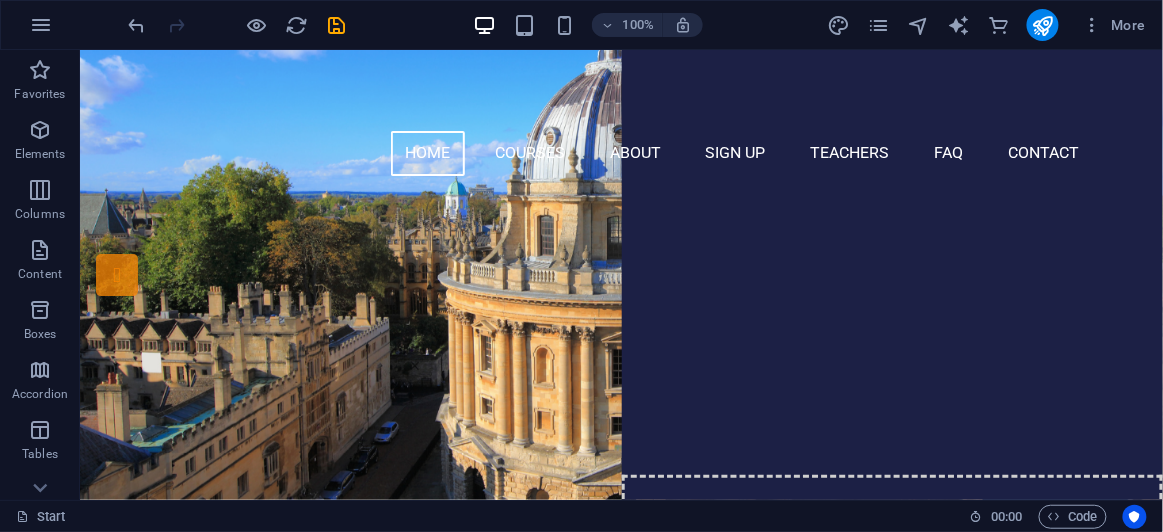 click on "More" at bounding box center (990, 25) 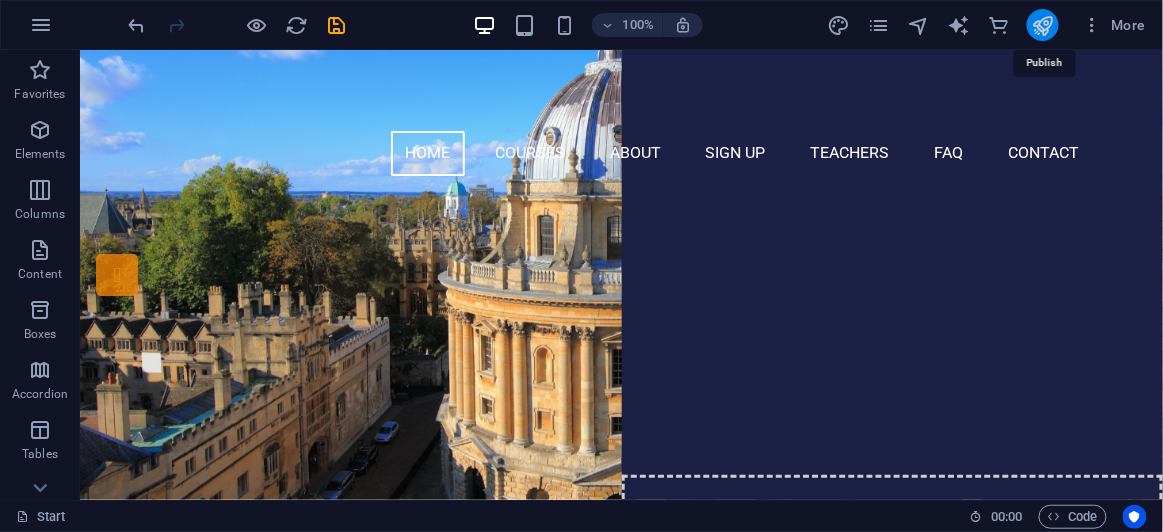 click at bounding box center [1042, 25] 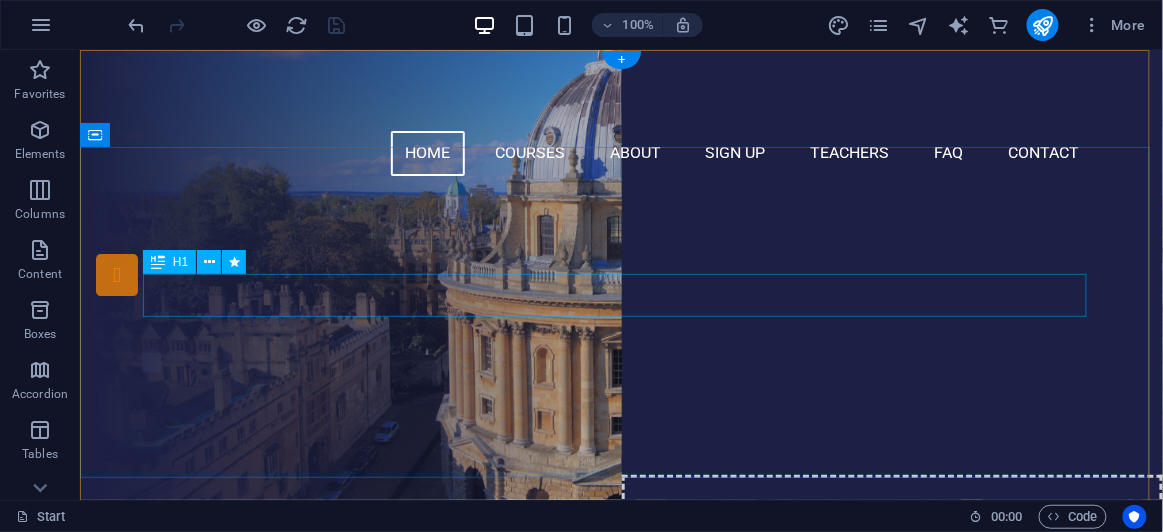 scroll, scrollTop: 90, scrollLeft: 0, axis: vertical 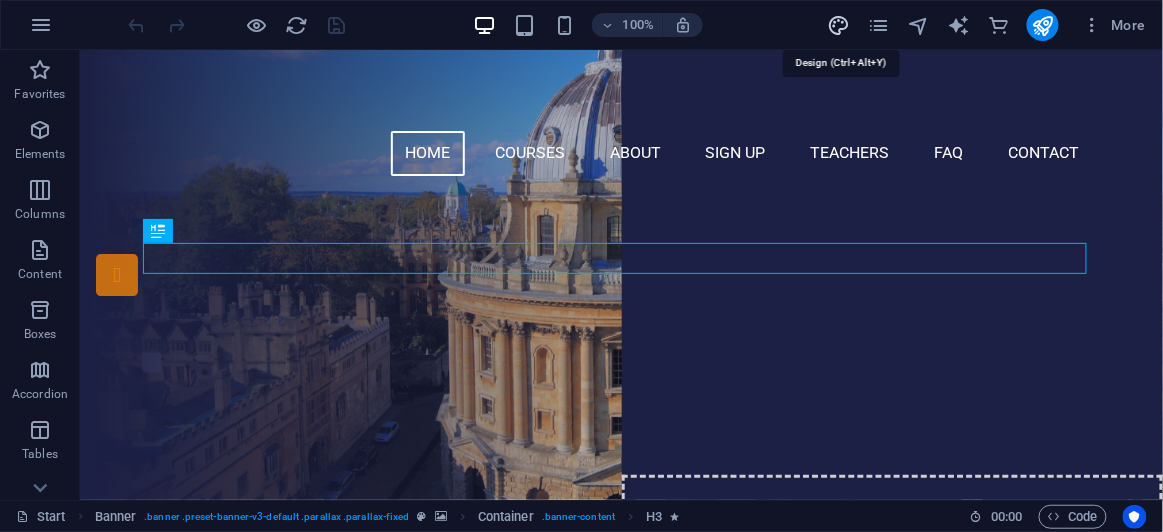 click at bounding box center [838, 25] 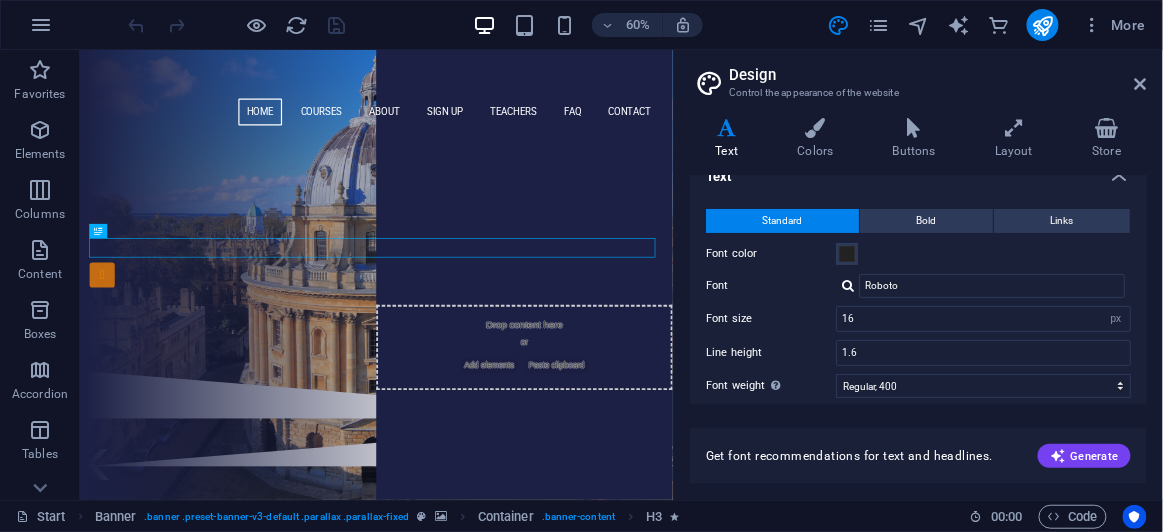 scroll, scrollTop: 0, scrollLeft: 0, axis: both 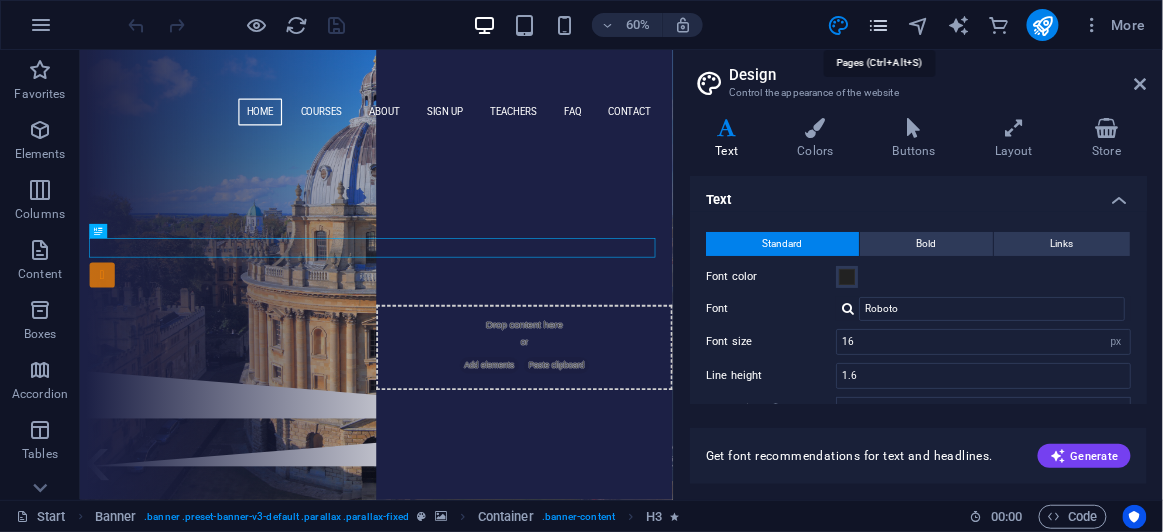 click at bounding box center (878, 25) 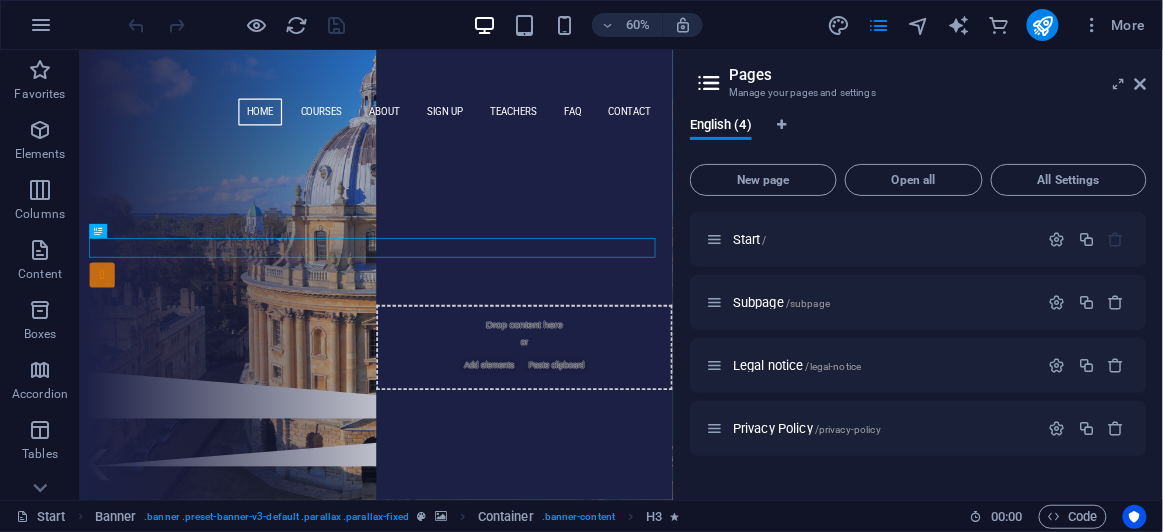 click on "Pages Manage your pages and settings English (4) New page Open all All Settings Start / Subpage /subpage Legal notice /legal-notice Privacy Policy /privacy-policy" at bounding box center (918, 275) 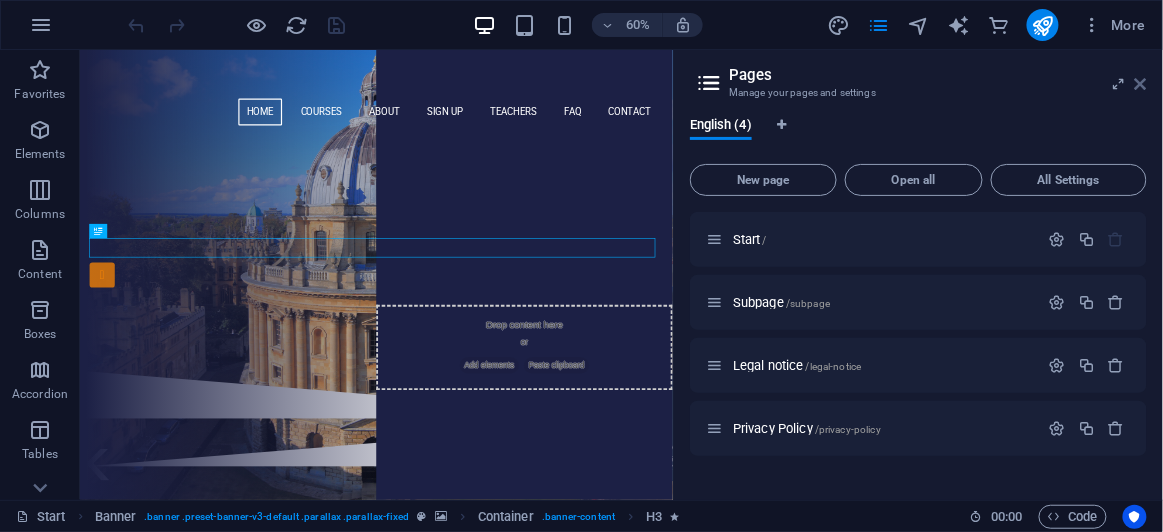 click at bounding box center [1141, 84] 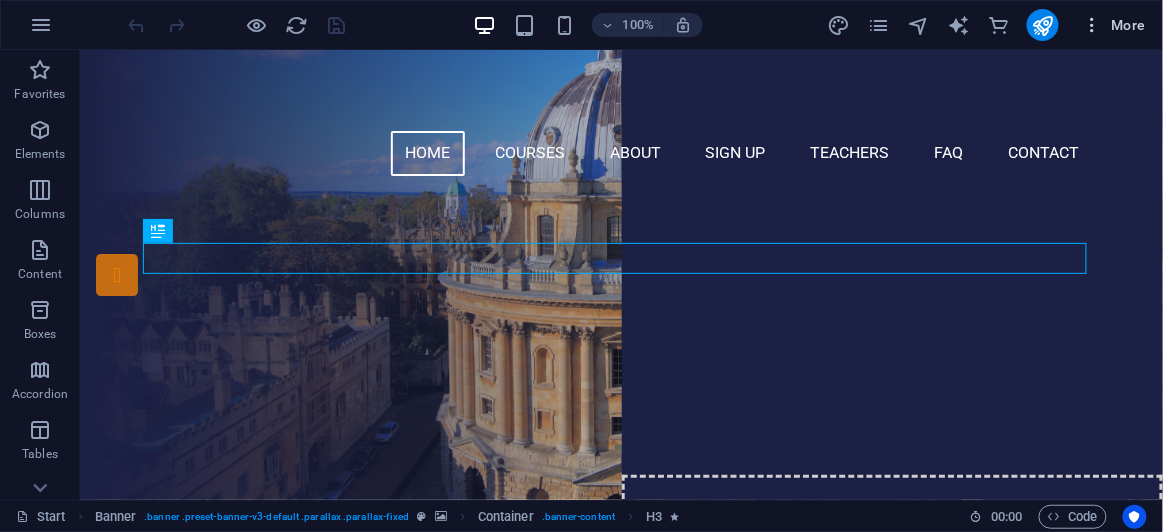 click on "More" at bounding box center [1114, 25] 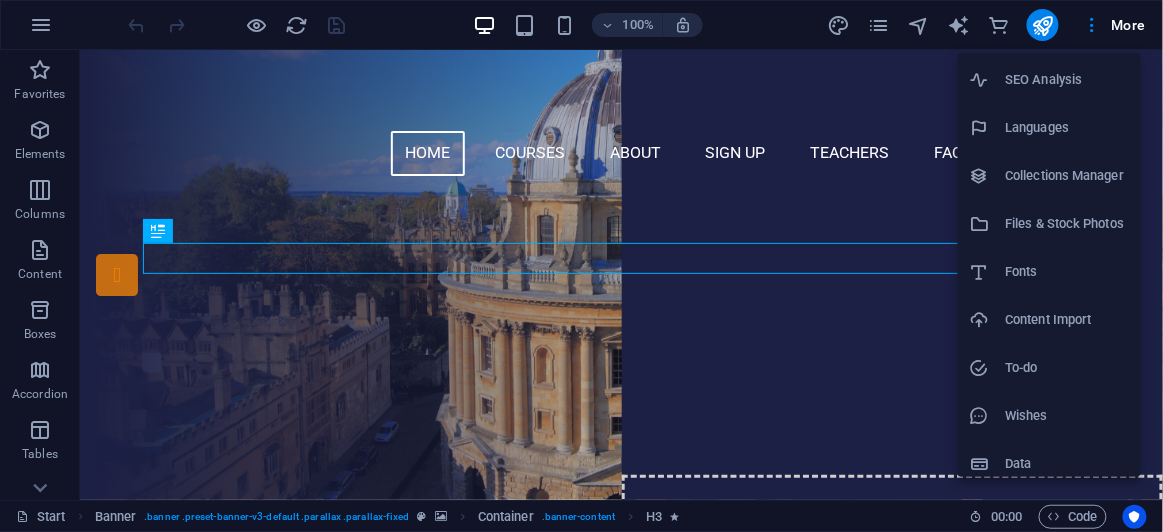 scroll, scrollTop: 103, scrollLeft: 0, axis: vertical 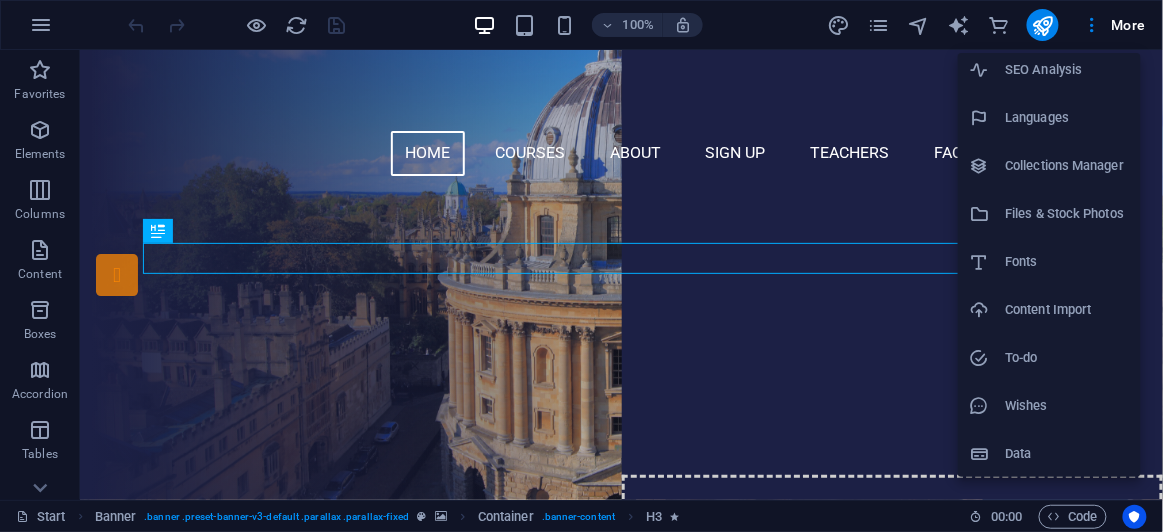 click on "Wishes" at bounding box center (1067, 406) 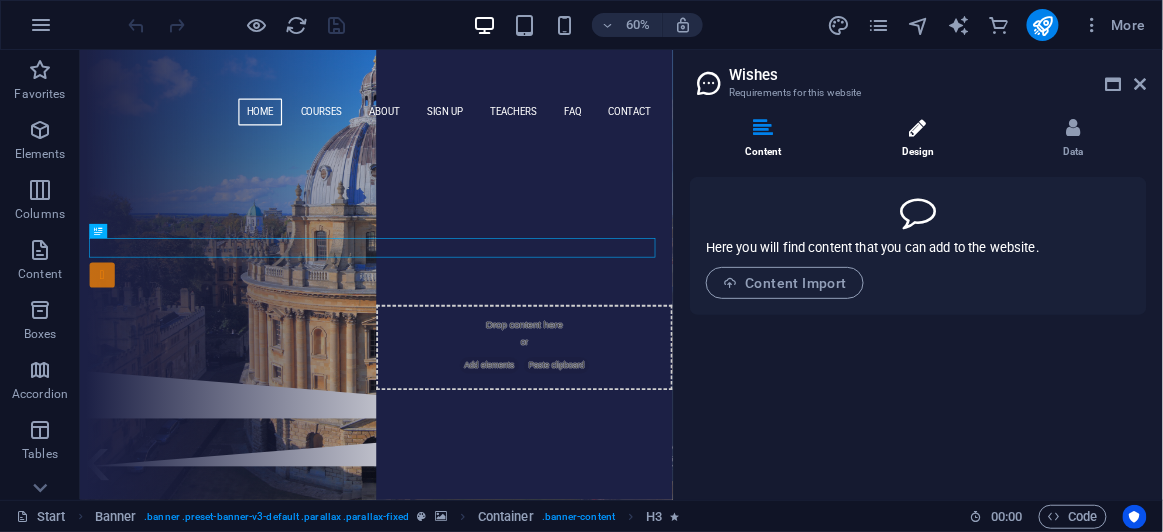 click on "Design" at bounding box center (922, 139) 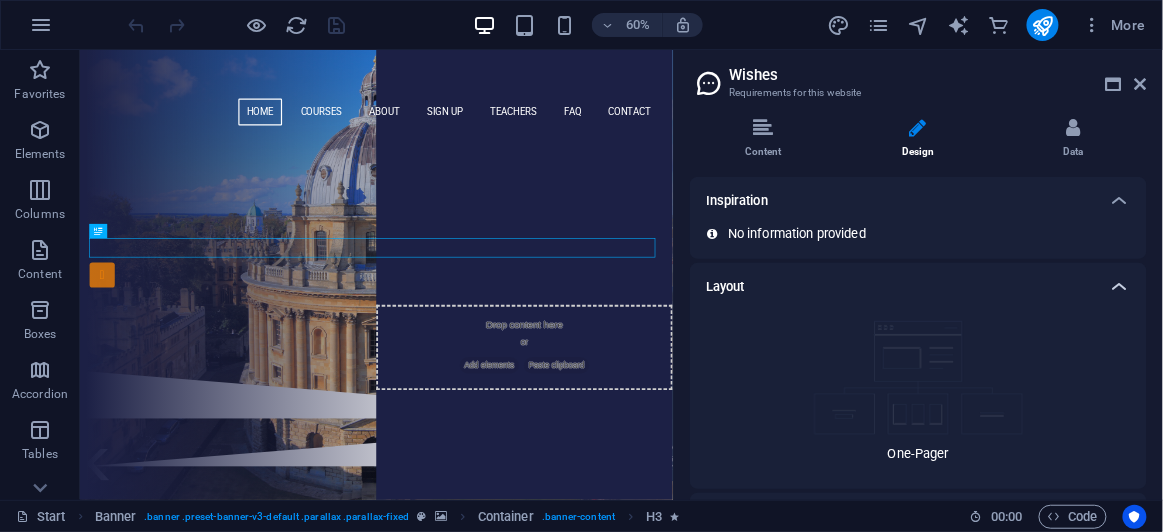 click at bounding box center [1119, 287] 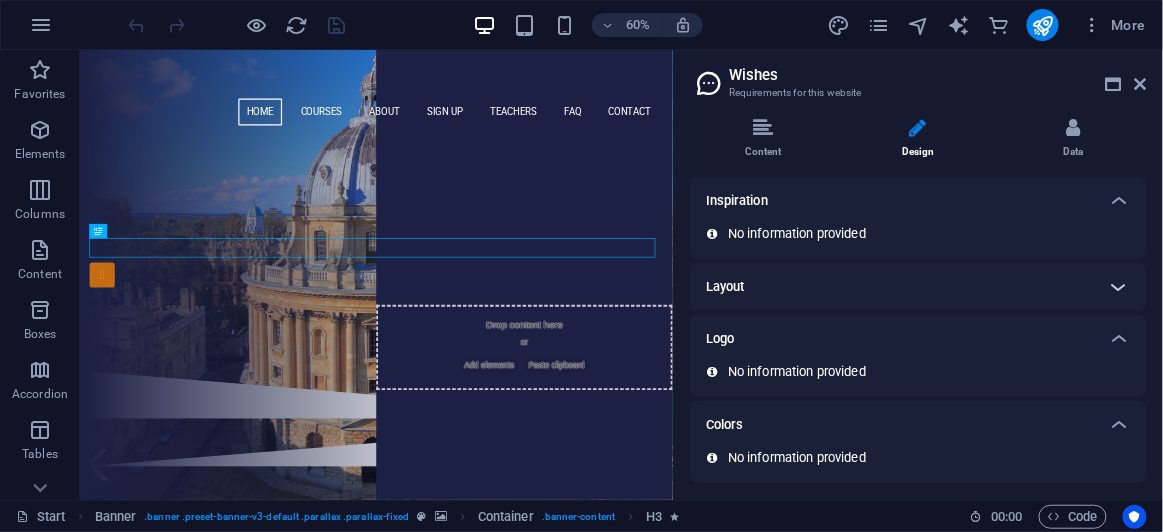click at bounding box center (1119, 287) 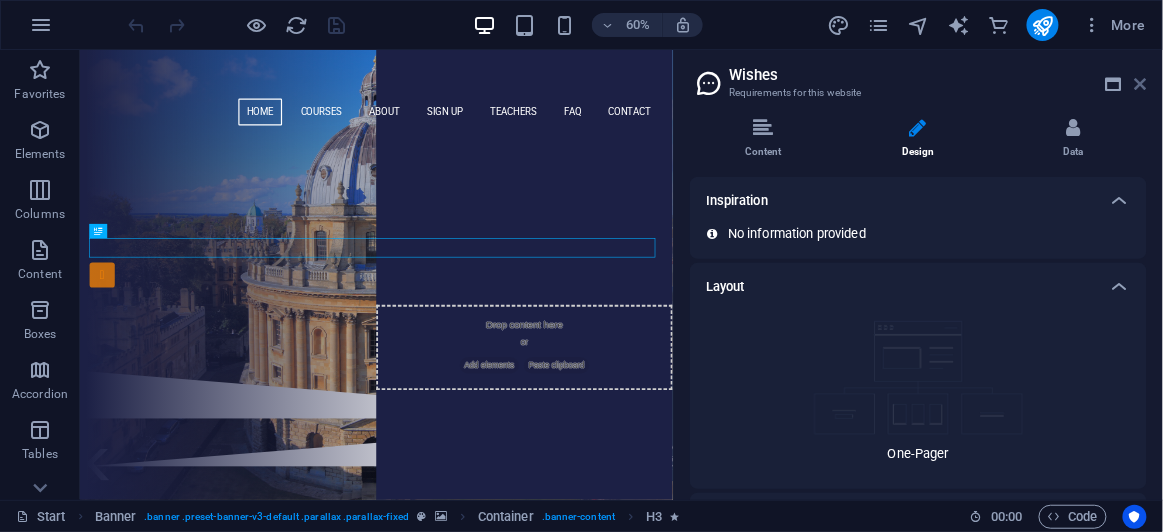 click at bounding box center (1141, 84) 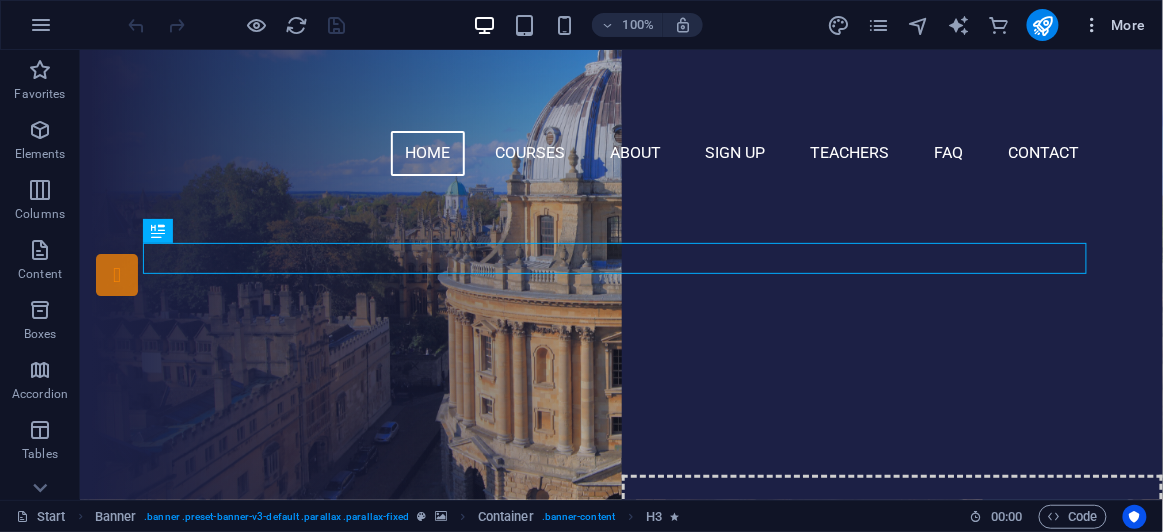 click on "More" at bounding box center [1114, 25] 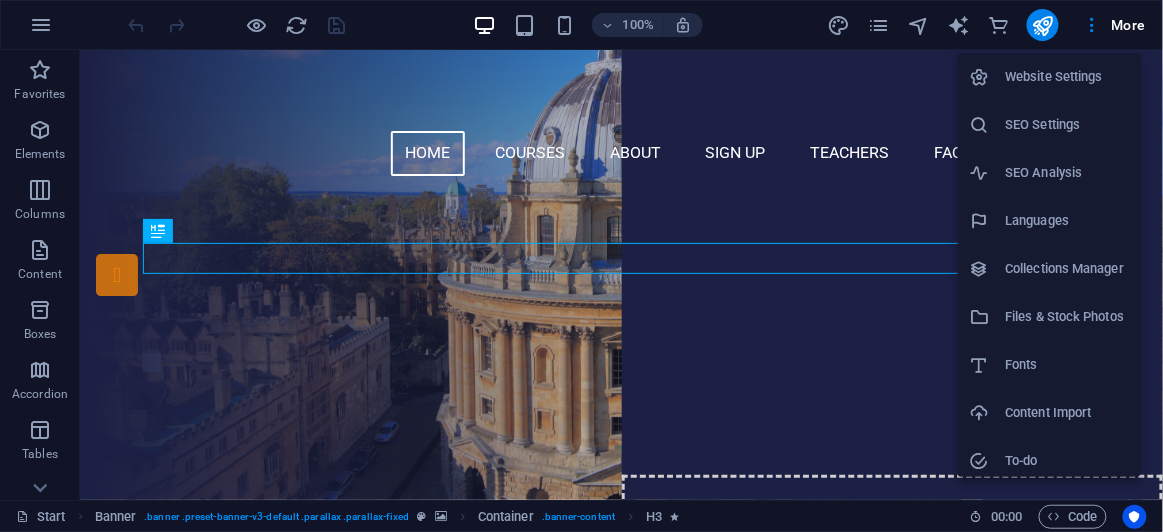 click on "SEO Settings" at bounding box center [1067, 125] 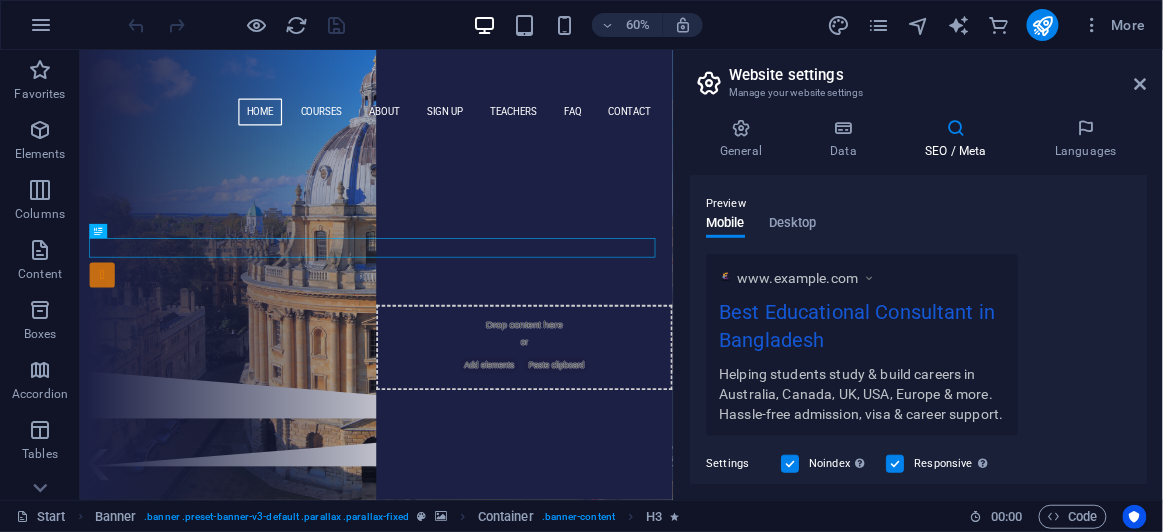scroll, scrollTop: 363, scrollLeft: 0, axis: vertical 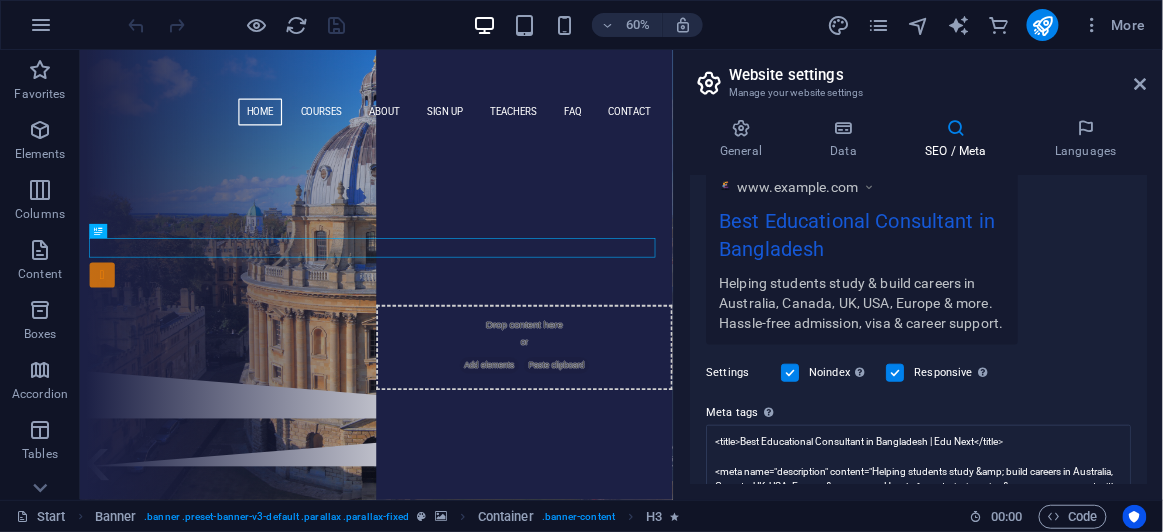 drag, startPoint x: 718, startPoint y: 219, endPoint x: 926, endPoint y: 268, distance: 213.69371 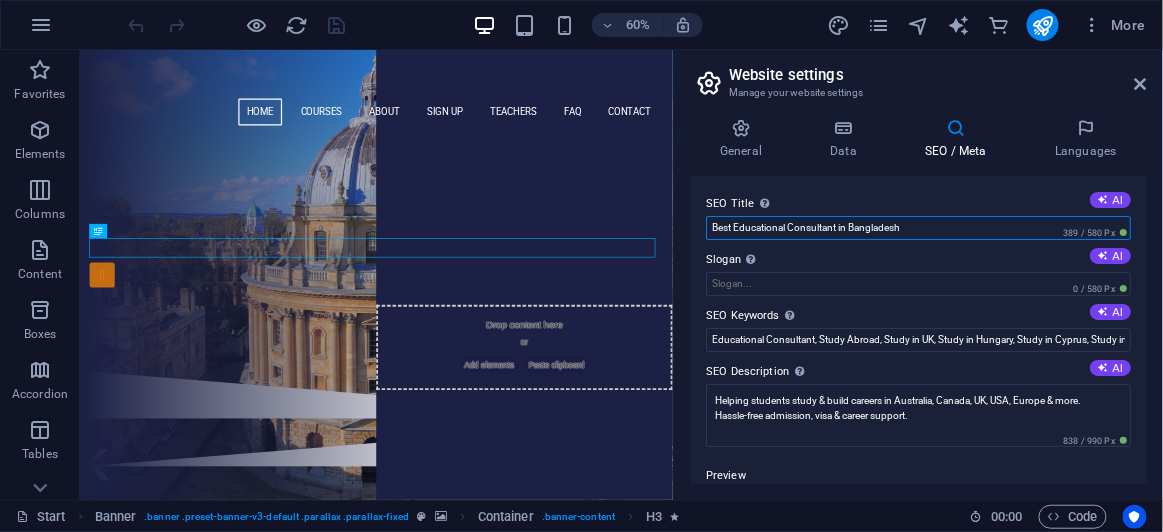 click on "Best Educational Consultant in Bangladesh" at bounding box center (918, 228) 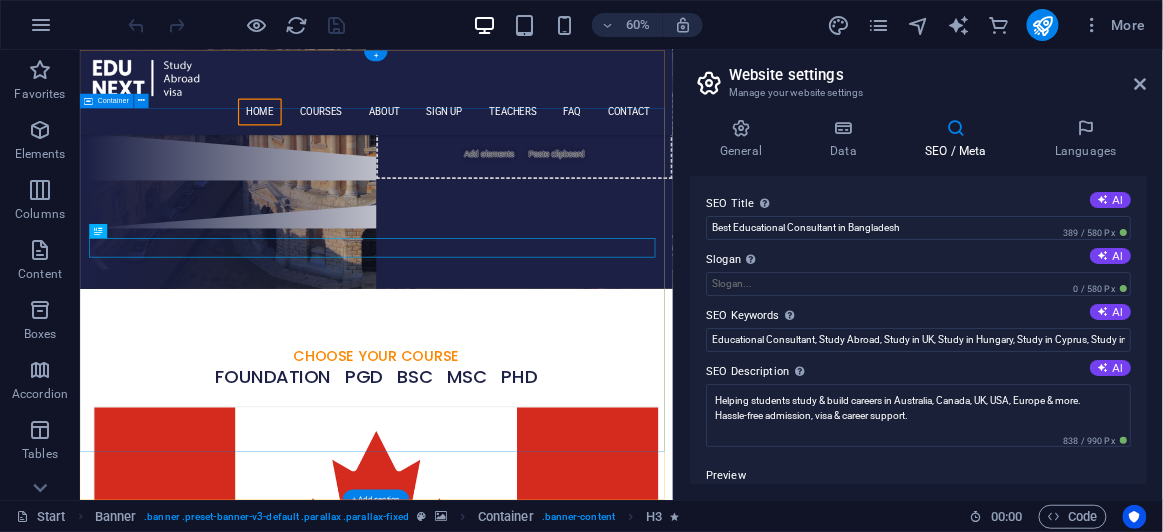 scroll, scrollTop: 454, scrollLeft: 0, axis: vertical 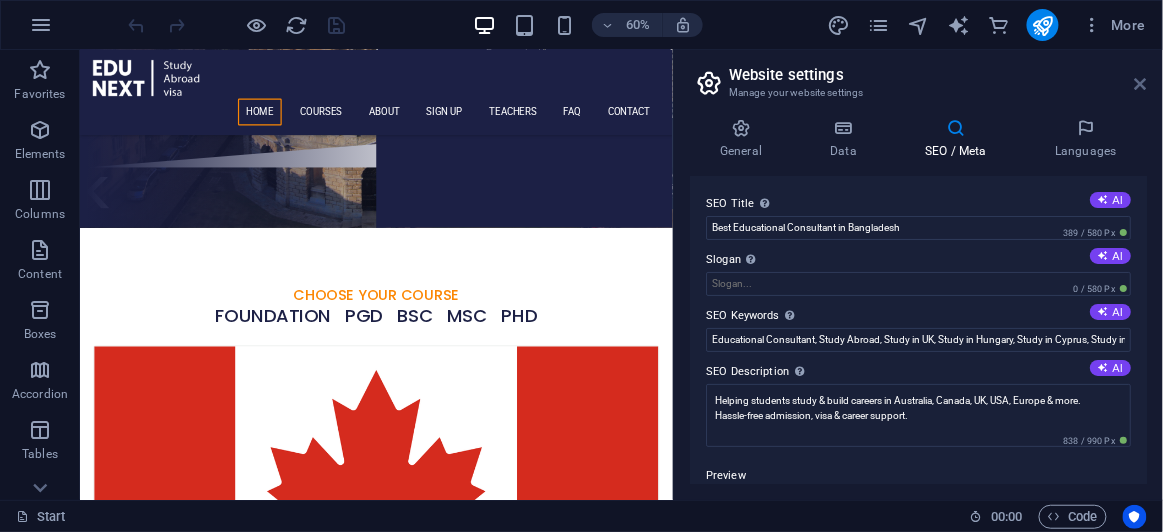 click at bounding box center [1141, 84] 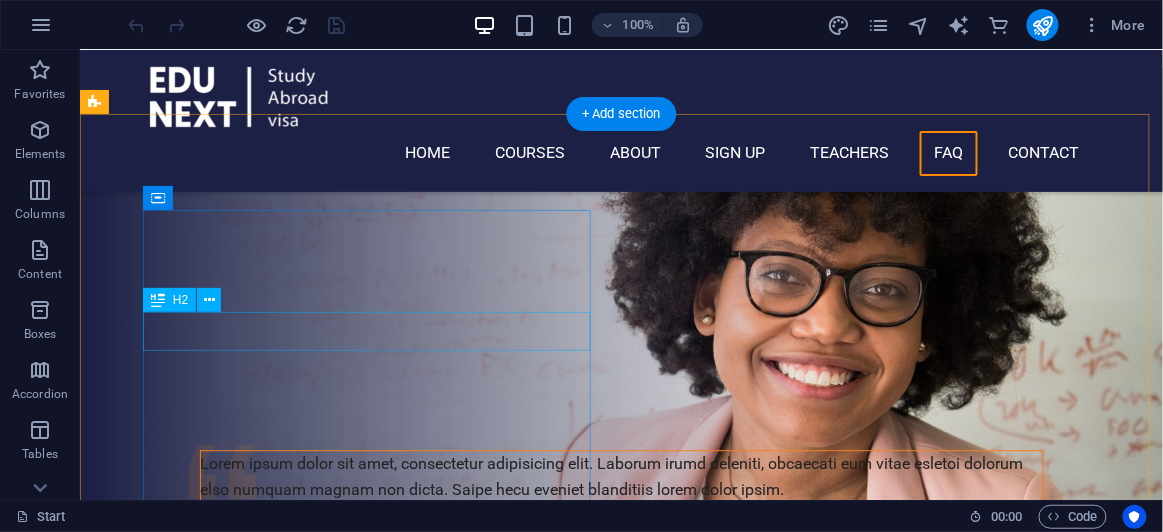scroll, scrollTop: 6545, scrollLeft: 0, axis: vertical 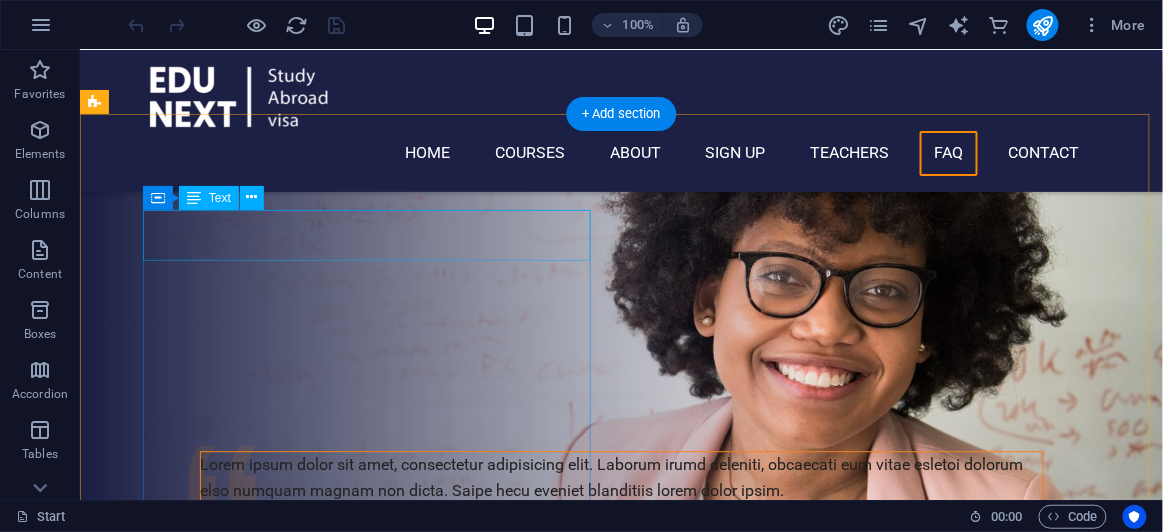 click on "What types of services are typically offered by an educational consultant?" at bounding box center (567, 5226) 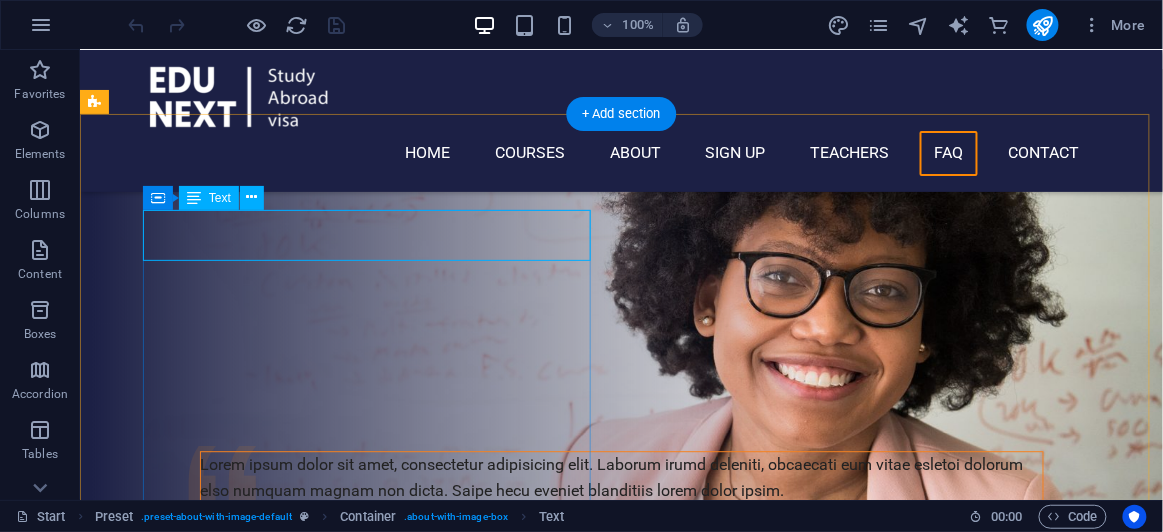 click on "What types of services are typically offered by an educational consultant?" at bounding box center (567, 5226) 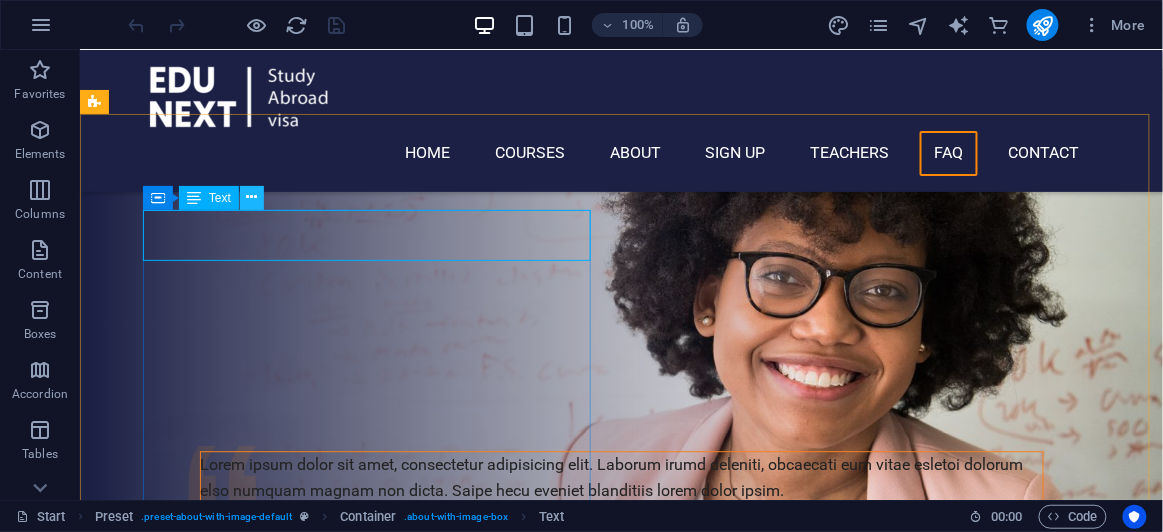 click at bounding box center (251, 197) 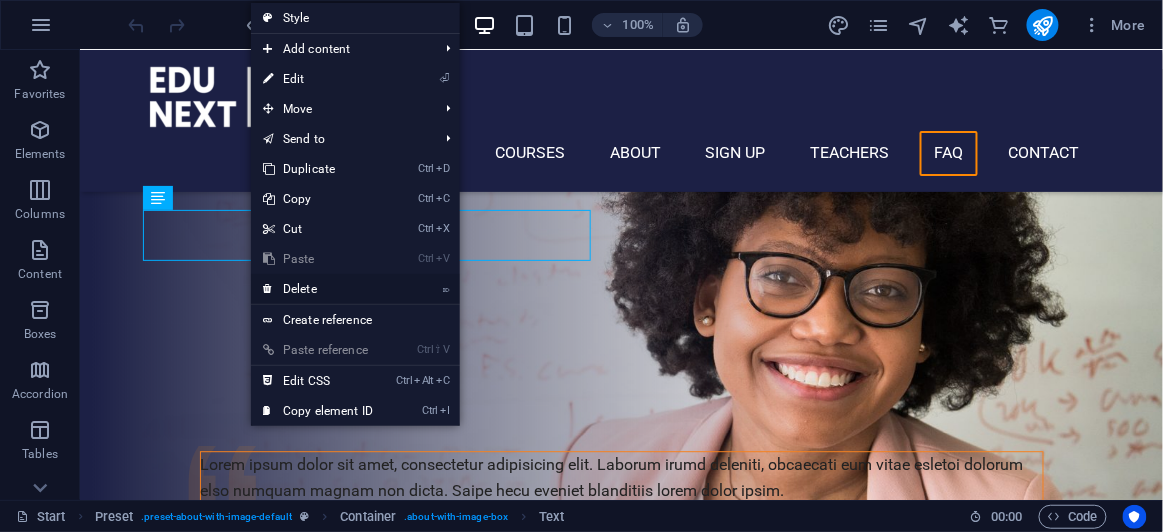 click on "⌦  Delete" at bounding box center (318, 289) 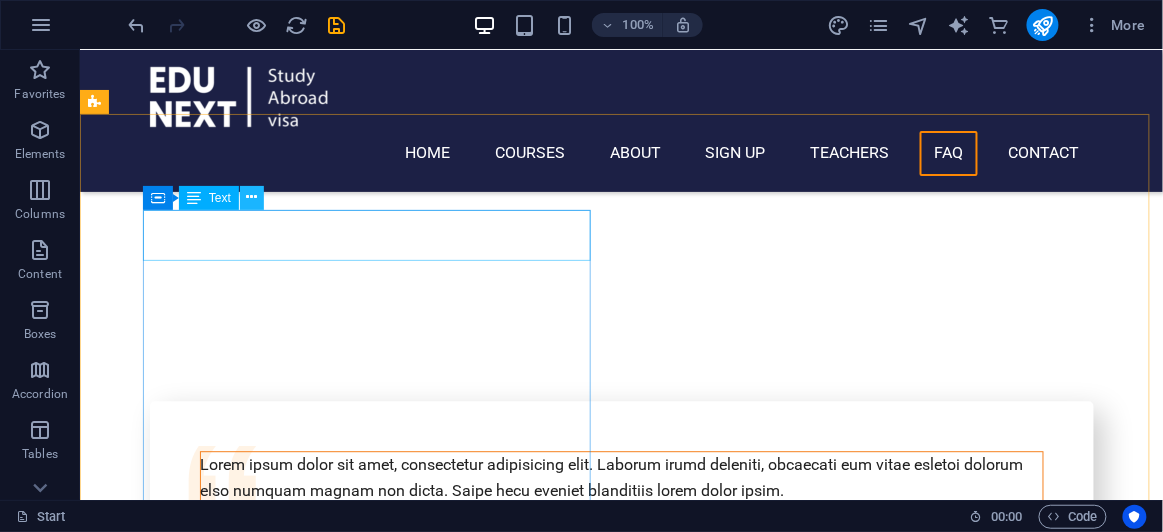 click at bounding box center (251, 197) 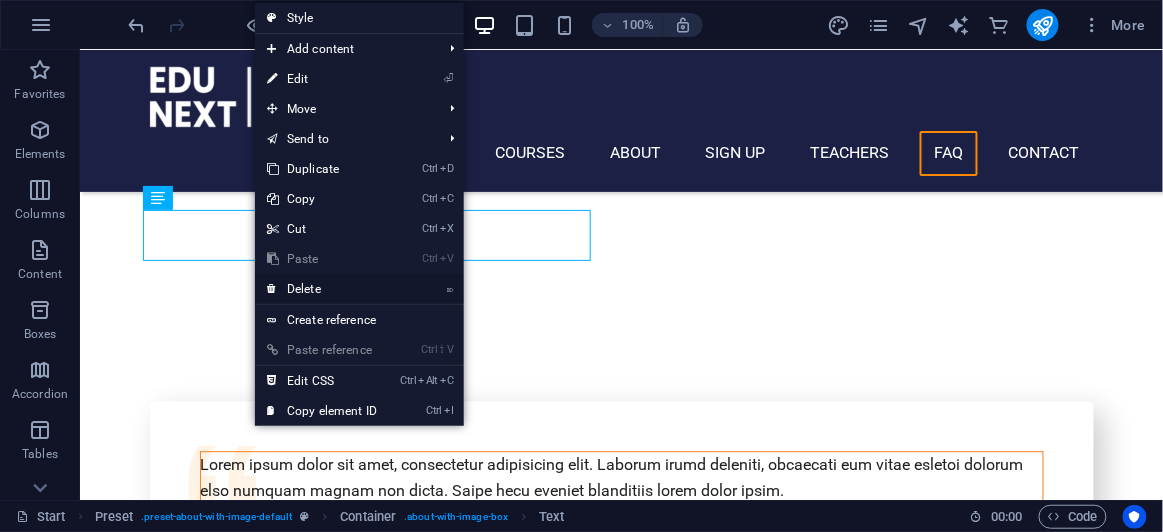 click on "⌦  Delete" at bounding box center [322, 289] 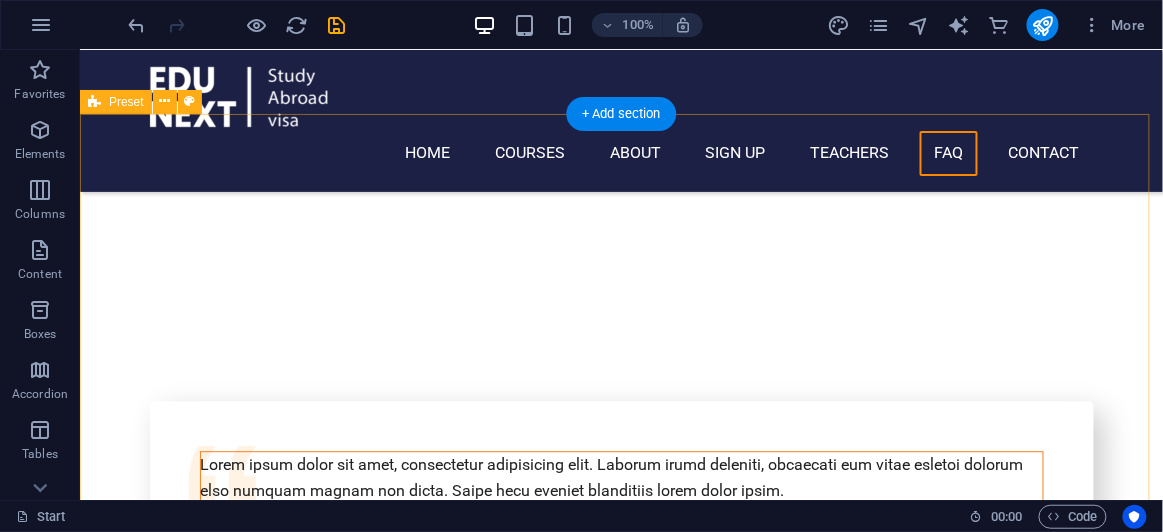 click on "FAQ What kinds of universities do we offer? We provide one of the fastest and most efficient university admission services, supported by a team of highly qualified and experienced professionals. Our goal is to make the application process smooth and fast for students. If you have any questions about our services or need guidance, feel free to reach out and schedule a meeting with one of our dedicated student advisors. What types of services are typically offered by an educational consultant? An educational consultant provides guidance on choosing the right course and university, assists with the application and admission process, helps with visa and scholarship applications, and offers career advice to ensure students make informed decisions for their future. Which countries do We offer support for? We offer support for studying in leading destinations such as the UK, USA, Canada, Australia, New Zealand, Hungary, Cyprus, Malta, and other European countries." at bounding box center [620, 5575] 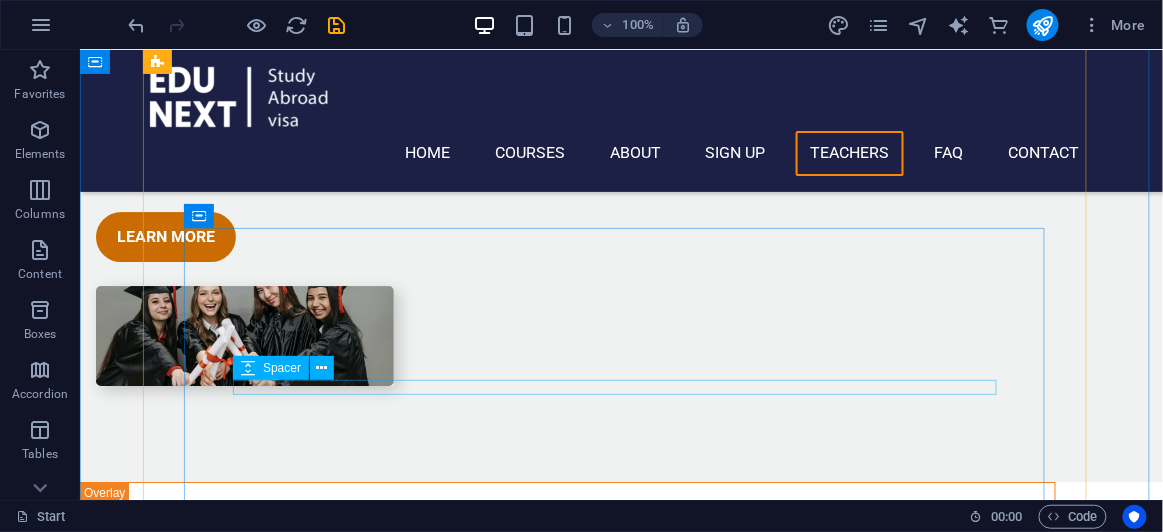 scroll, scrollTop: 5090, scrollLeft: 0, axis: vertical 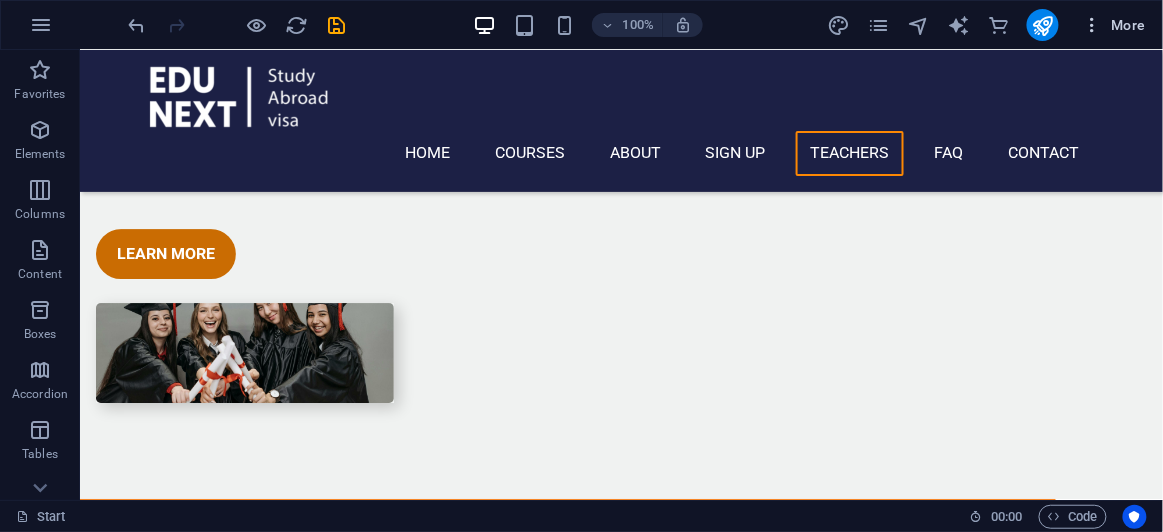 click at bounding box center [1093, 25] 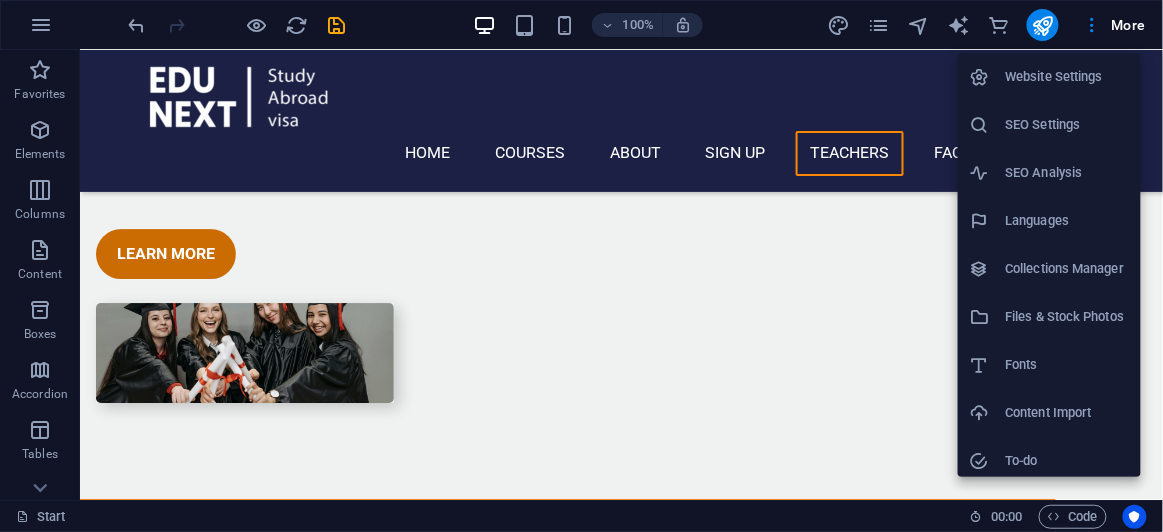 click on "SEO Analysis" at bounding box center (1067, 173) 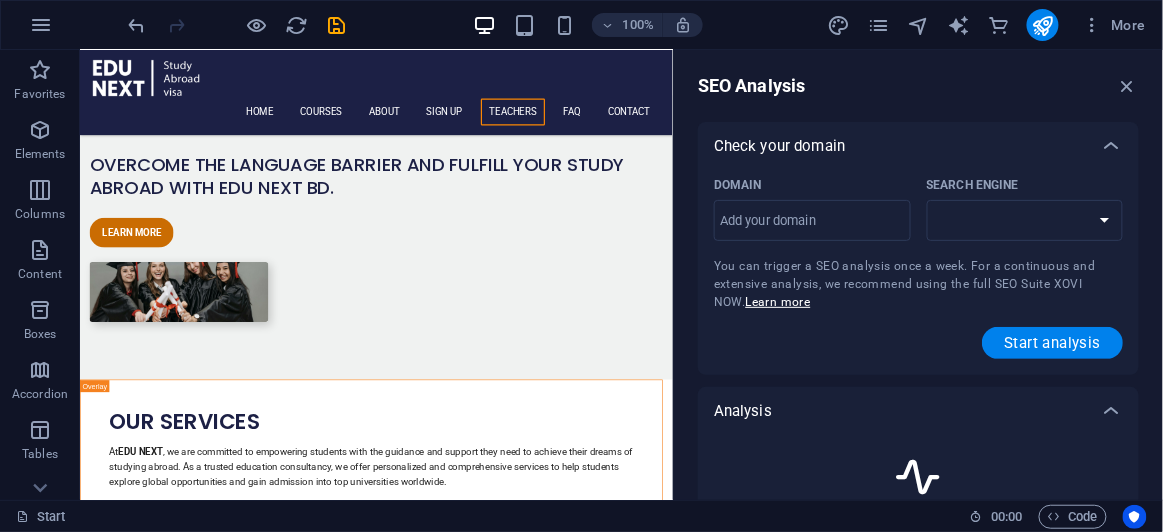 scroll, scrollTop: 5333, scrollLeft: 0, axis: vertical 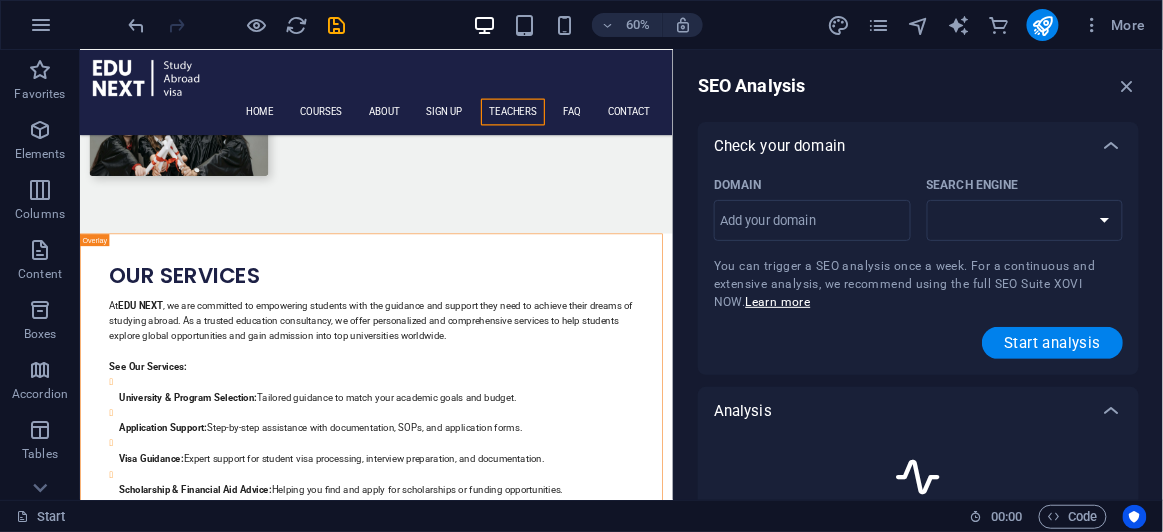 select on "google.com" 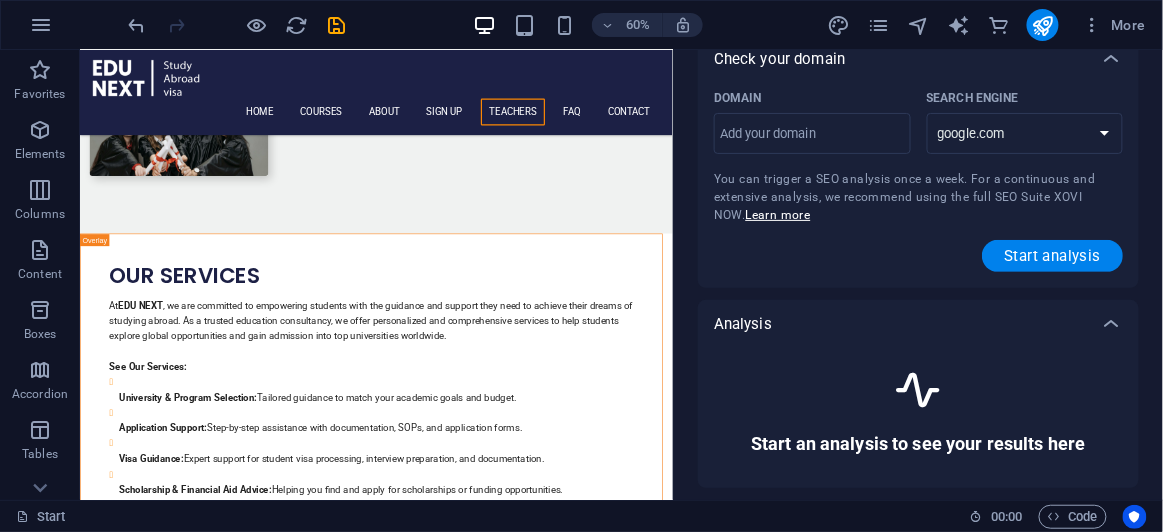 scroll, scrollTop: 90, scrollLeft: 0, axis: vertical 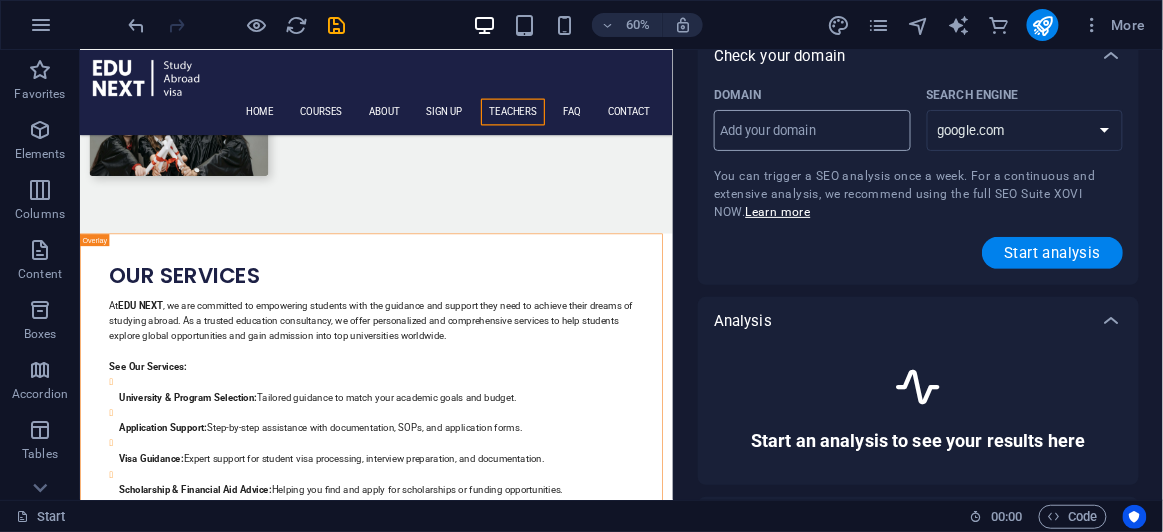 click on "Domain ​" at bounding box center [812, 131] 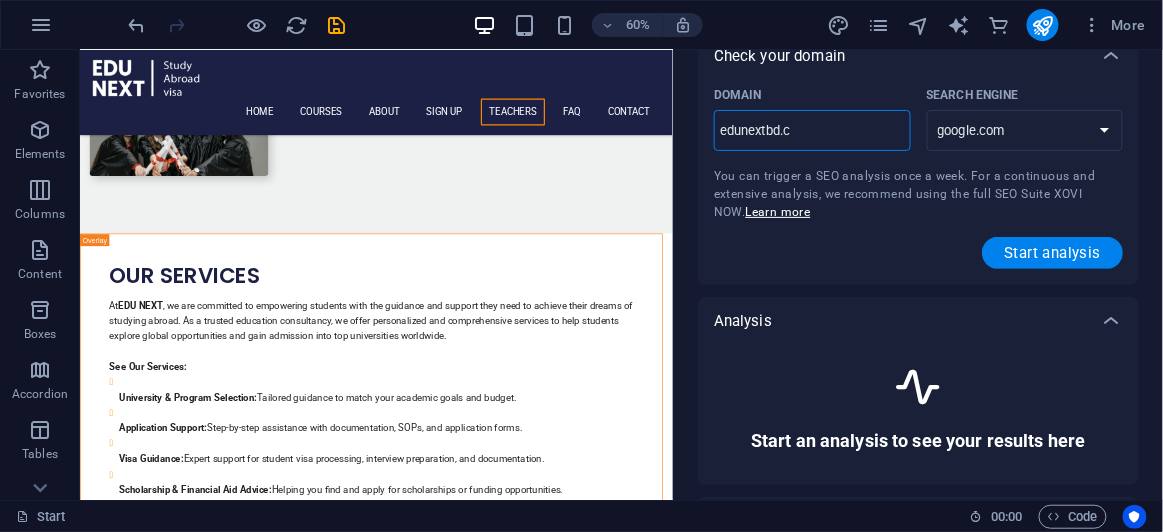 type on "edunextbd.co" 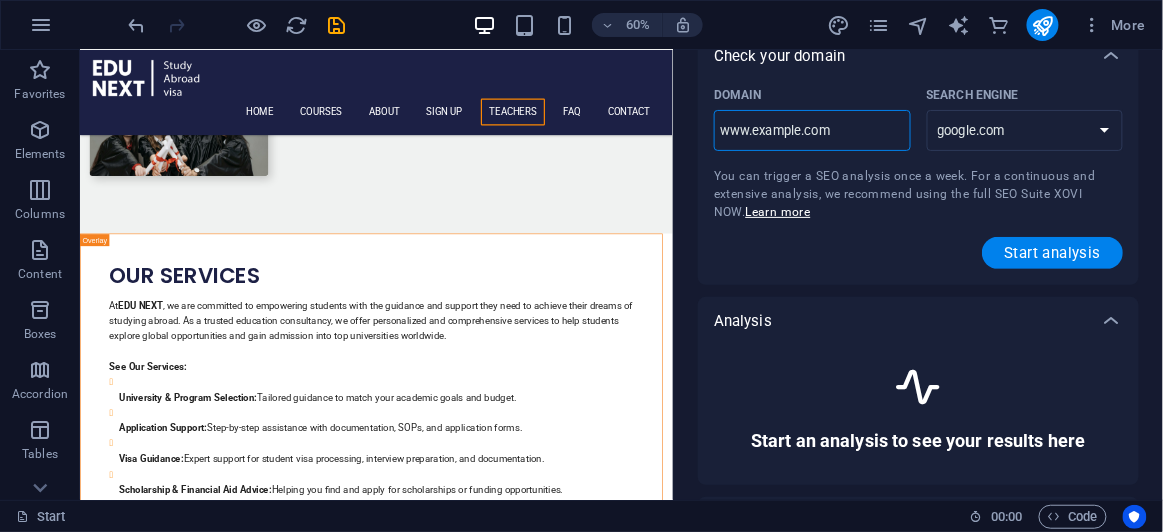 select on "google.co.uk" 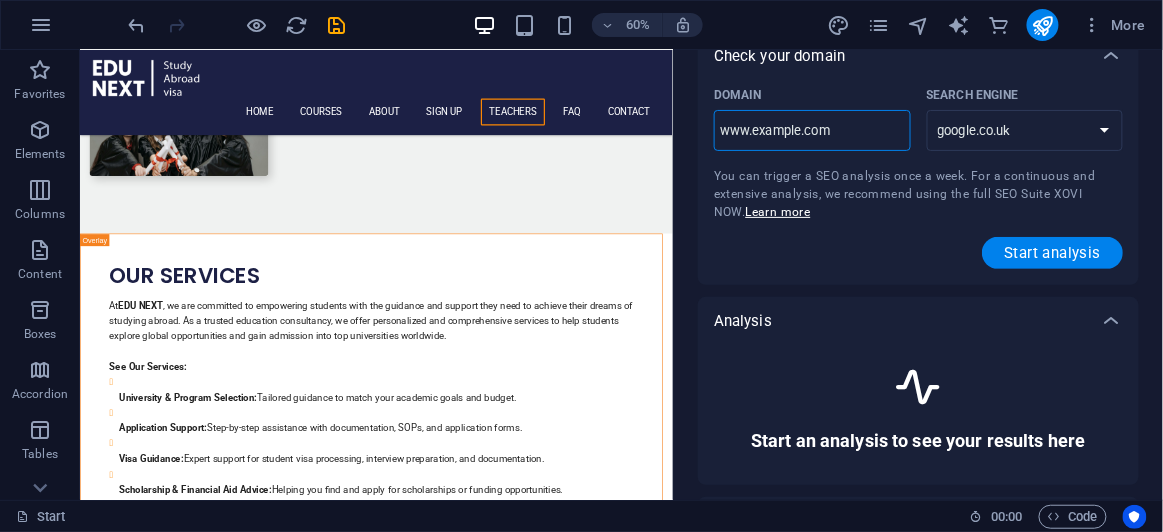 type on "edunextbd.com" 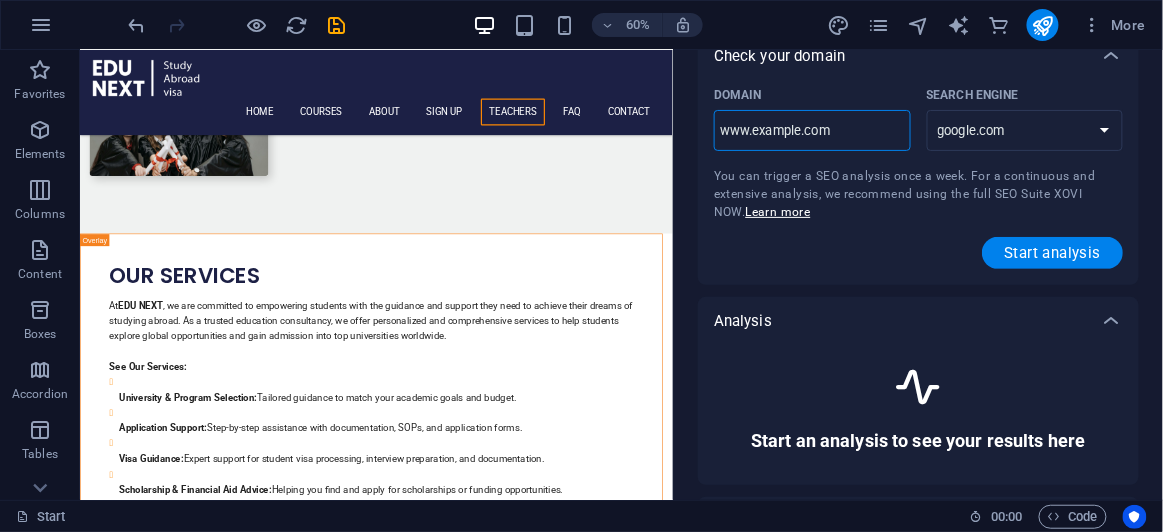 type on "edunextbd.com" 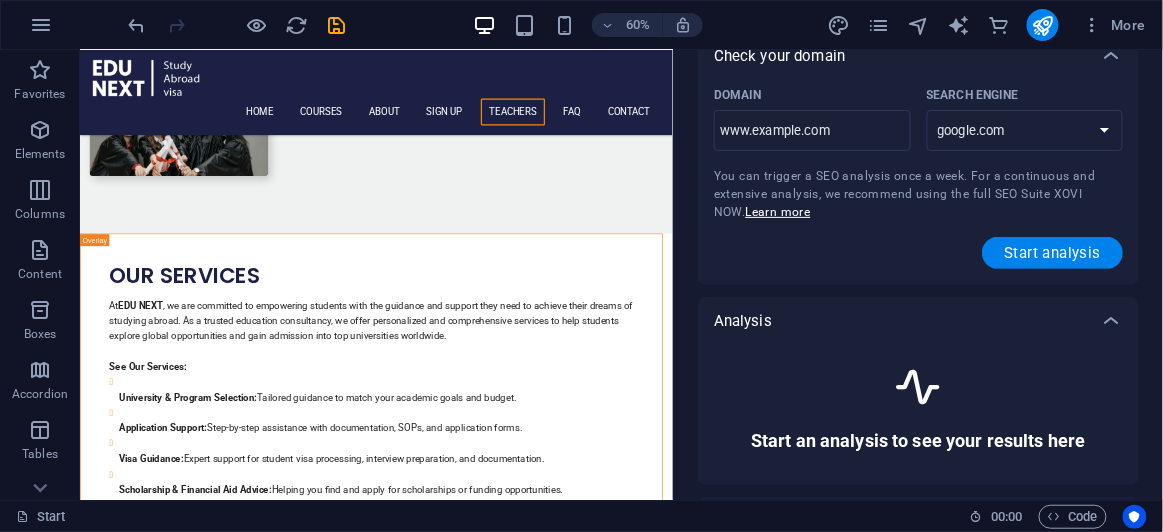 click on "Domain" at bounding box center (808, 95) 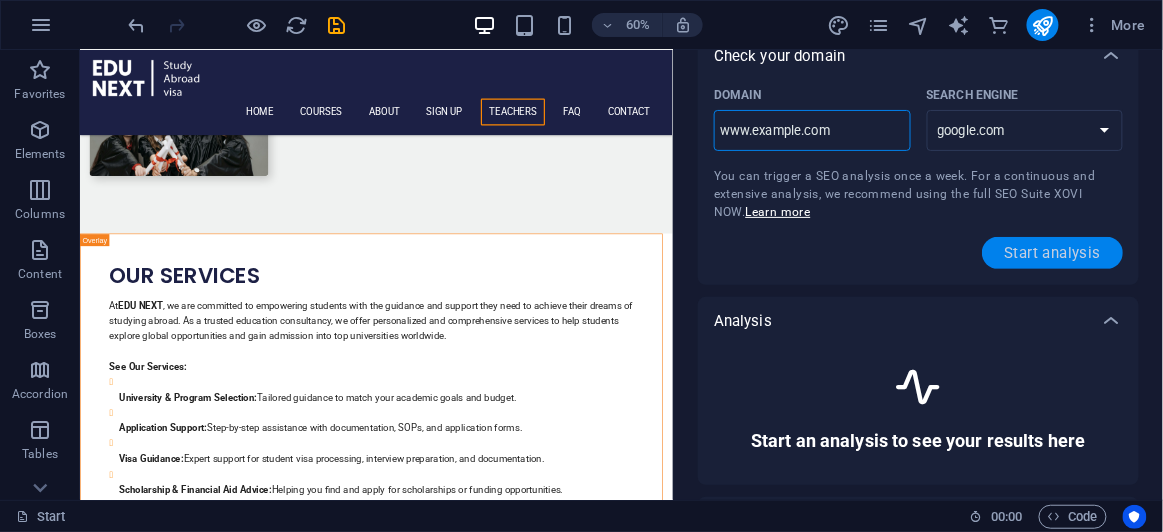 click on "Start analysis" at bounding box center (1052, 253) 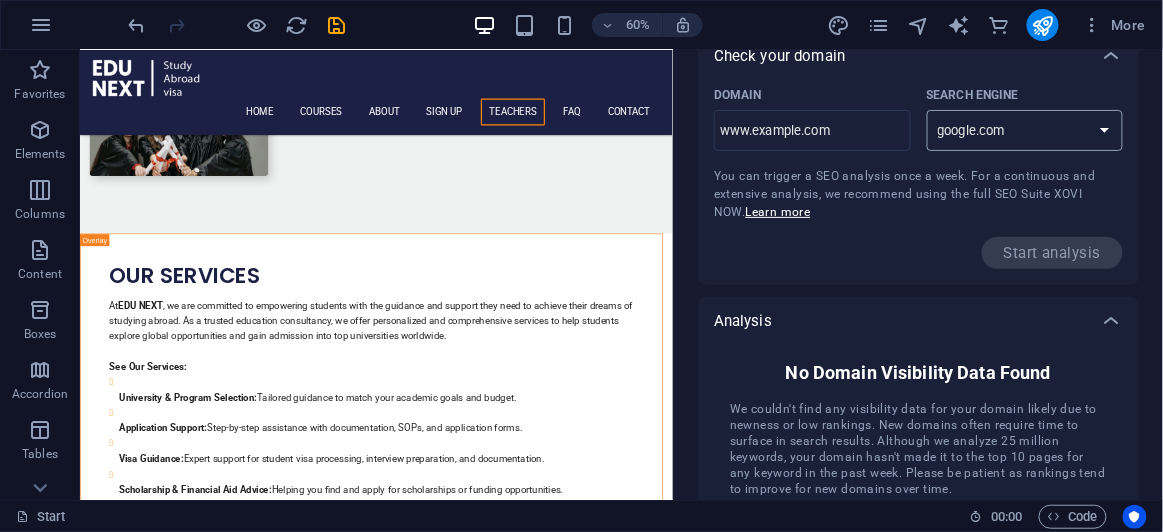 click on "google.de google.at google.es google.co.uk google.fr google.it google.ch google.com google.com.br bing.com" at bounding box center (1025, 130) 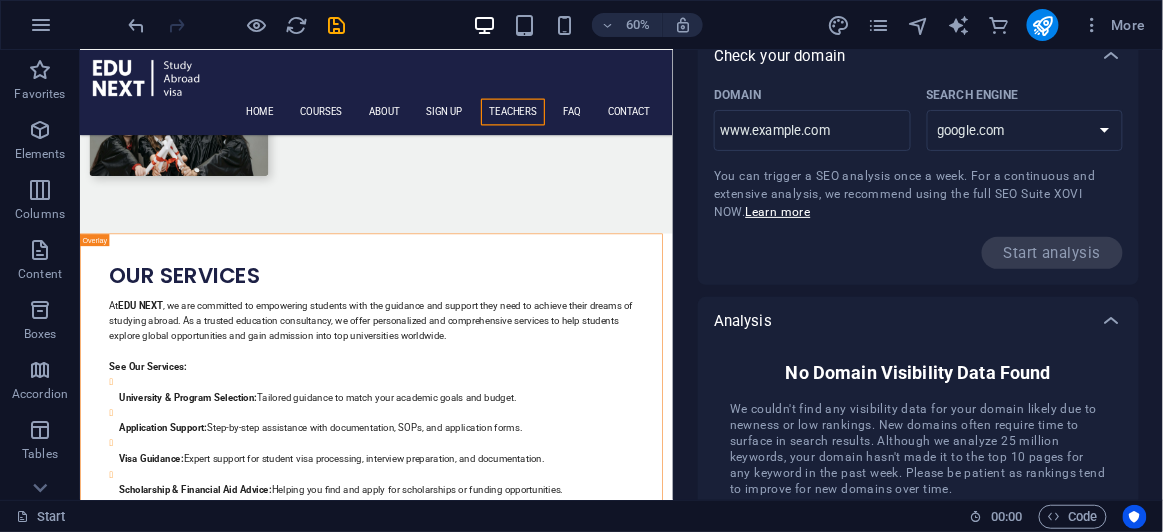 click on "SEO Analysis Check your domain Domain edunextbd.com ​ Search Engine google.de google.at google.es google.co.uk google.fr google.it google.ch google.com google.com.br bing.com You can trigger a SEO analysis once a week. For a continuous and extensive analysis, we recommend using the full SEO Suite XOVI NOW.  Learn more Start analysis Analysis No Domain Visibility Data Found We couldn't find any visibility data for your domain likely due to newness or low rankings. New domains often require time to surface in search results. Although we analyze 25 million keywords, your domain hasn't made it to the top 10 pages for any keyword in the past week. Please be patient as rankings tend to improve for new domains over time. Looking for more? Try XOVI for free! The reports you see here are only a small part of the insights that XOVI has in store for you. For a continuous and comprehensive analysis and other useful features like keyword research, site audits and rank tracker, we recommend using XOVI. Get Started" at bounding box center [918, 185] 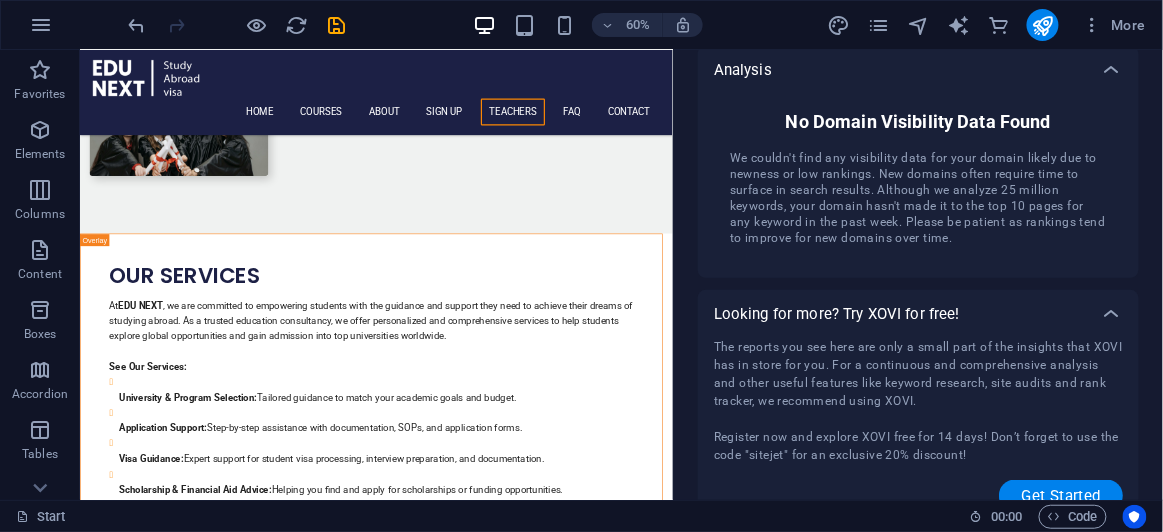 scroll, scrollTop: 368, scrollLeft: 0, axis: vertical 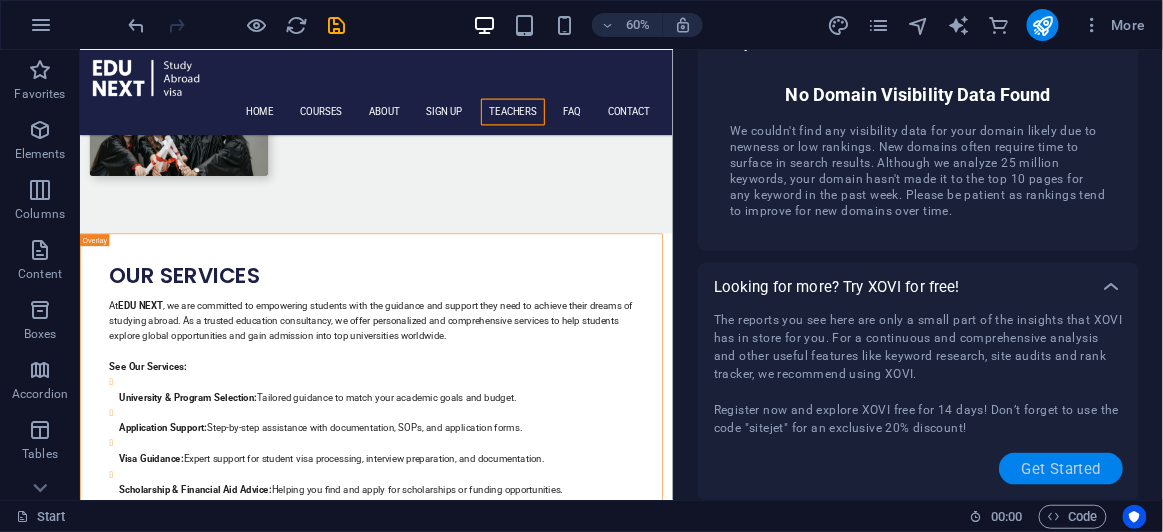 click on "Get Started" at bounding box center (1061, 469) 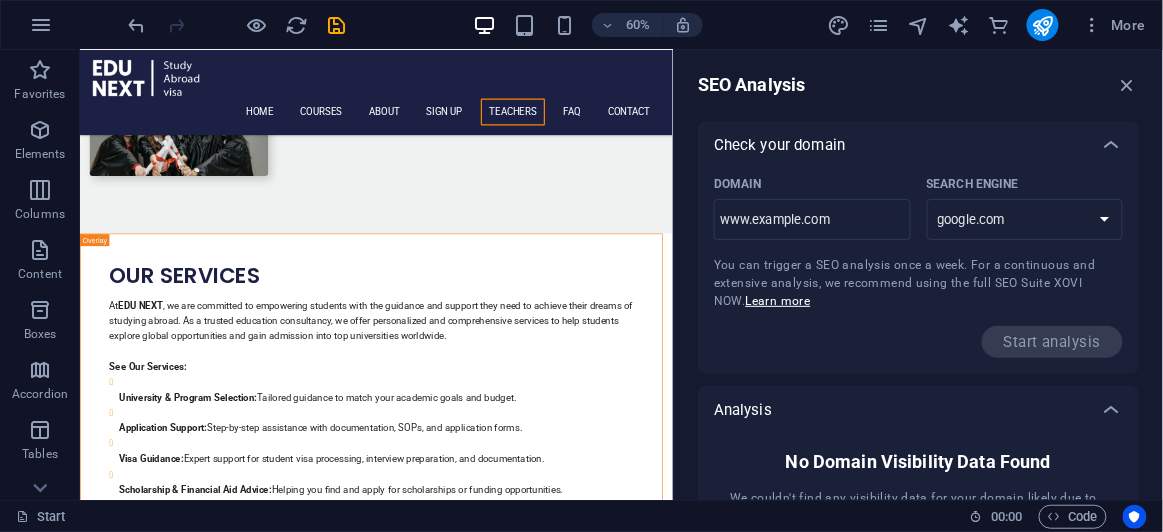 scroll, scrollTop: 0, scrollLeft: 0, axis: both 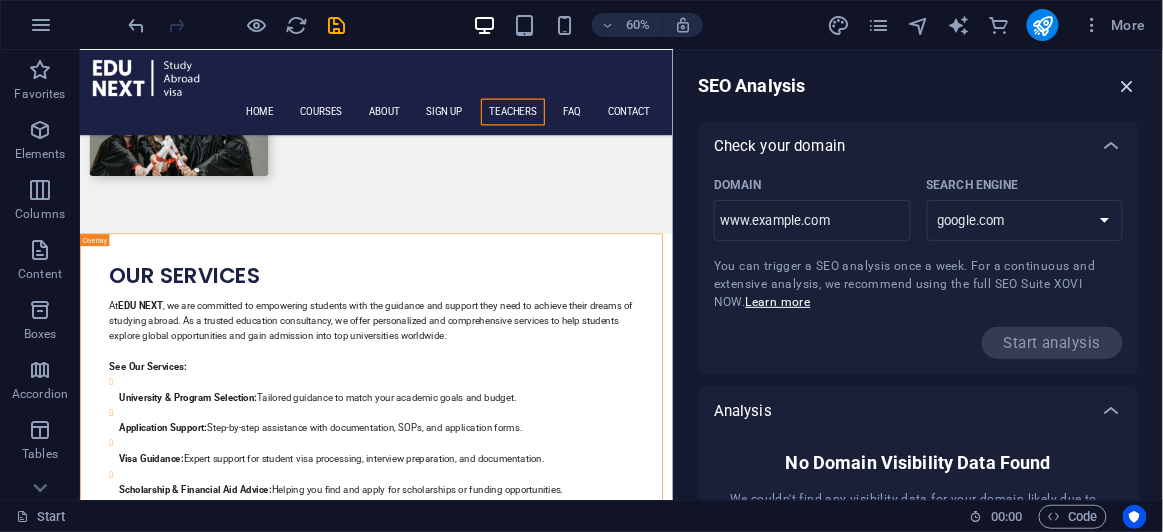 click at bounding box center (1128, 86) 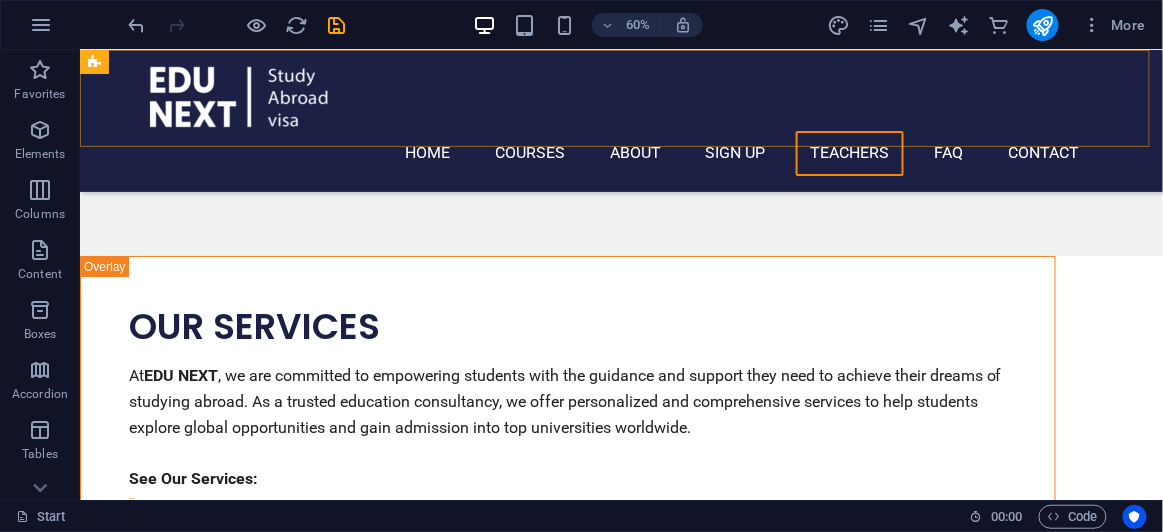 scroll, scrollTop: 5090, scrollLeft: 0, axis: vertical 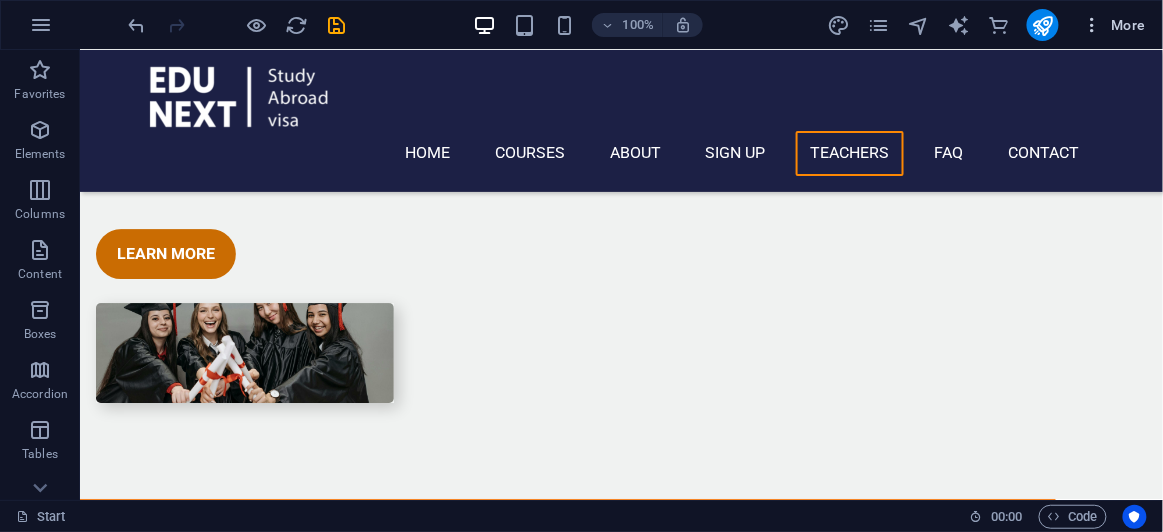 click on "More" at bounding box center (1114, 25) 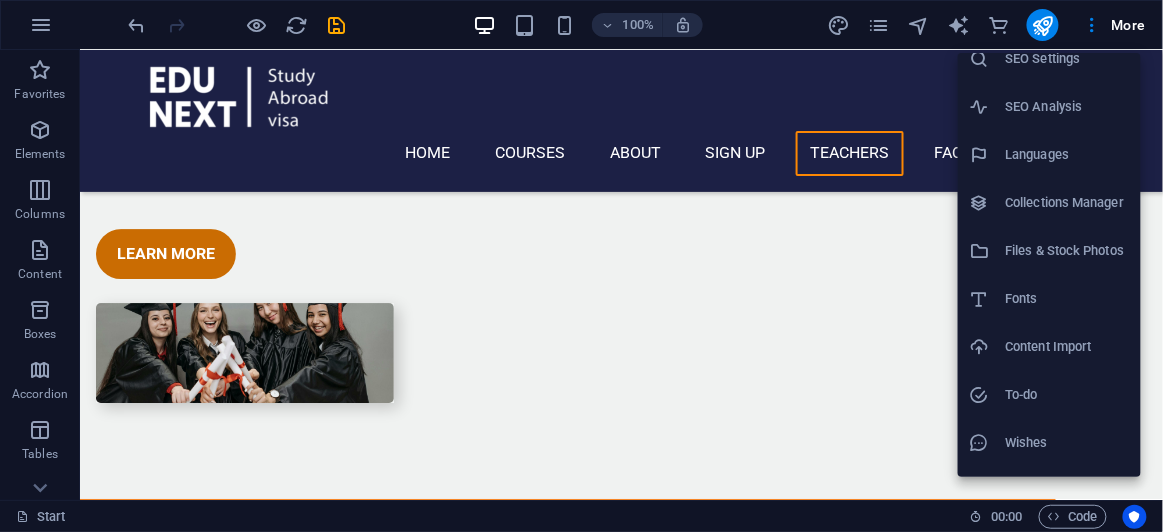 scroll, scrollTop: 90, scrollLeft: 0, axis: vertical 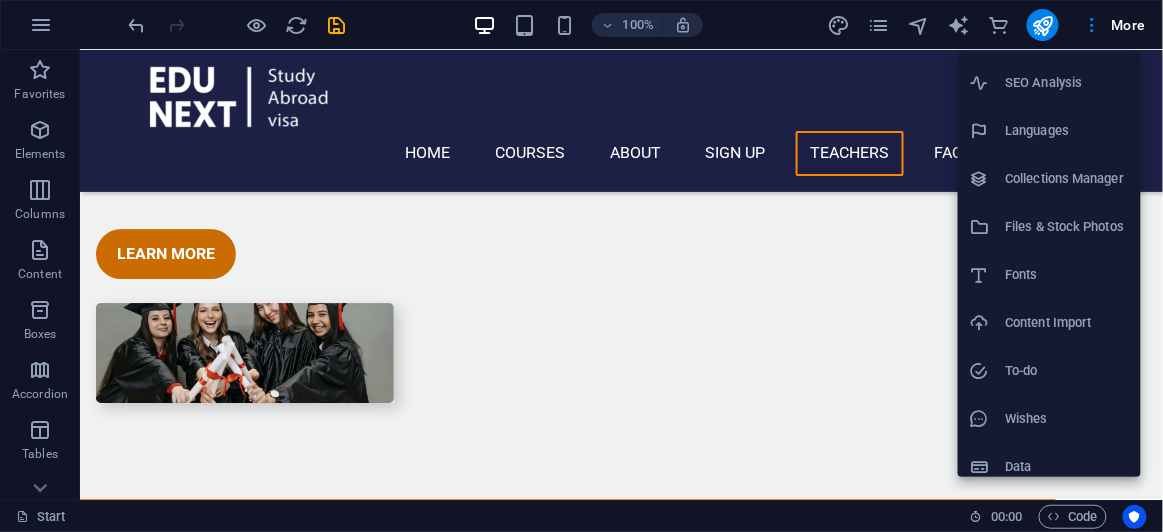 click on "Collections Manager" at bounding box center (1067, 179) 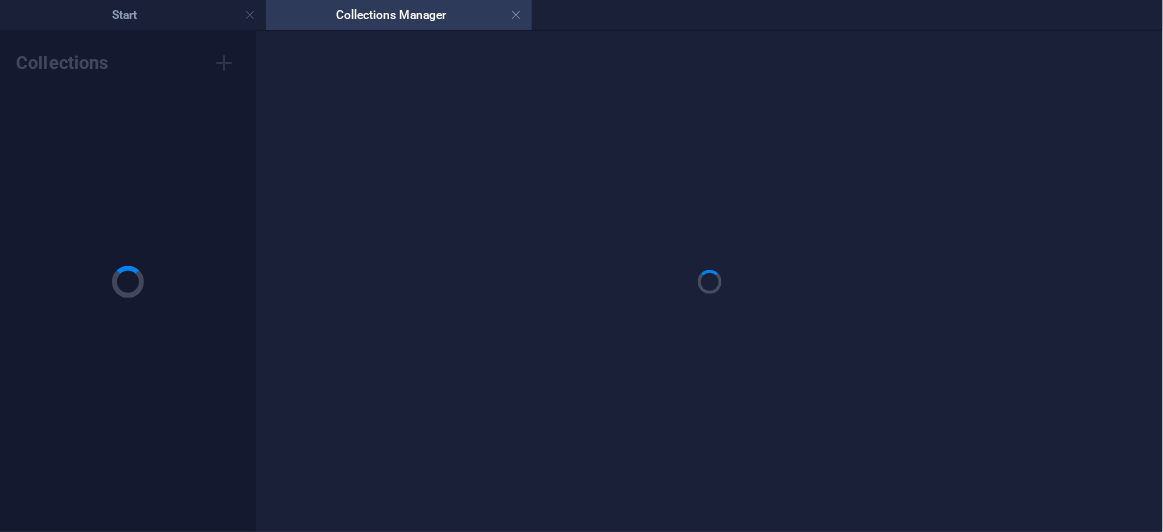 scroll, scrollTop: 0, scrollLeft: 0, axis: both 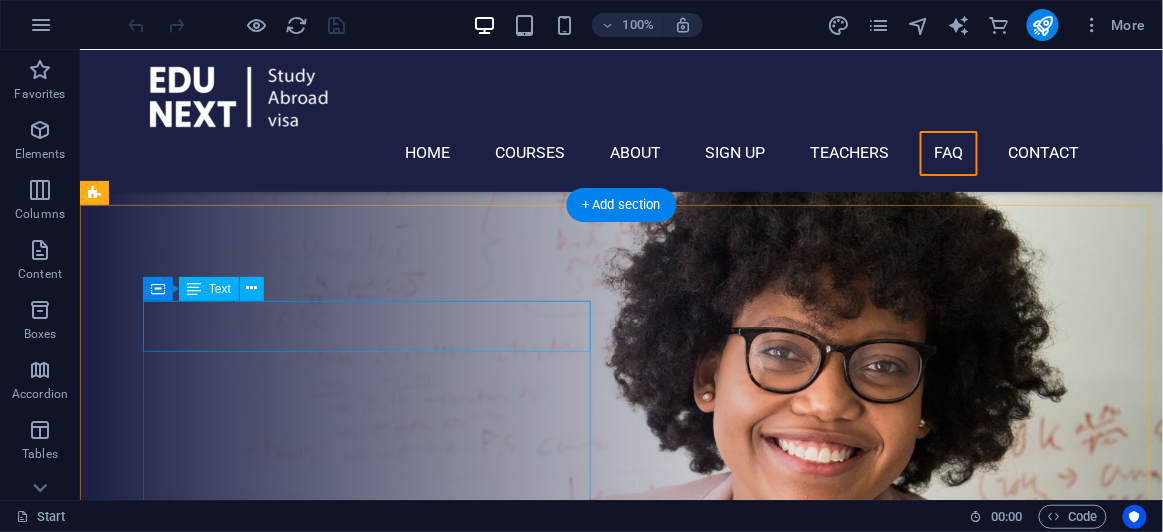 click on "What types of services are typically offered by an educational consultant?" at bounding box center (567, 5317) 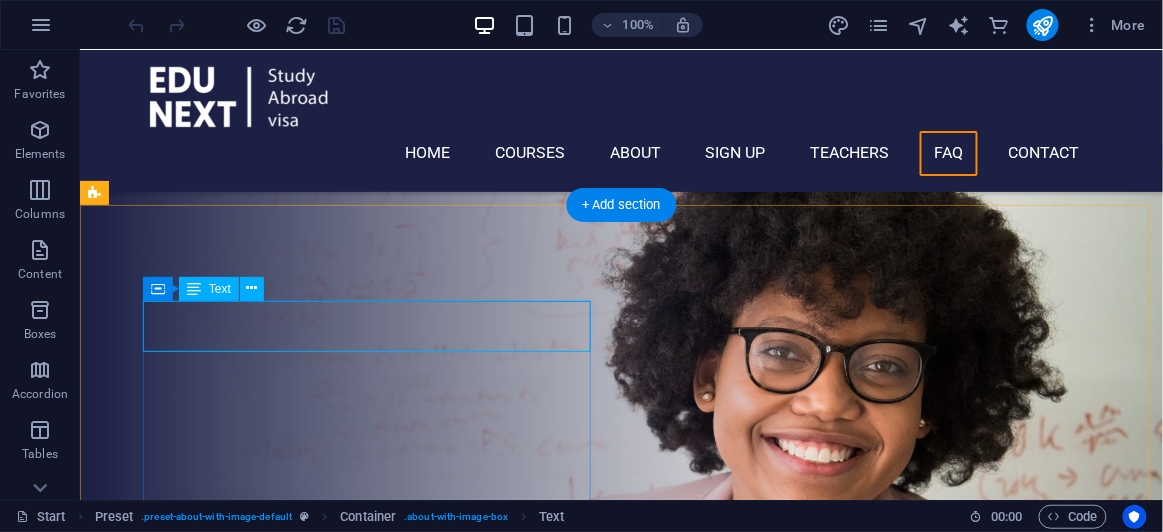 click on "What types of services are typically offered by an educational consultant?" at bounding box center (567, 5317) 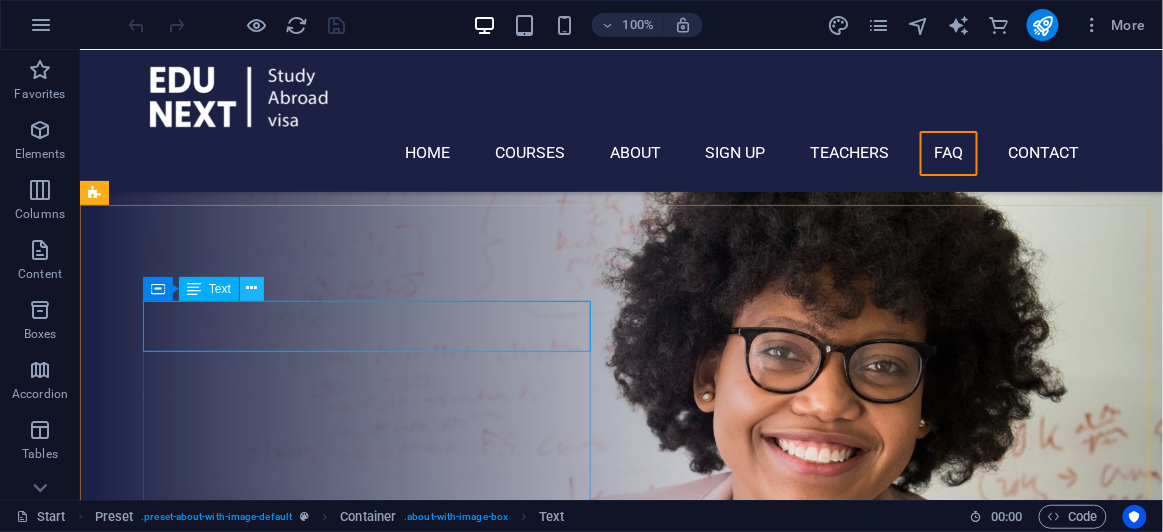 click at bounding box center (251, 288) 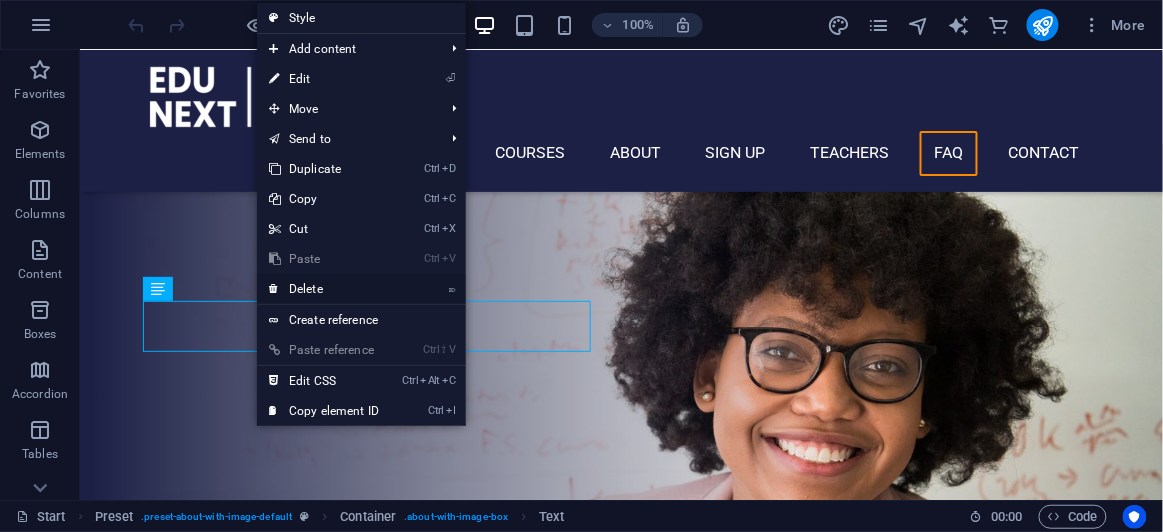 click on "⌦  Delete" at bounding box center (324, 289) 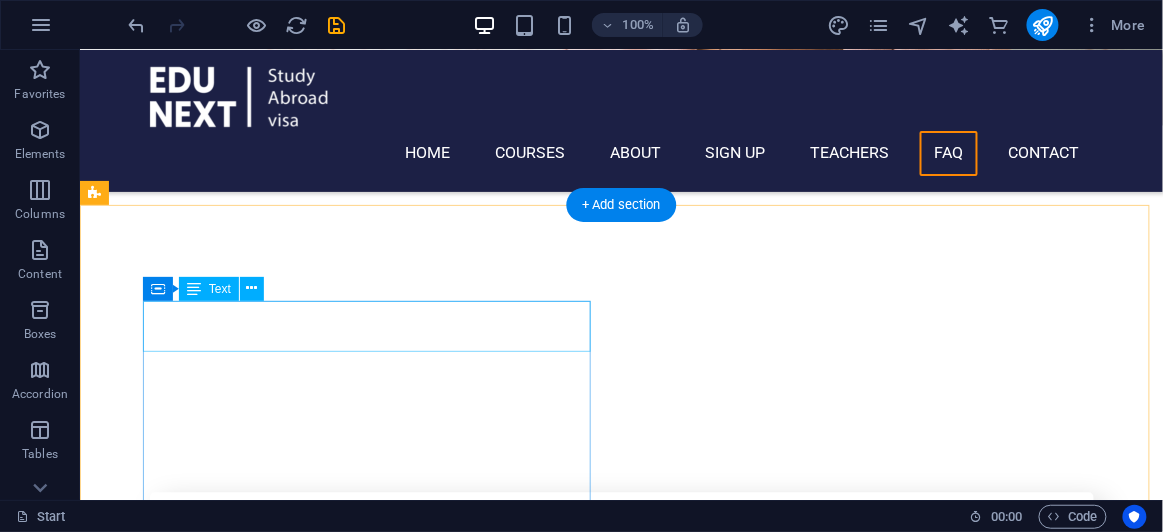 click on "What types of services are typically offered by an educational consultant?" at bounding box center [567, 5317] 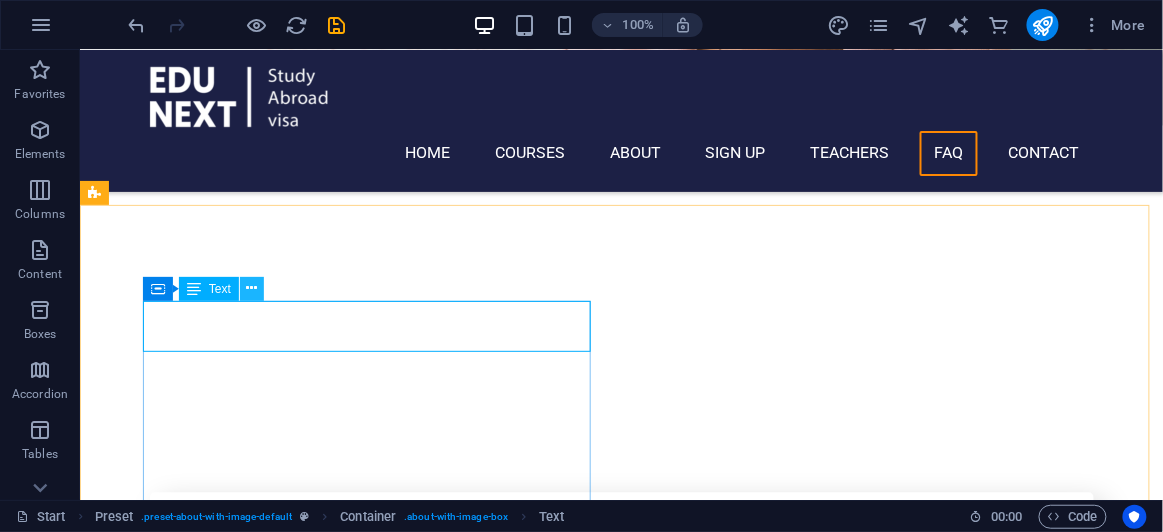 click at bounding box center (251, 288) 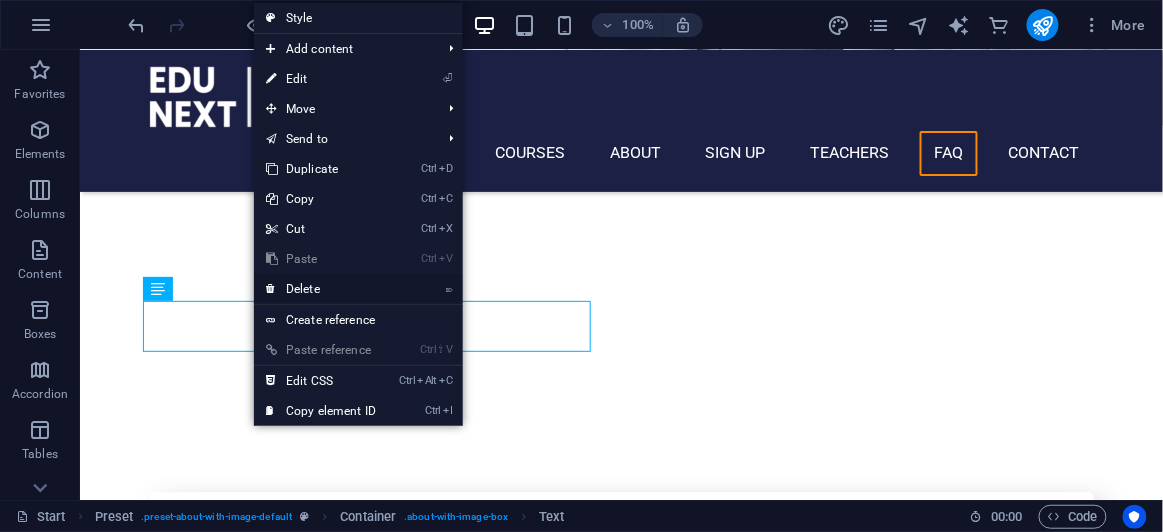 click on "⌦  Delete" at bounding box center (321, 289) 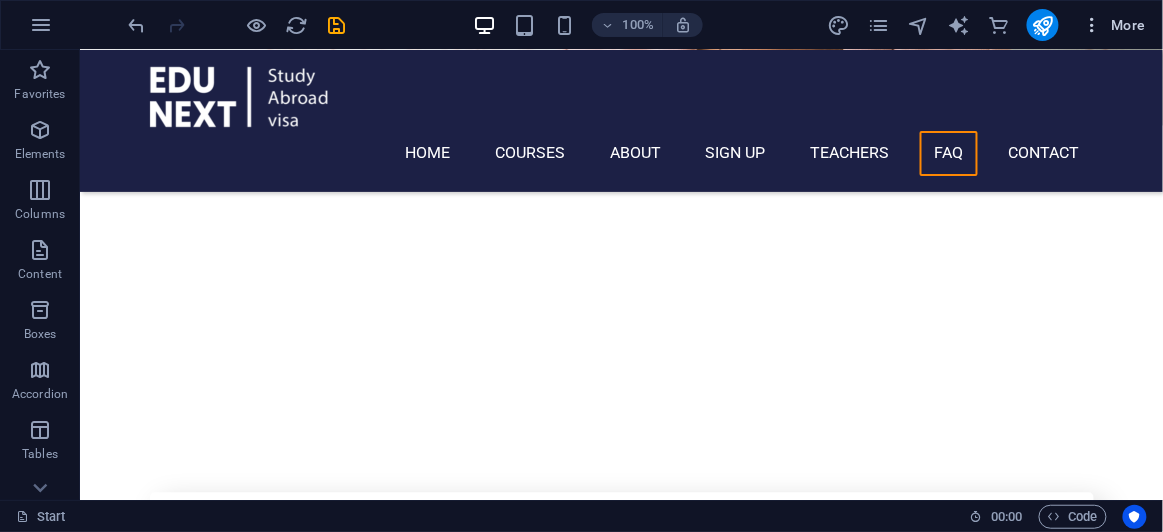 click on "More" at bounding box center (1114, 25) 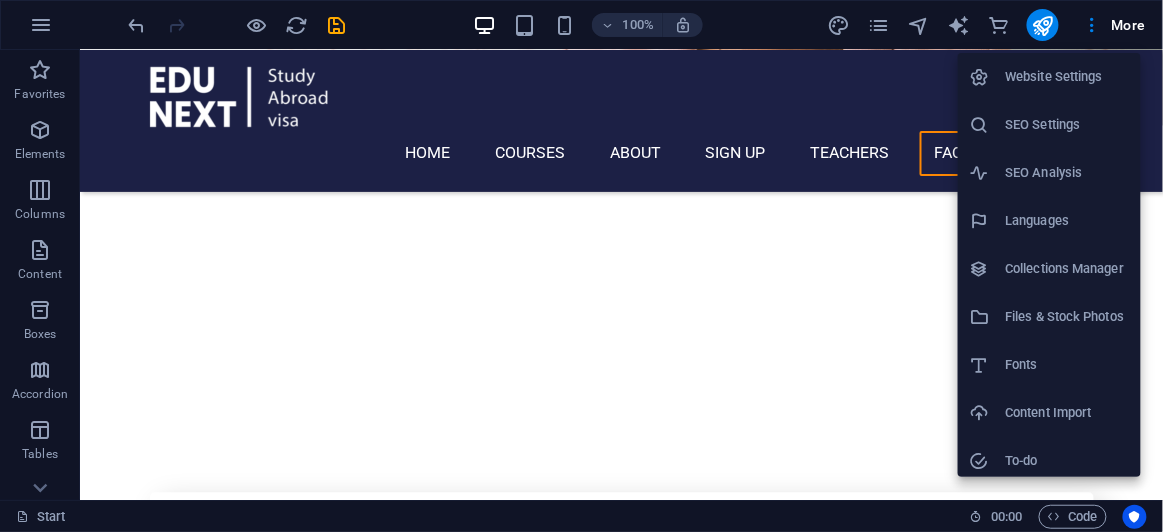 click on "SEO Analysis" at bounding box center [1049, 173] 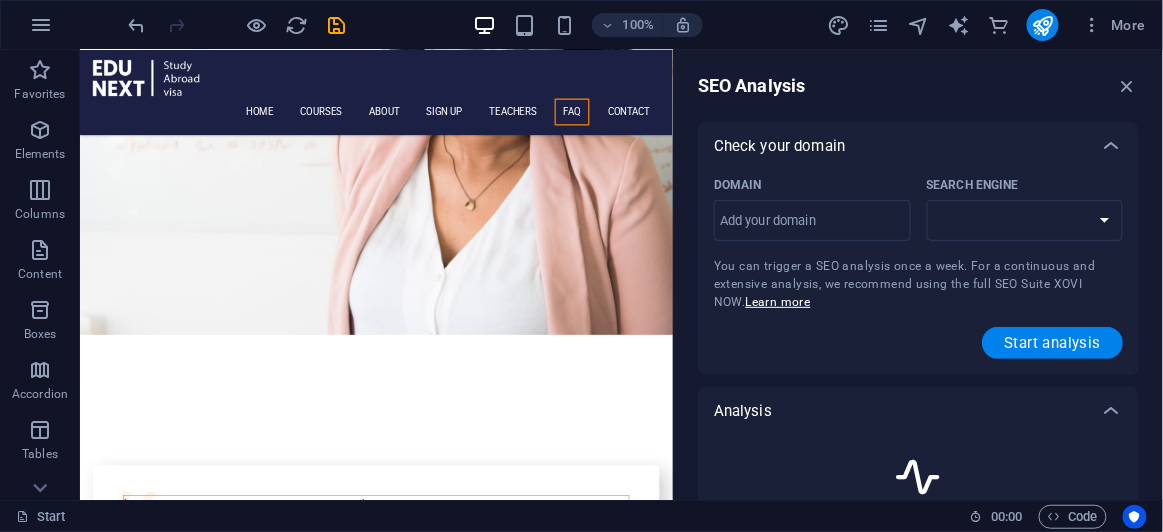 scroll, scrollTop: 6697, scrollLeft: 0, axis: vertical 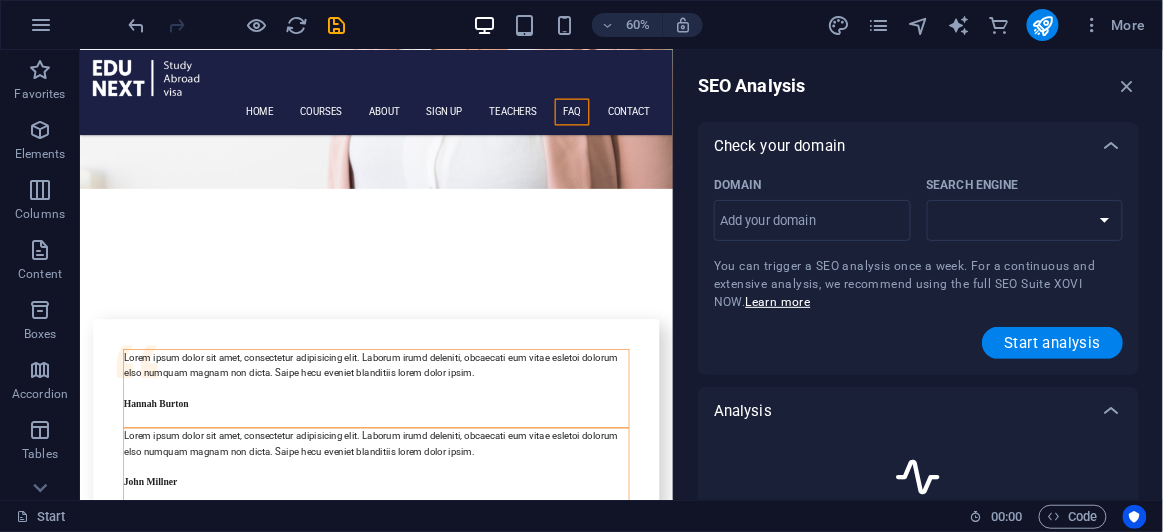 select on "google.com" 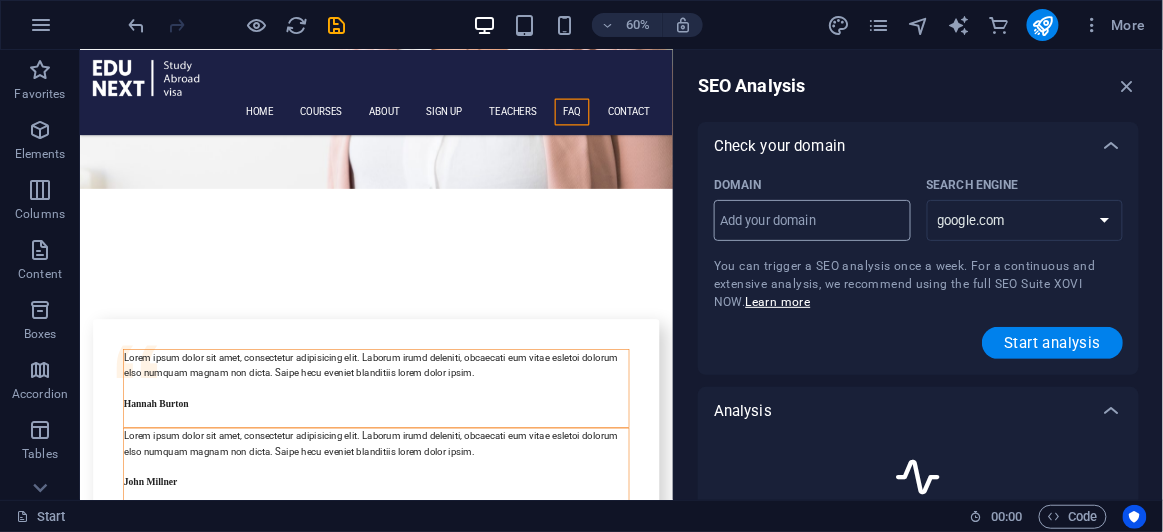 click on "Domain ​" at bounding box center [812, 221] 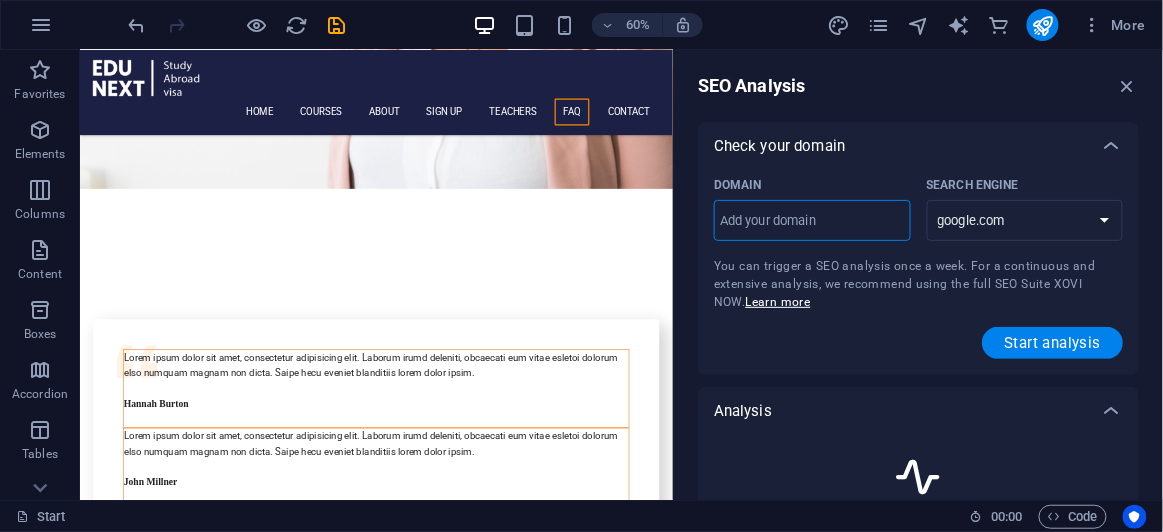 type on "edunextbd.com" 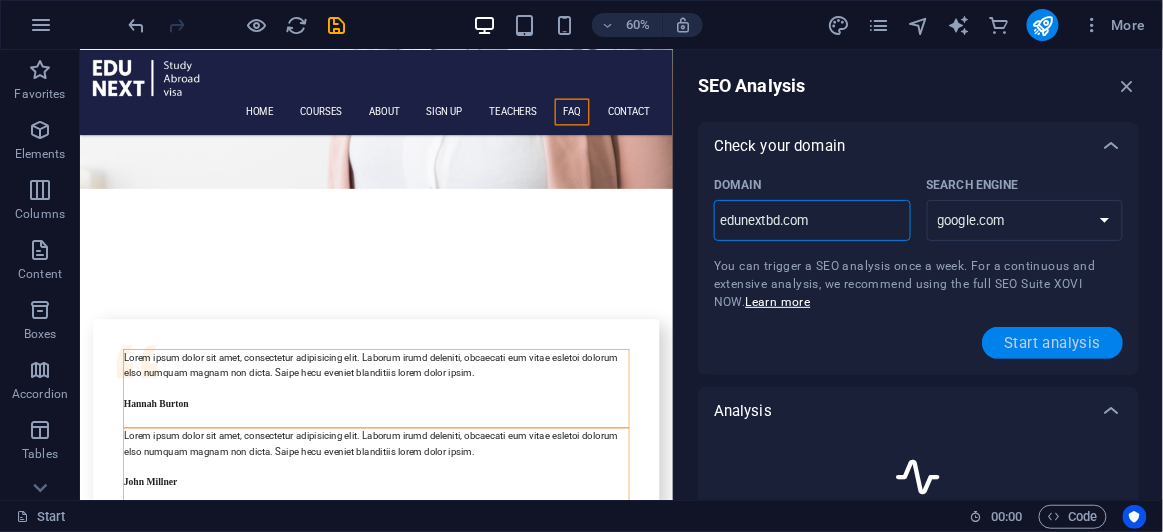 click on "Start analysis" at bounding box center [1052, 343] 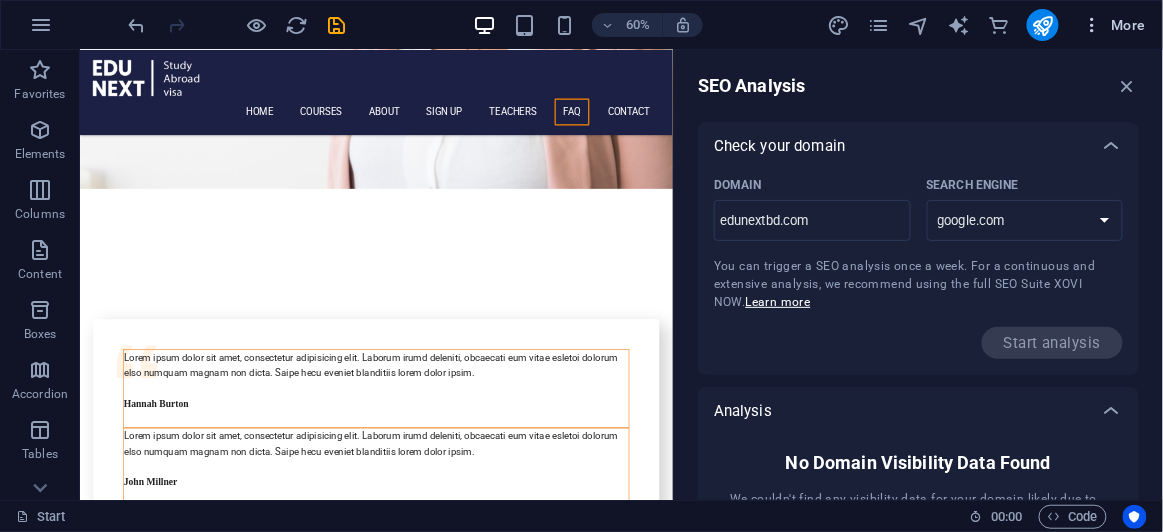 click on "More" at bounding box center [1114, 25] 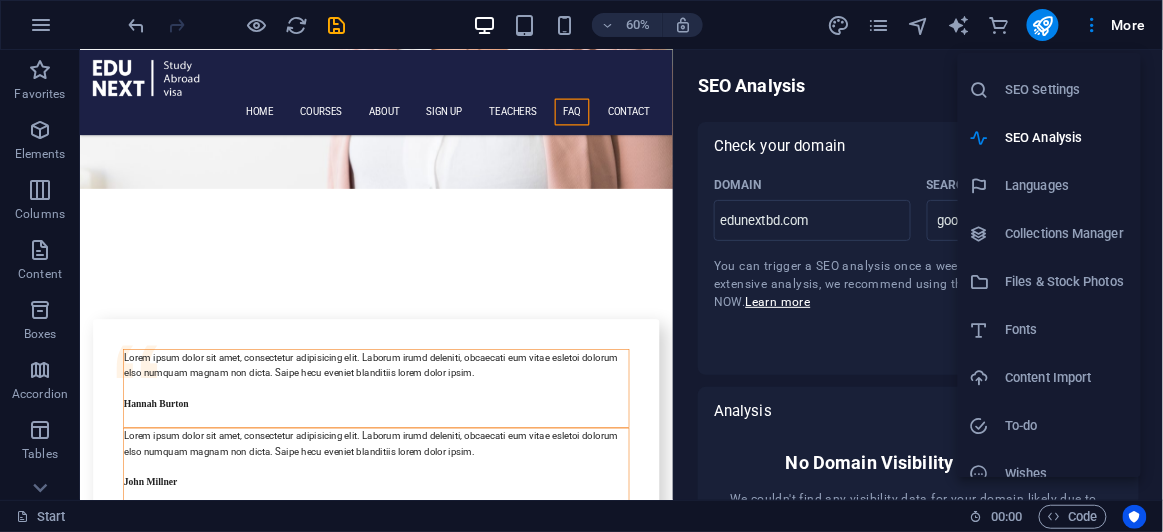 scroll, scrollTop: 0, scrollLeft: 0, axis: both 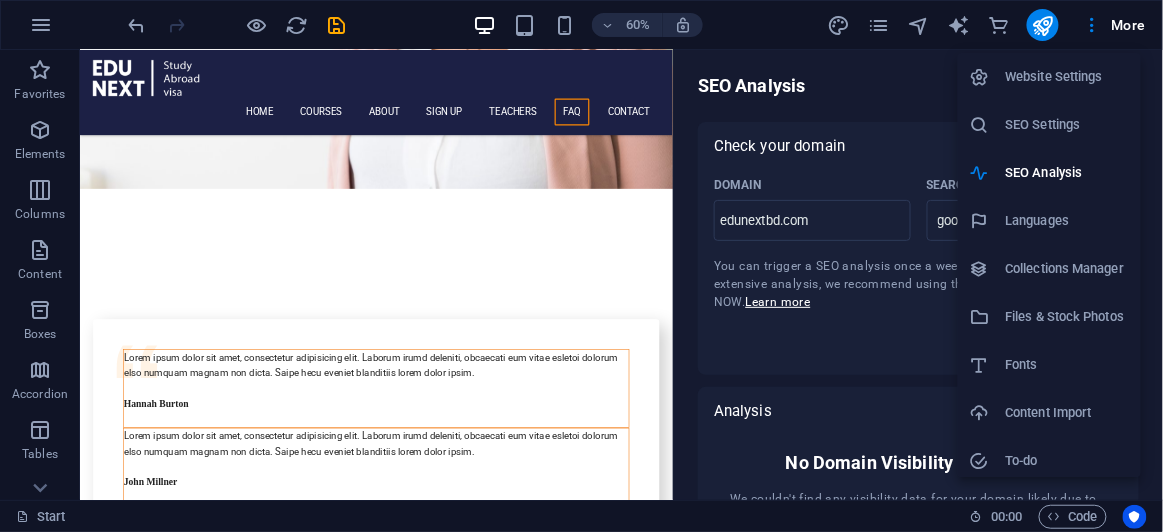 click on "SEO Settings" at bounding box center [1067, 125] 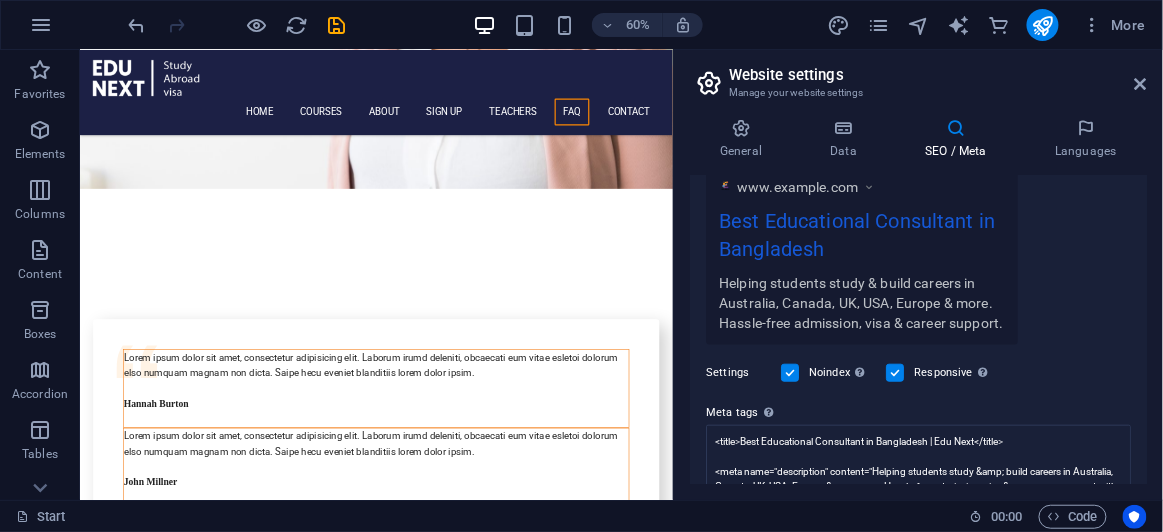 scroll, scrollTop: 512, scrollLeft: 0, axis: vertical 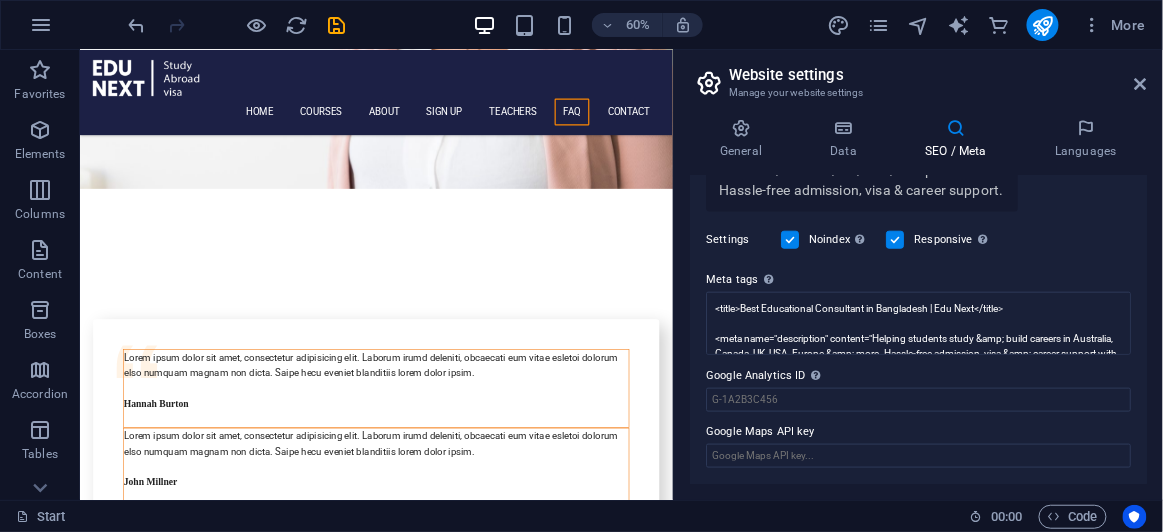 drag, startPoint x: 817, startPoint y: 430, endPoint x: 709, endPoint y: 428, distance: 108.01852 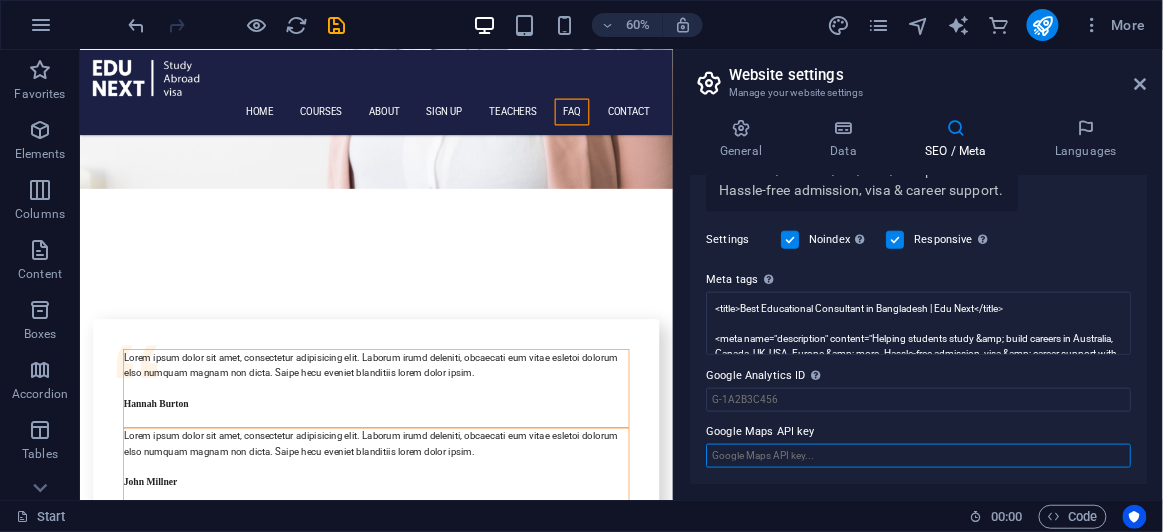 click on "Google Maps API key" at bounding box center [918, 456] 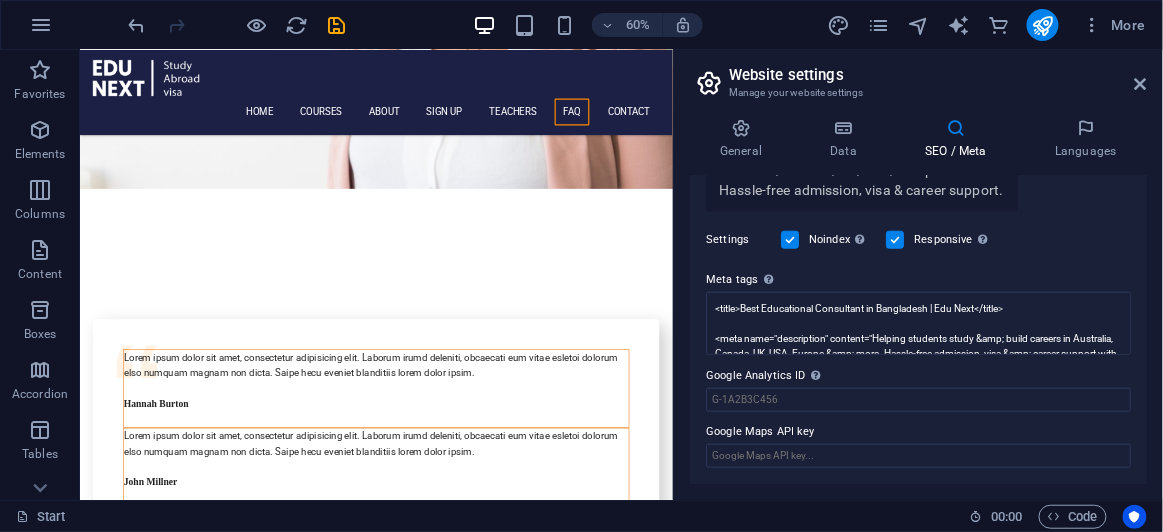 drag, startPoint x: 703, startPoint y: 429, endPoint x: 819, endPoint y: 428, distance: 116.00431 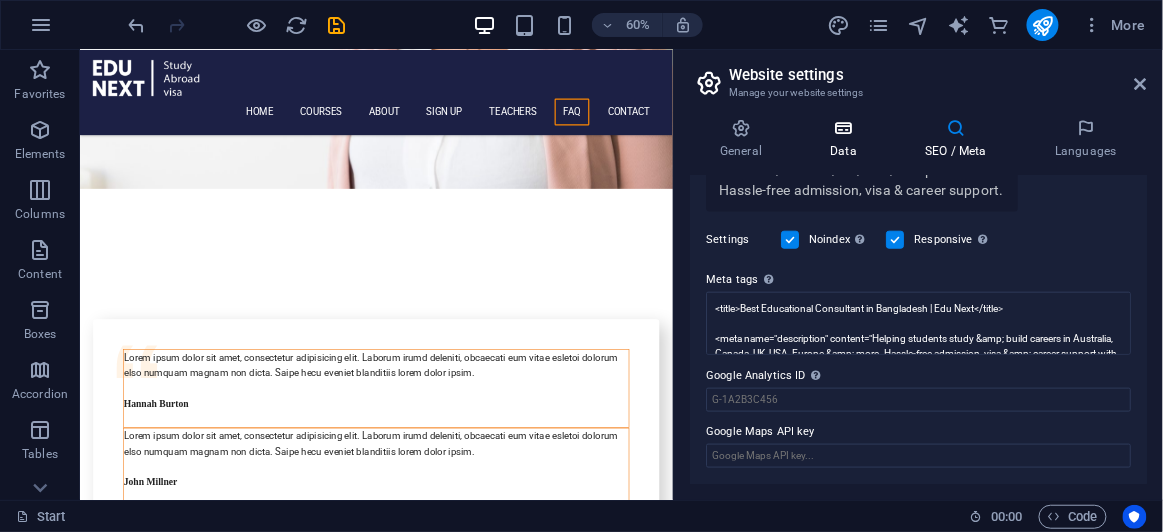 click on "Data" at bounding box center (847, 139) 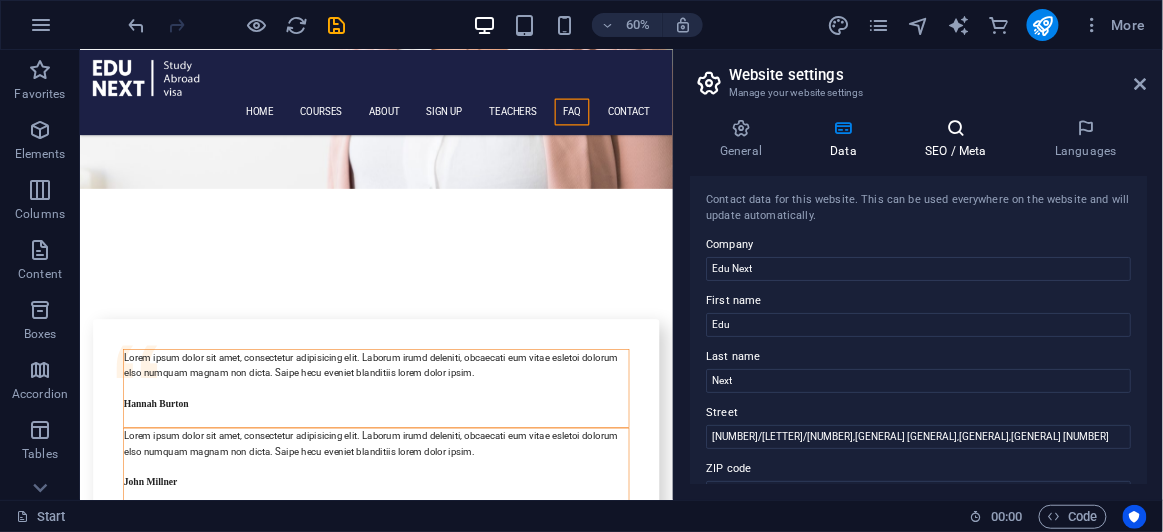 click on "SEO / Meta" at bounding box center (960, 139) 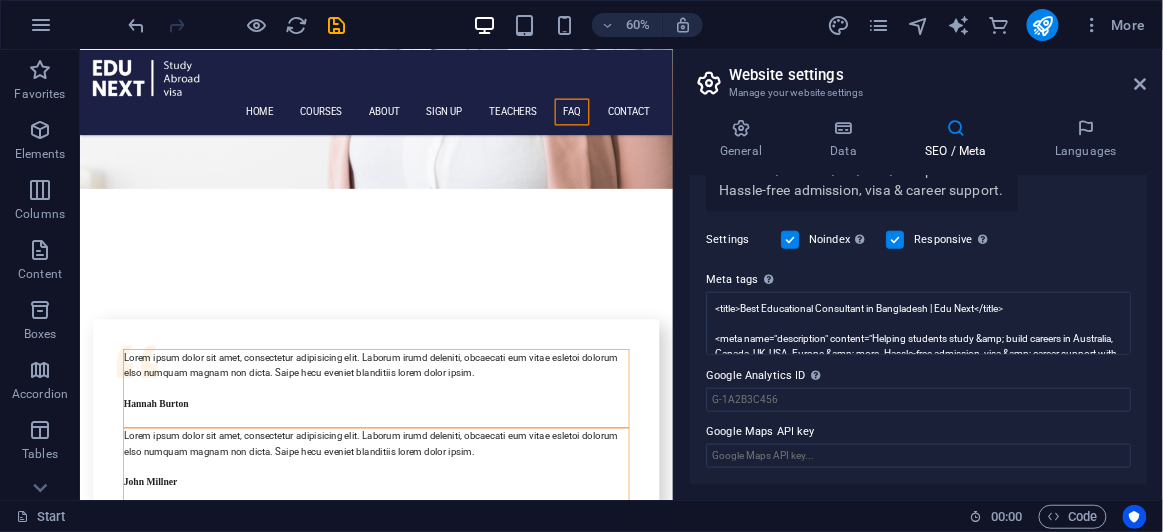 scroll, scrollTop: 421, scrollLeft: 0, axis: vertical 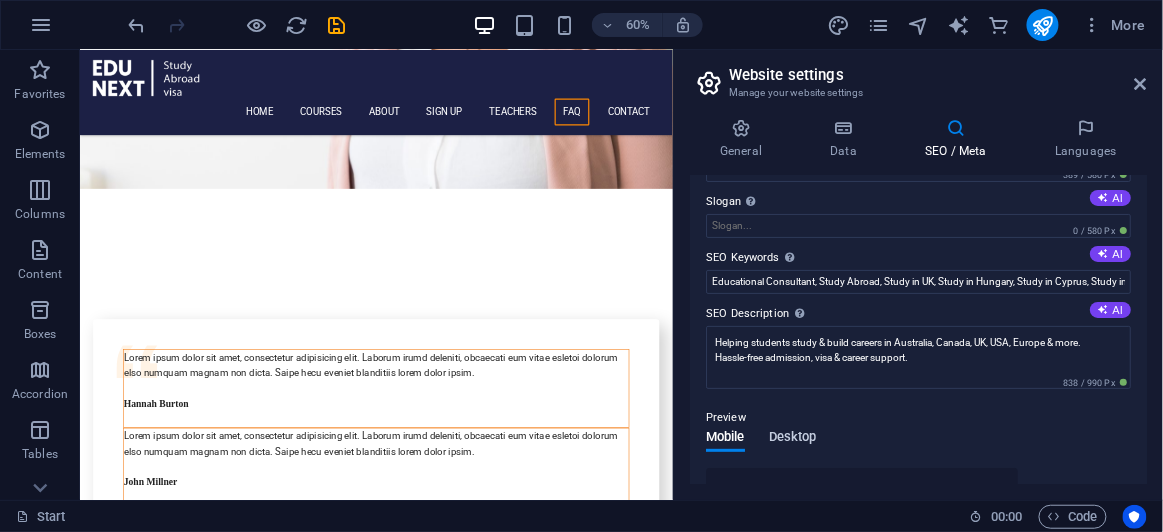 click on "Desktop" at bounding box center (793, 439) 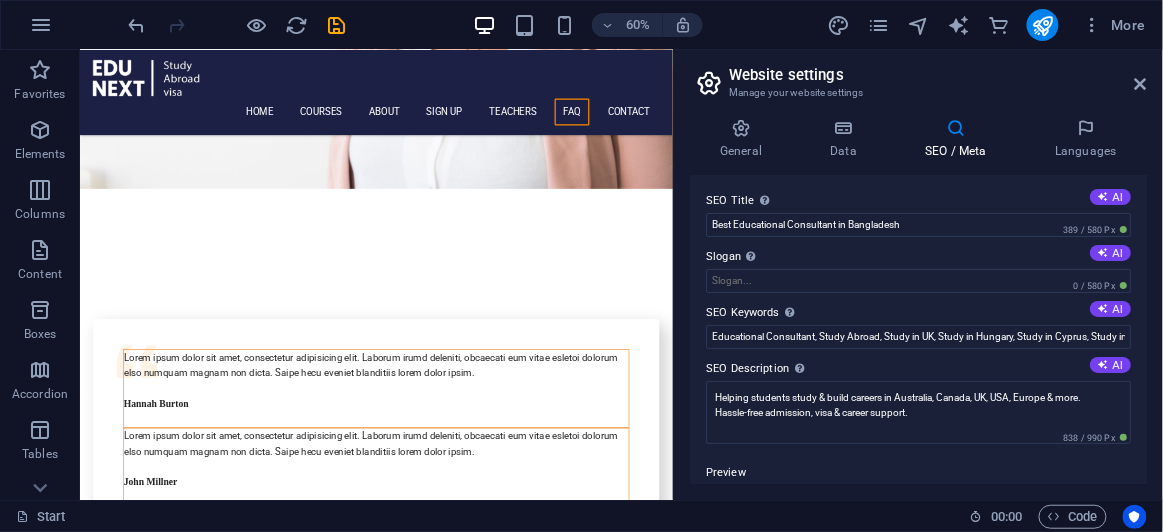 scroll, scrollTop: 0, scrollLeft: 0, axis: both 